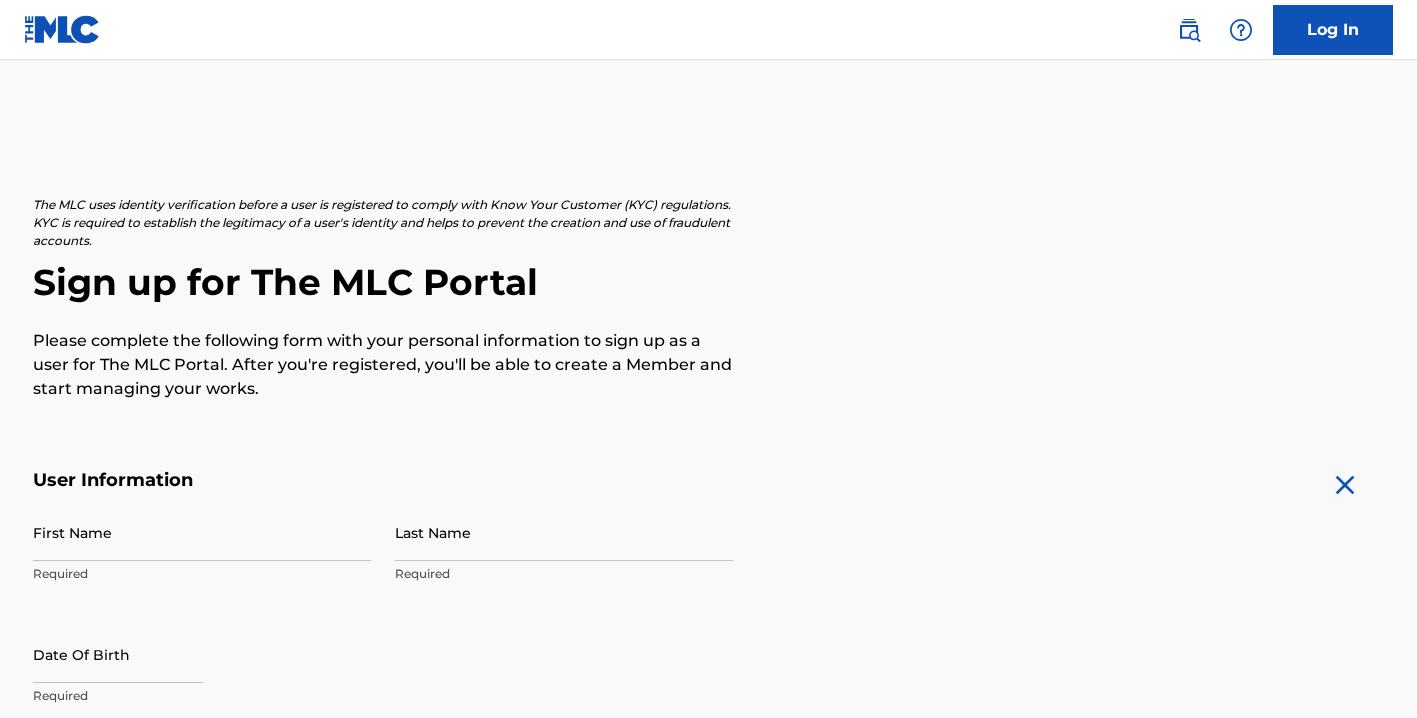 scroll, scrollTop: 0, scrollLeft: 0, axis: both 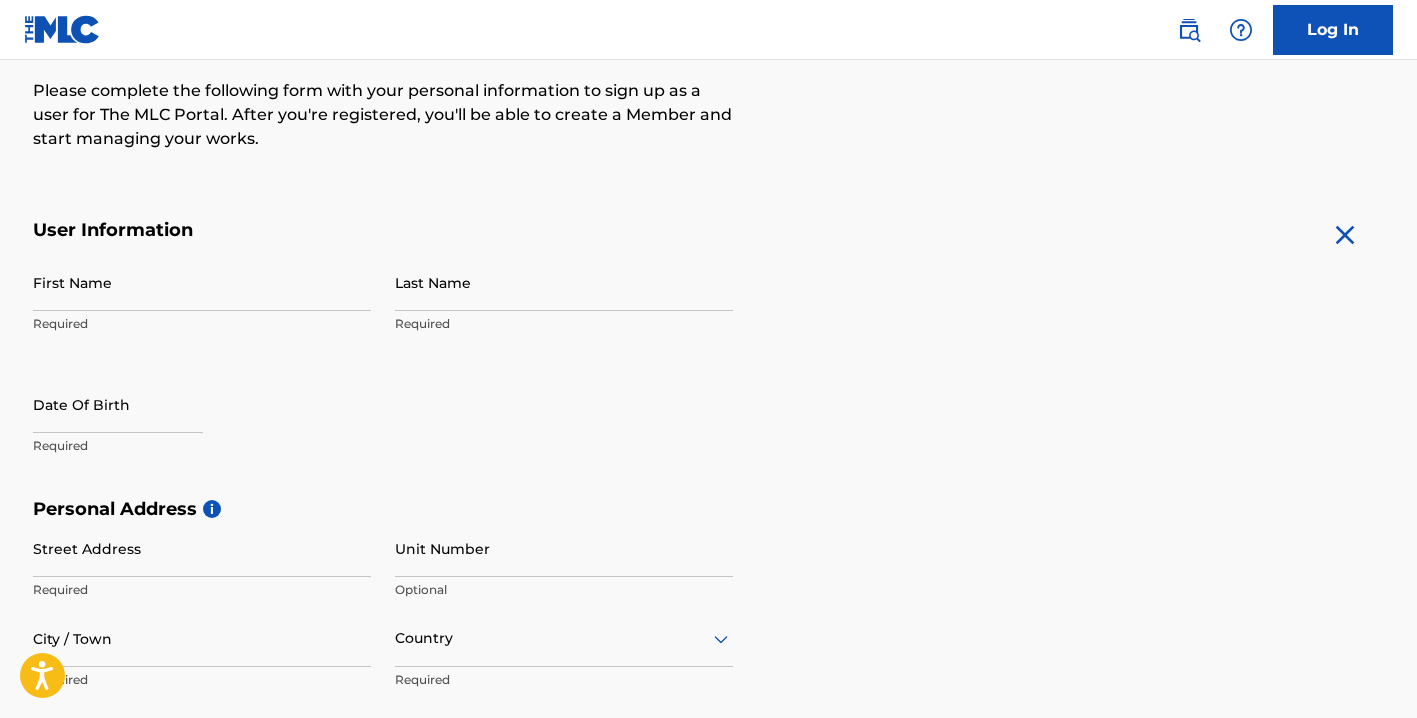 click on "First Name" at bounding box center (202, 282) 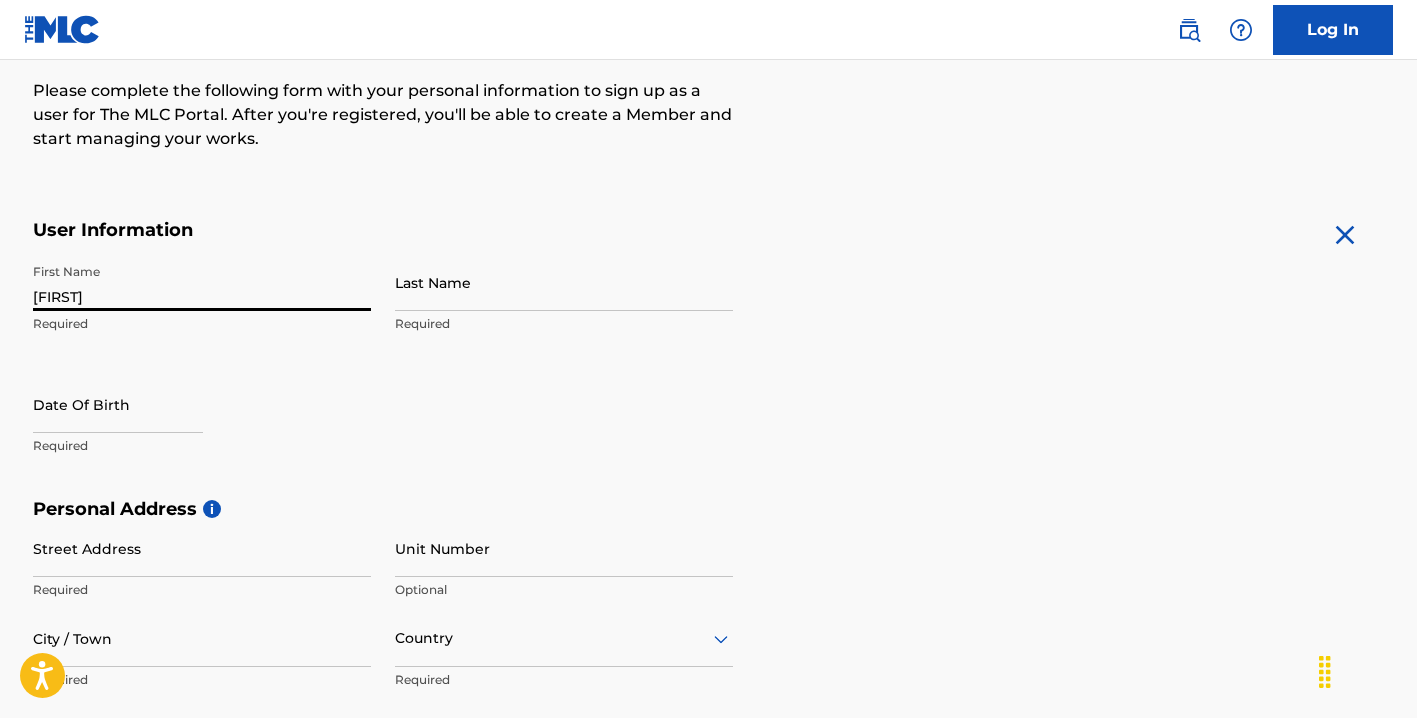 type on "[FIRST]" 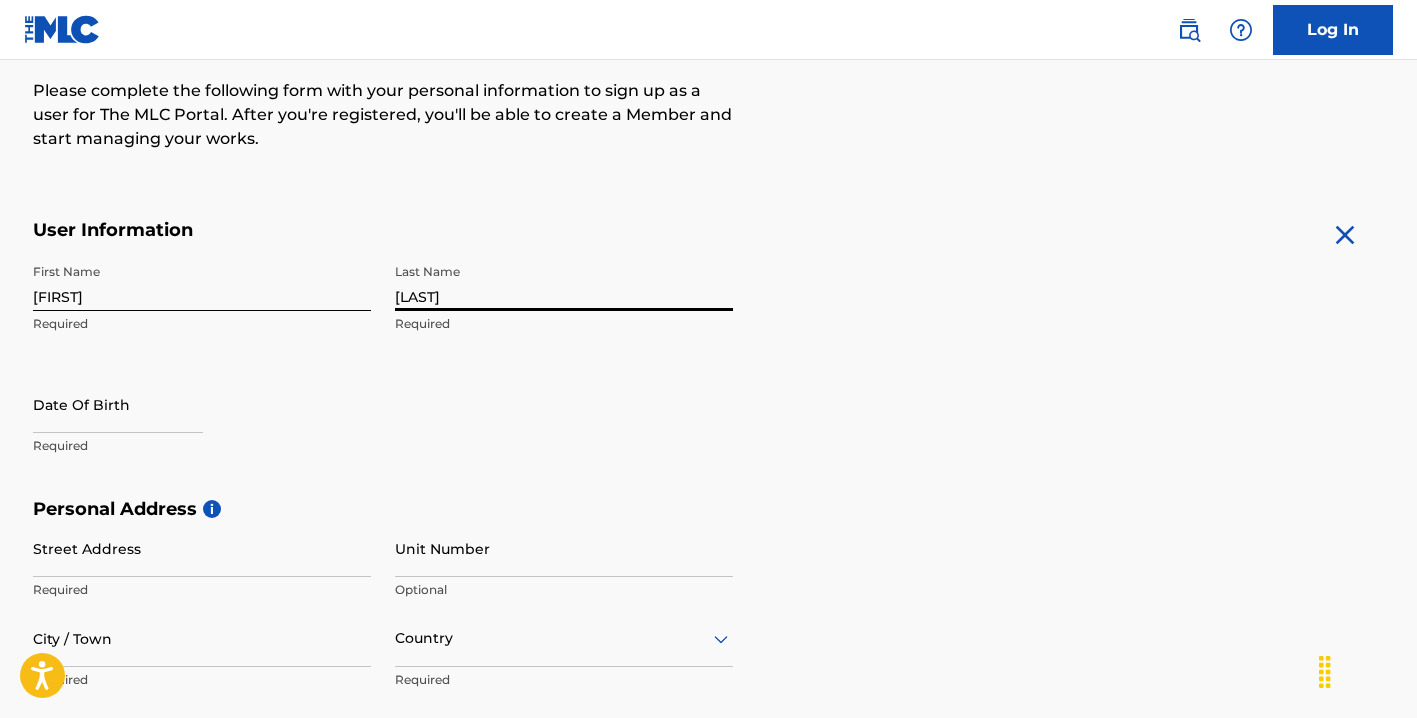 type on "[LAST]" 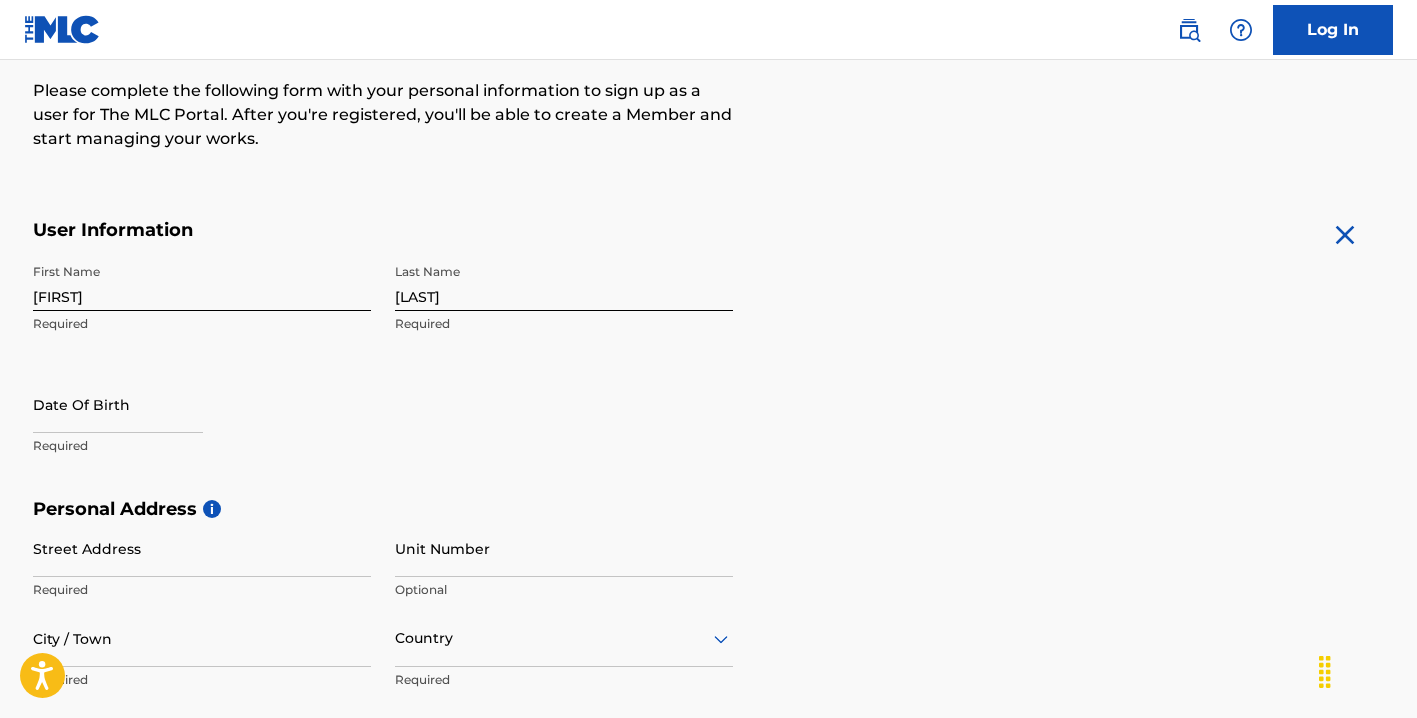 select on "7" 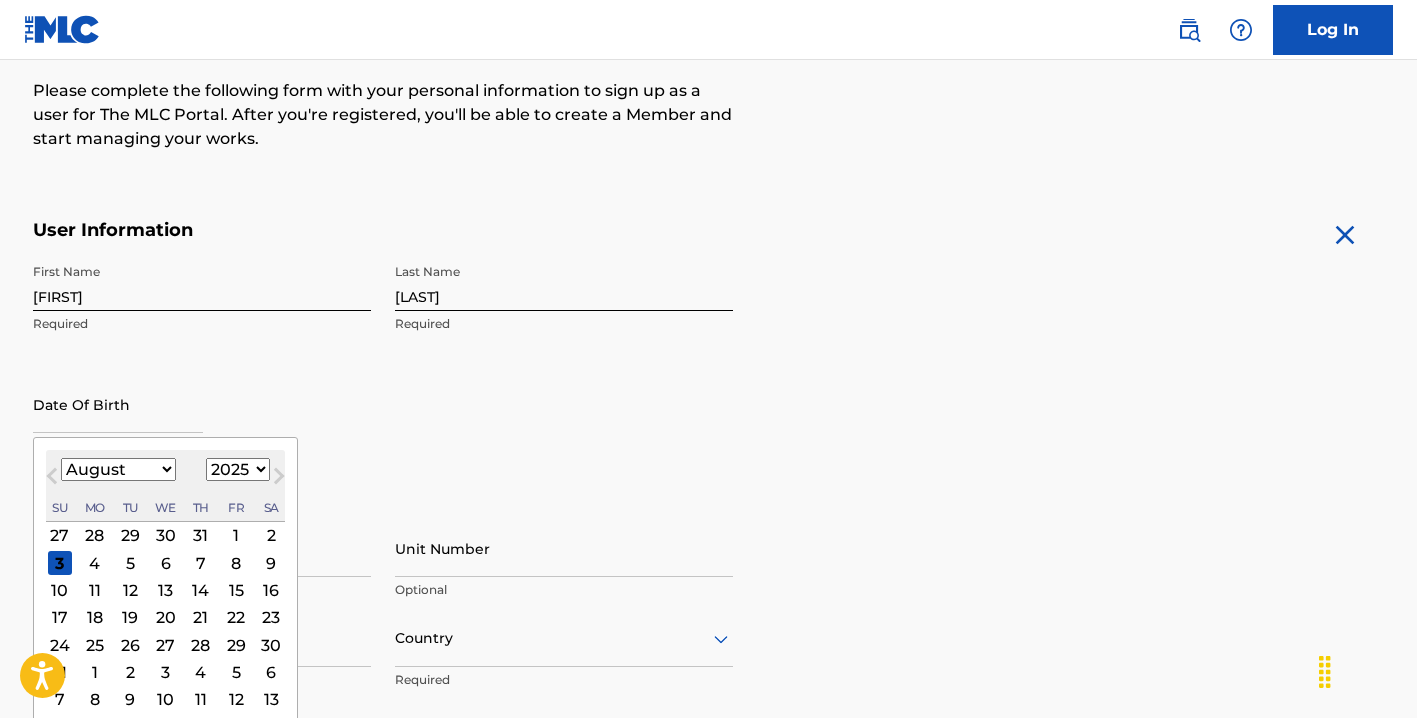 select on "1" 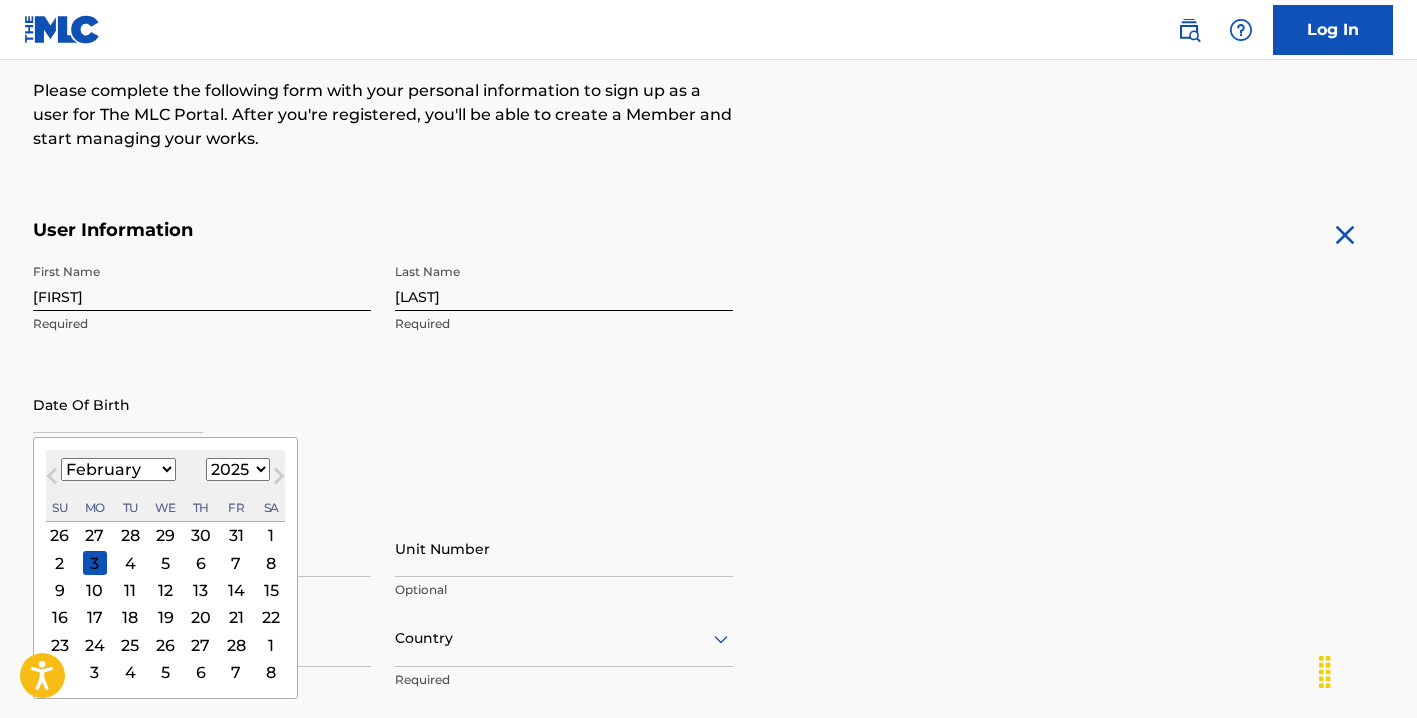 select on "1994" 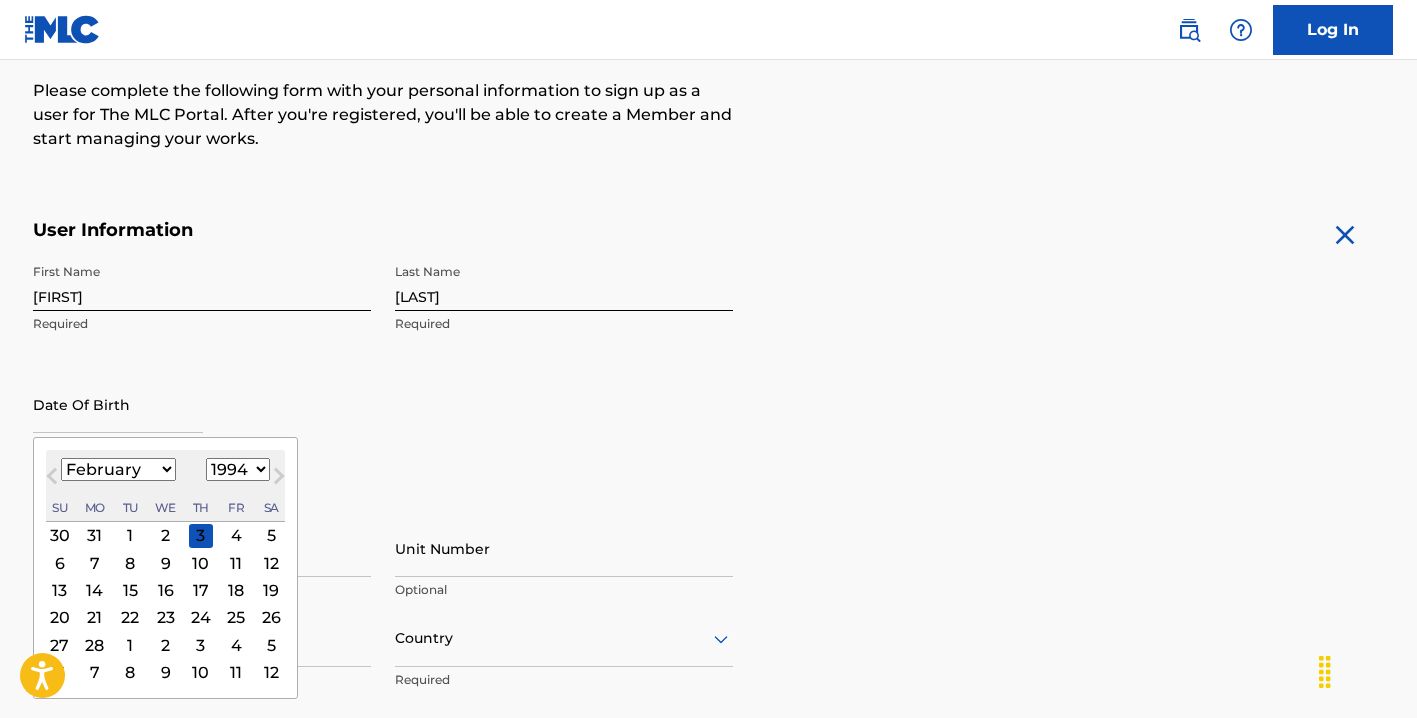 click on "1" at bounding box center [130, 535] 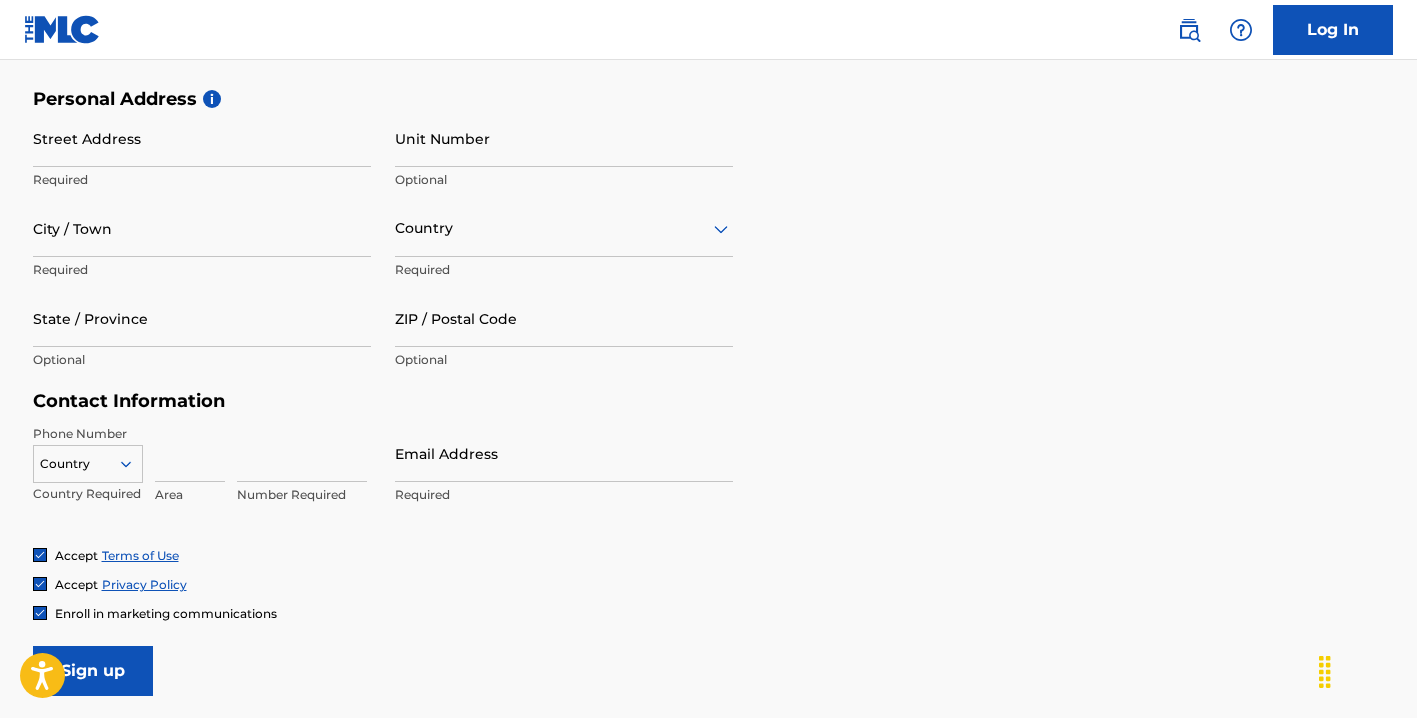 scroll, scrollTop: 591, scrollLeft: 0, axis: vertical 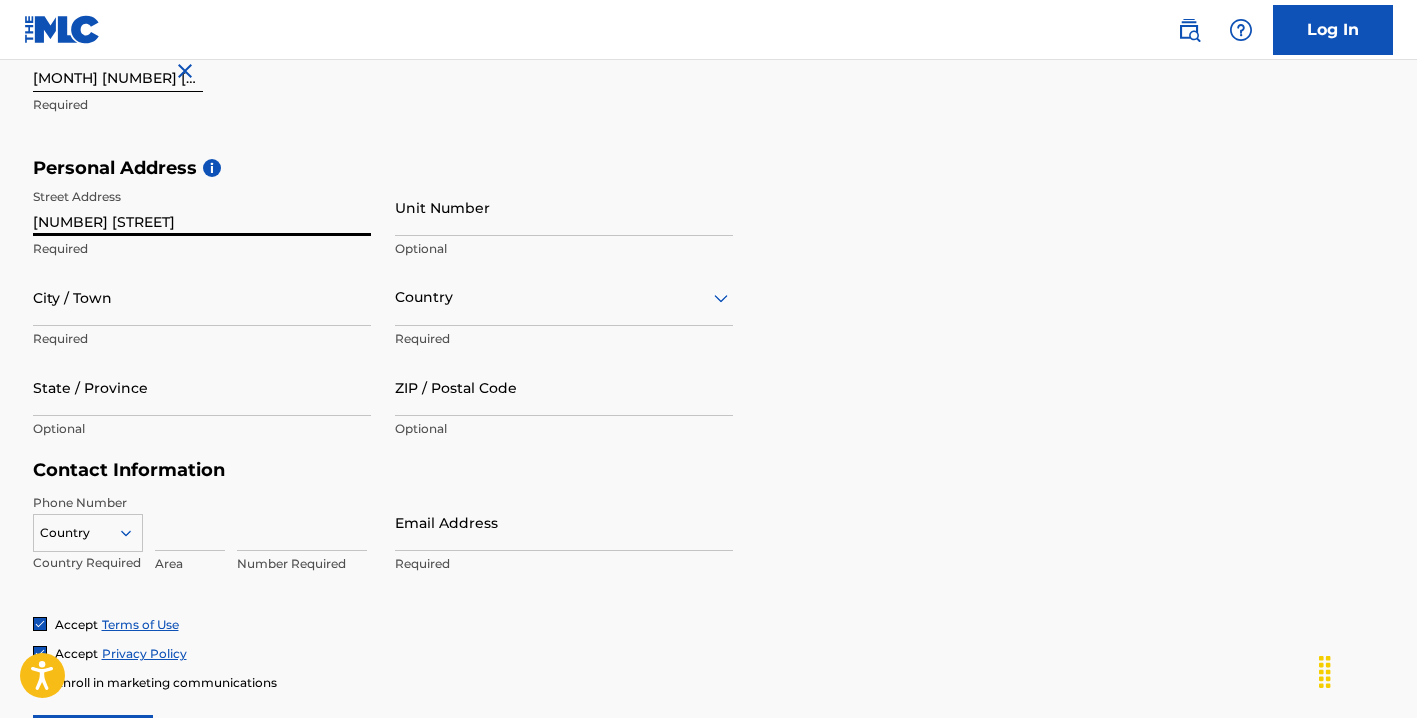 type on "[NUMBER] [STREET]" 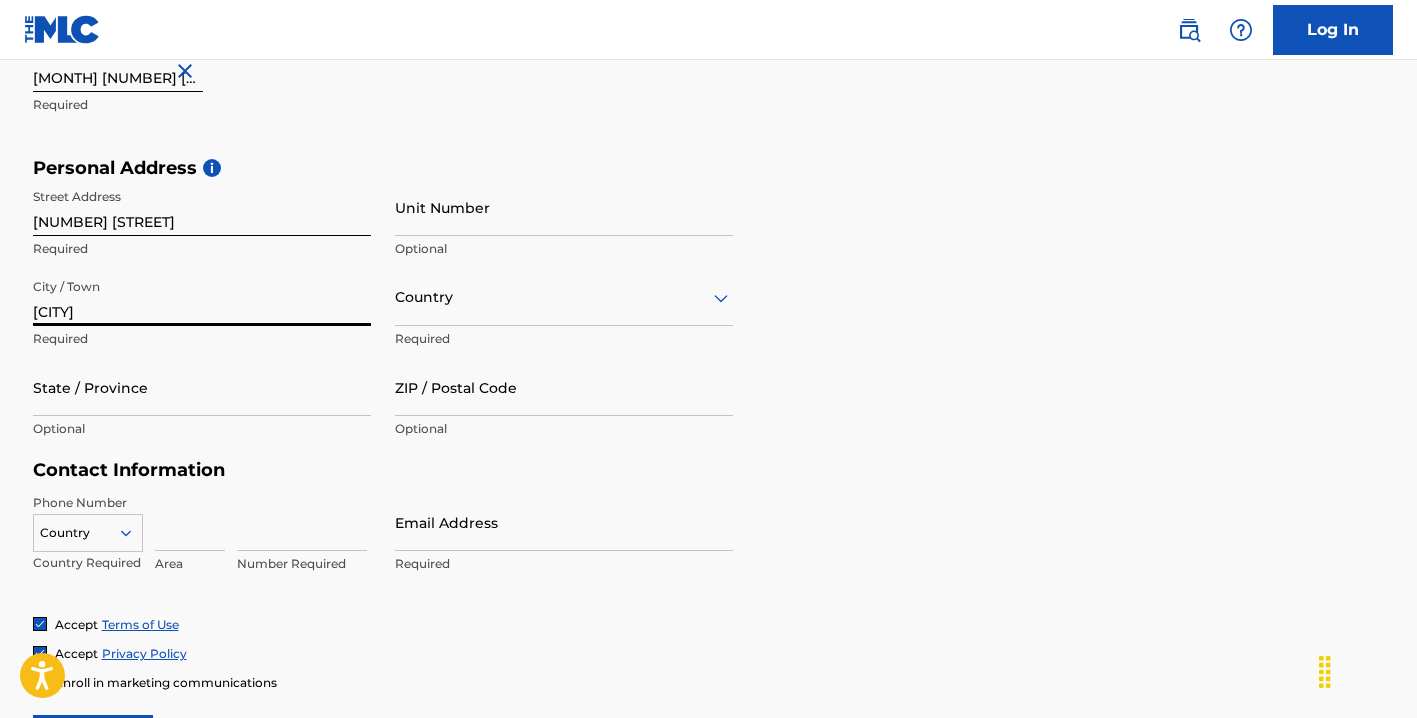 type on "[CITY]" 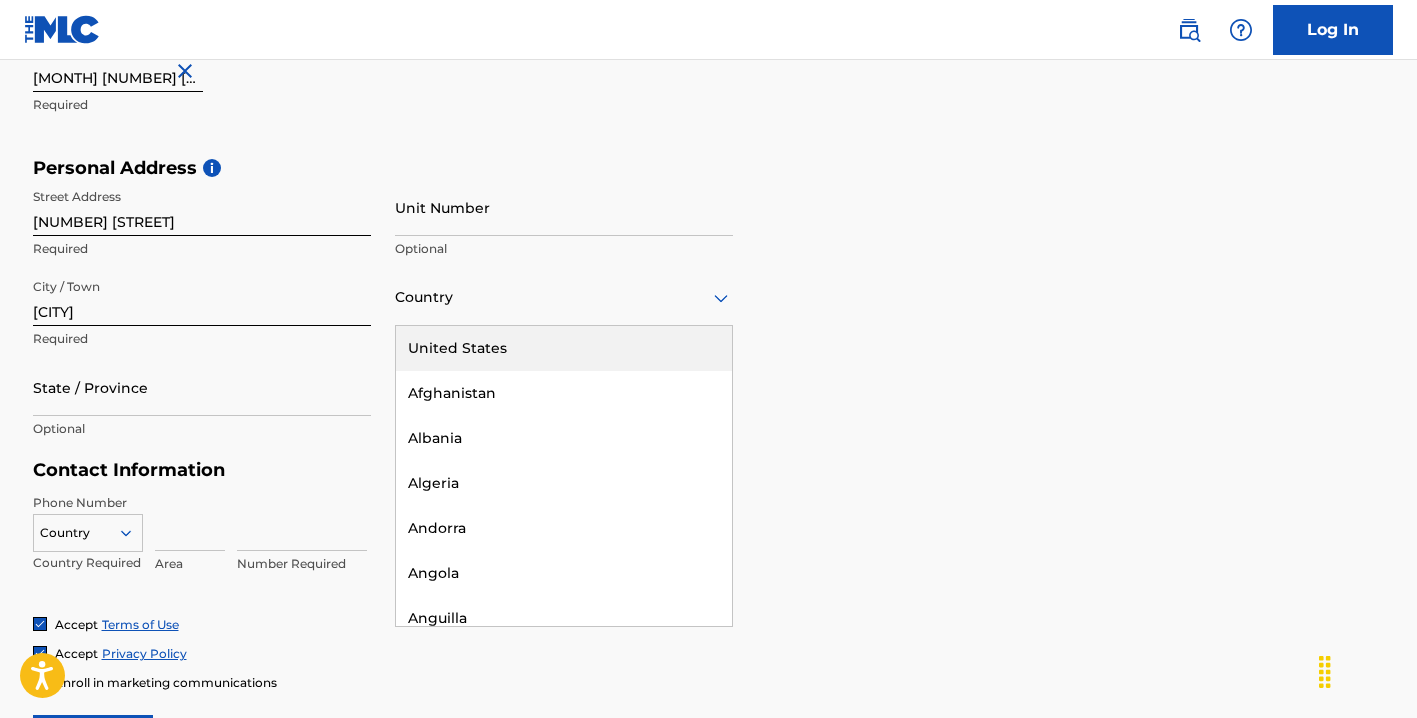 click at bounding box center (564, 297) 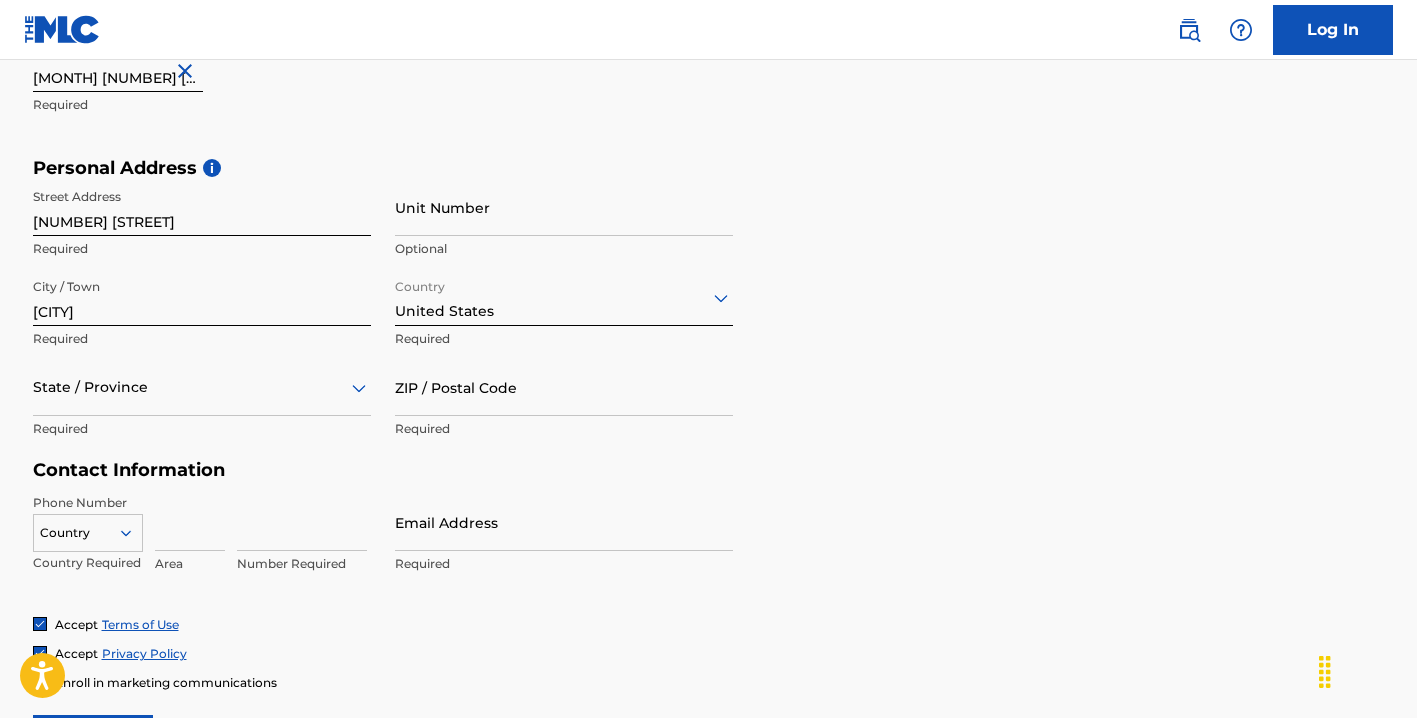 click at bounding box center (202, 387) 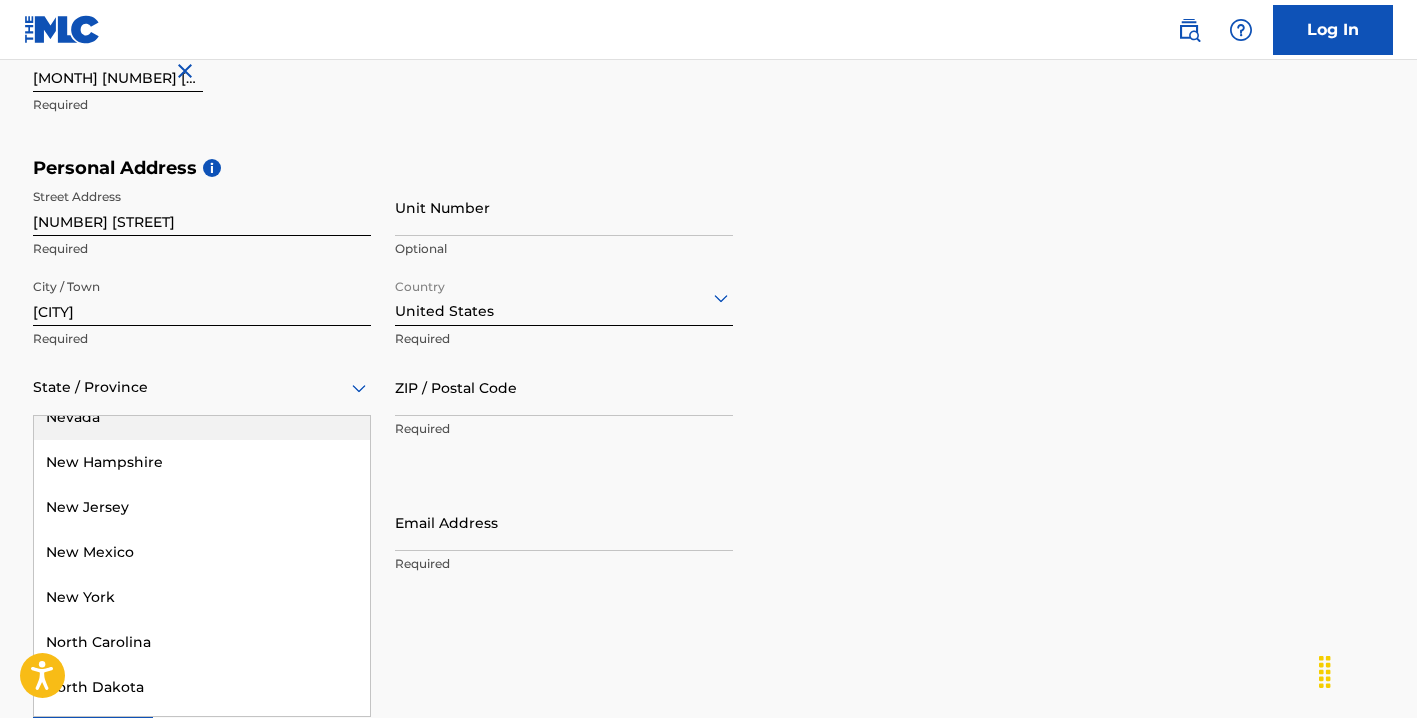 scroll, scrollTop: 1378, scrollLeft: 0, axis: vertical 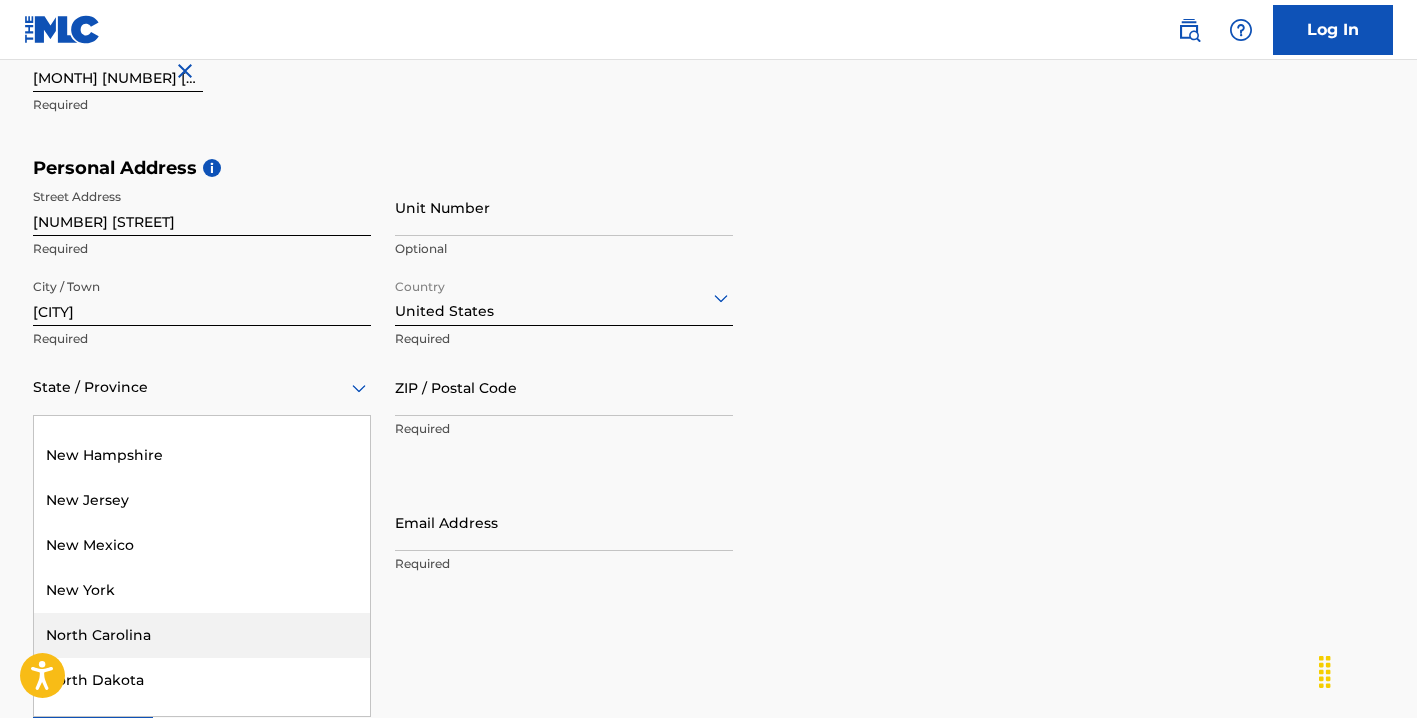 click on "North Carolina" at bounding box center [202, 635] 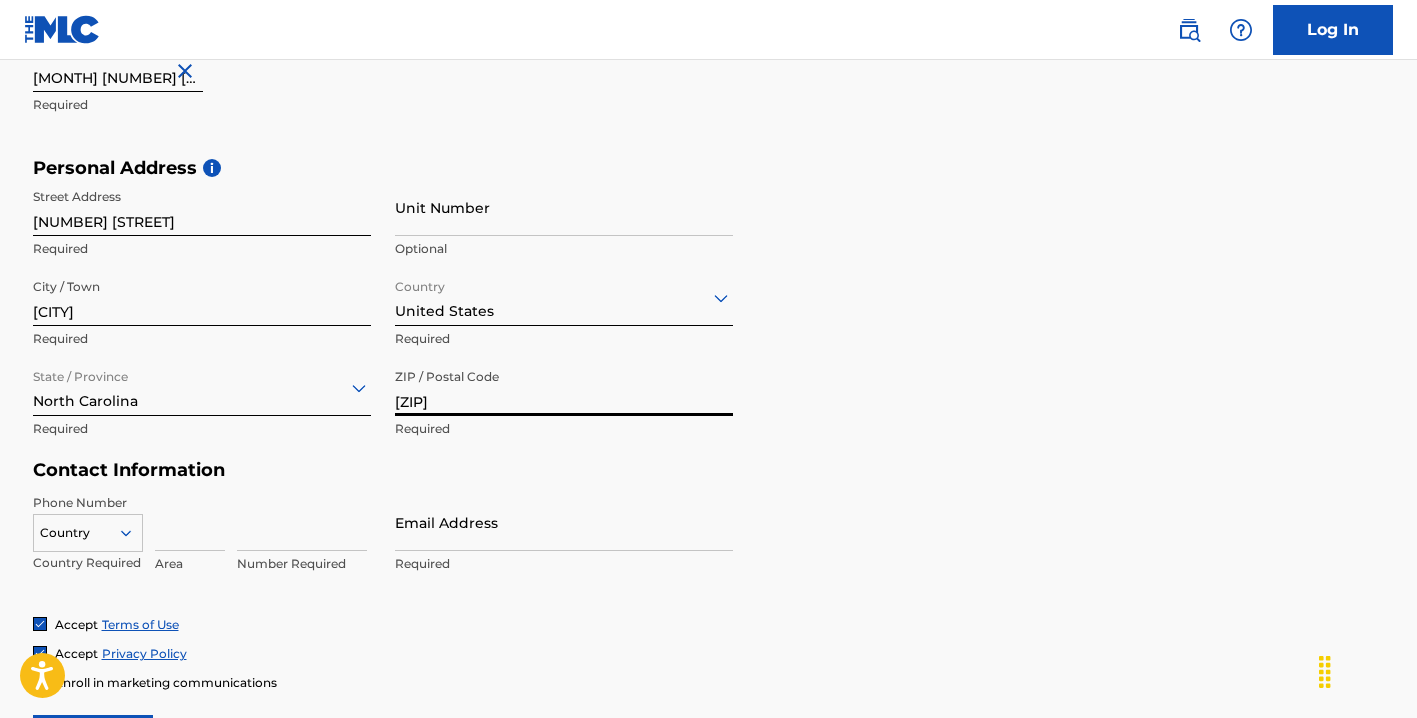 type on "[ZIP]" 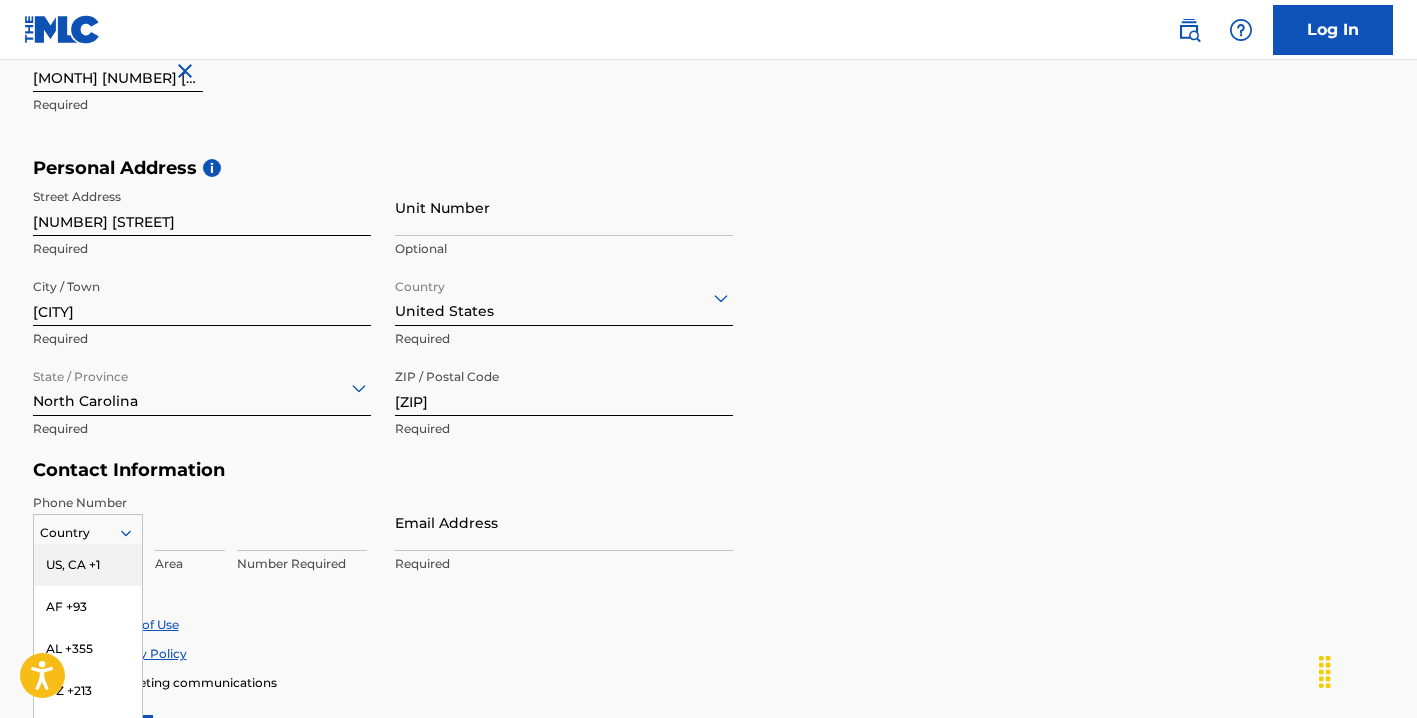 click on "US, CA +1, 1 of 216. 216 results available. Use Up and Down to choose options, press Enter to select the currently focused option, press Escape to exit the menu, press Tab to select the option and exit the menu. Country US, CA +1 AF +93 AL +355 DZ +213 AD +376 AO +244 AI +1264 AG +1268 AR +54 AM +374 AW +297 AU +61 AT +43 AZ +994 BS +1242 BH +973 BD +880 BB +1246 BY +375 BE +32 BZ +501 BJ +229 BM +1441 BT +975 BO +591 BA +387 BW +267 BR +55 BN +673 BG +359 BF +226 BI +257 KH +855 CM +237 CV +238 KY +1345 CF +236 TD +235 CL +56 CN +86 CO +57 KM +269 CG, CD +242 CK +682 CR +506 CI +225 HR +385 CU +53 CY +357 CZ +420 DK +45 DJ +253 DM +1767 DO +1809 EC +593 EG +20 SV +503 GQ +240 ER +291 EE +372 ET +251 FK +500 FO +298 FJ +679 FI +358 FR +33 GF +594 PF +689 GA +241 GM +220 GE +995 DE +49 GH +233 GI +350 GR +30 GL +299 GD +1473 GP +590 GT +502 GN +224 GW +245 GY +592 HT +509 VA, IT +39 HN +504 HK +852 HU +36 IS +354 IN +91 ID +62 IR +98 IQ +964 IE +353 IL +972 JM +1876 JP +81 JO +962 KZ +7 KE +254 KI +686 KP +850" at bounding box center (88, 529) 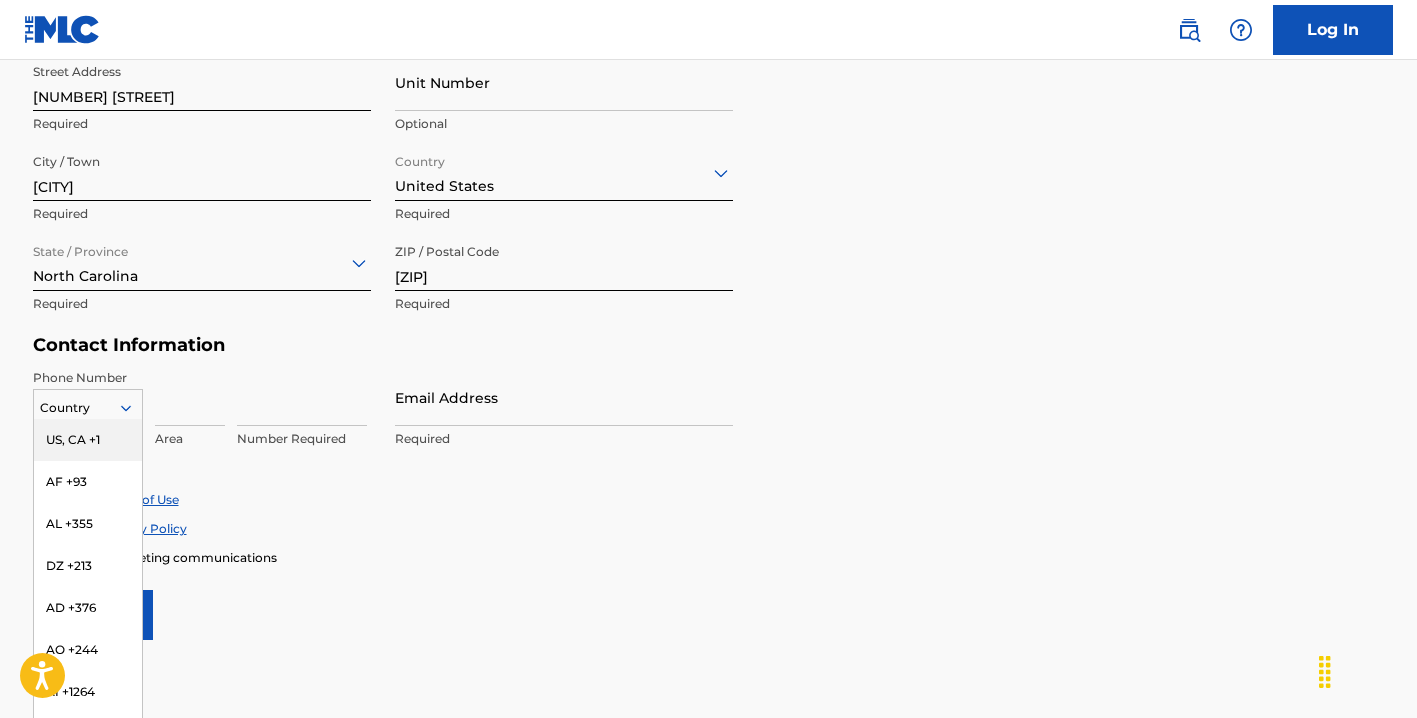 click on "US, CA +1" at bounding box center (88, 440) 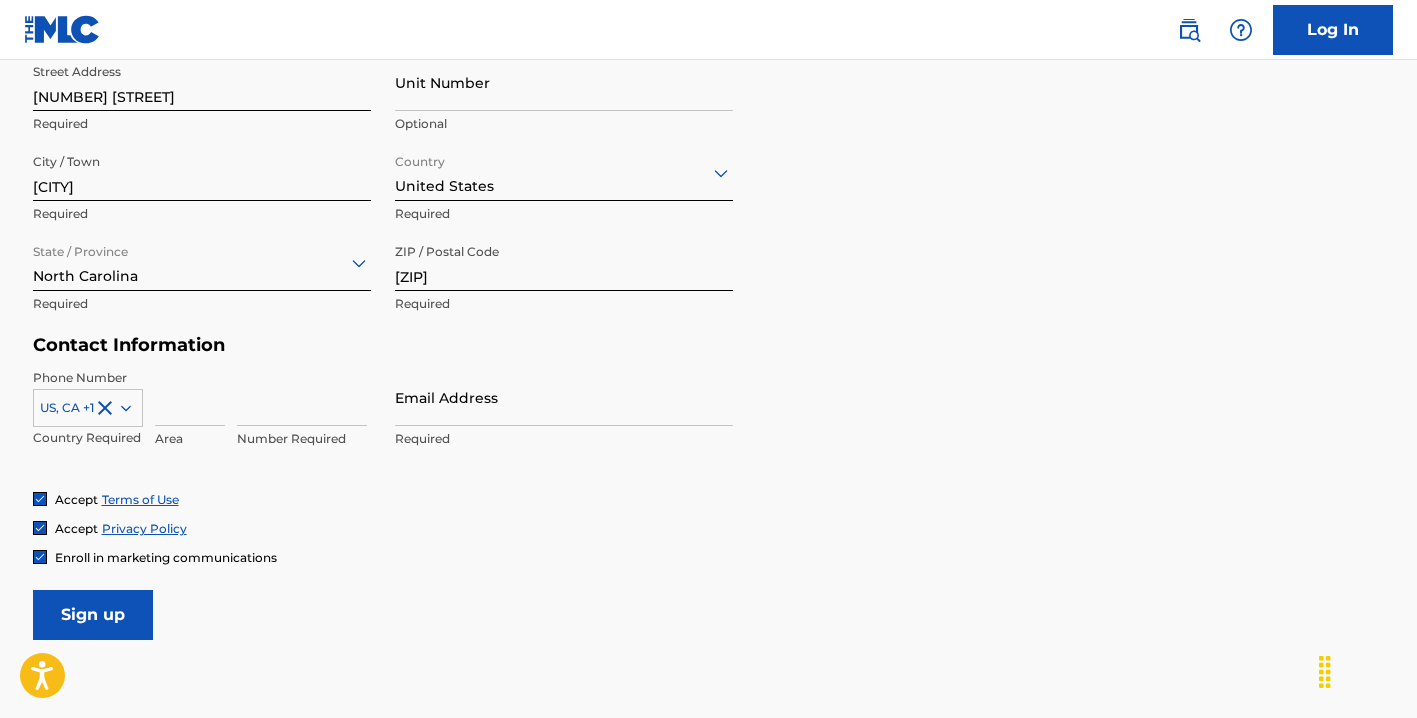 click at bounding box center (190, 397) 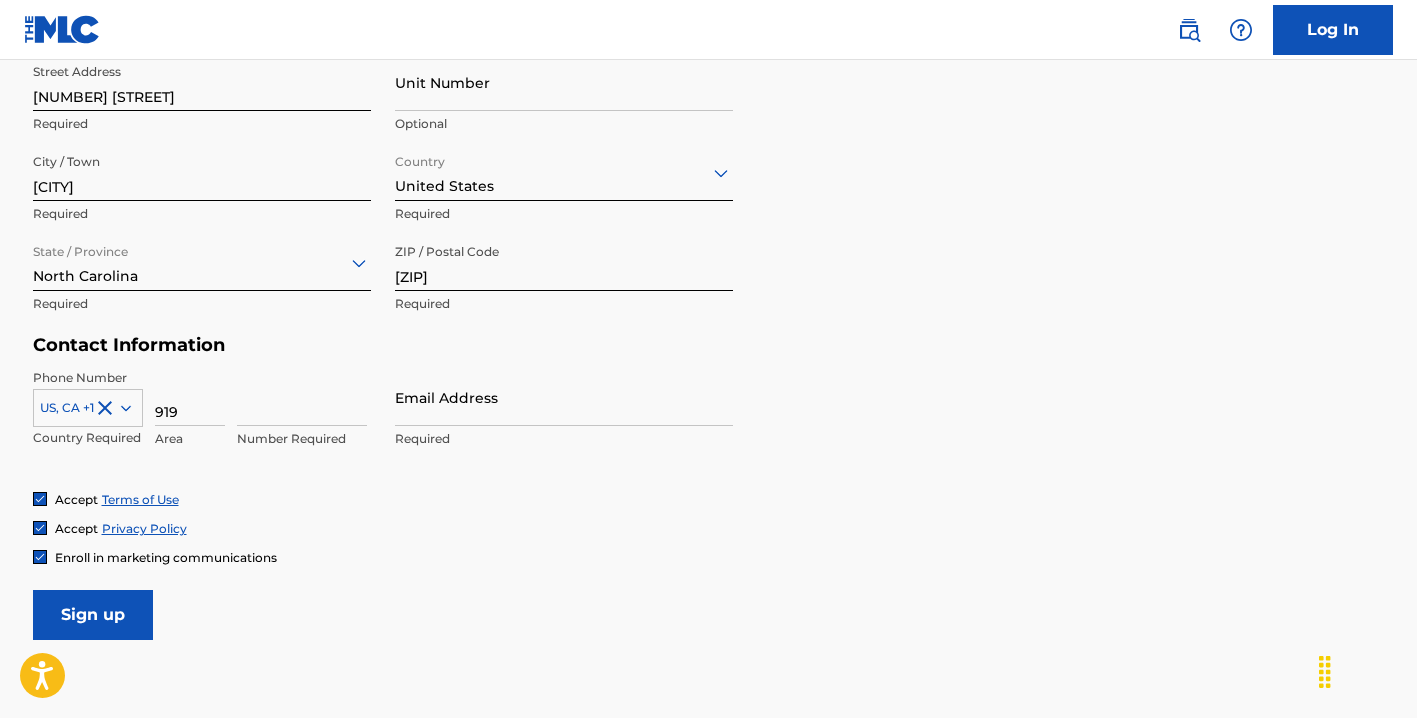 type on "919" 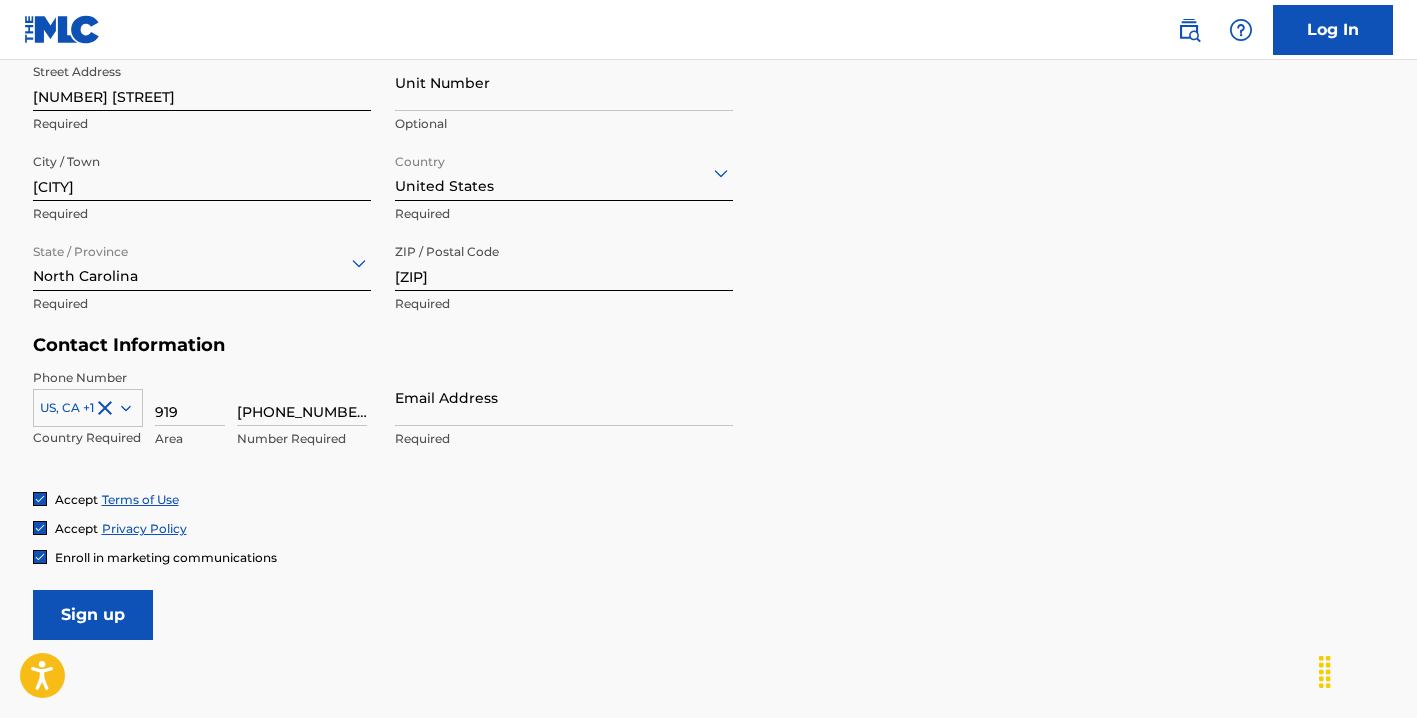 click on "[PHONE_NUMBER]" at bounding box center [302, 397] 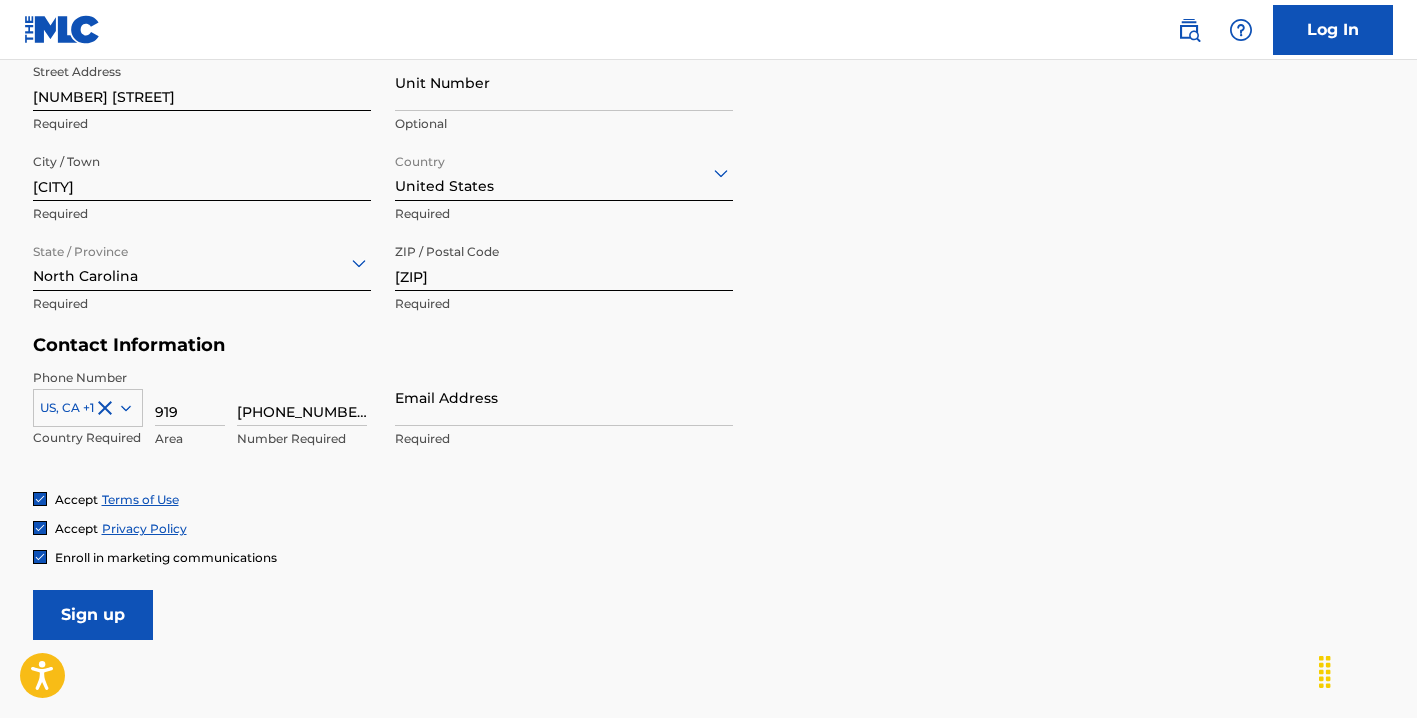 type on "[PHONE_NUMBER]" 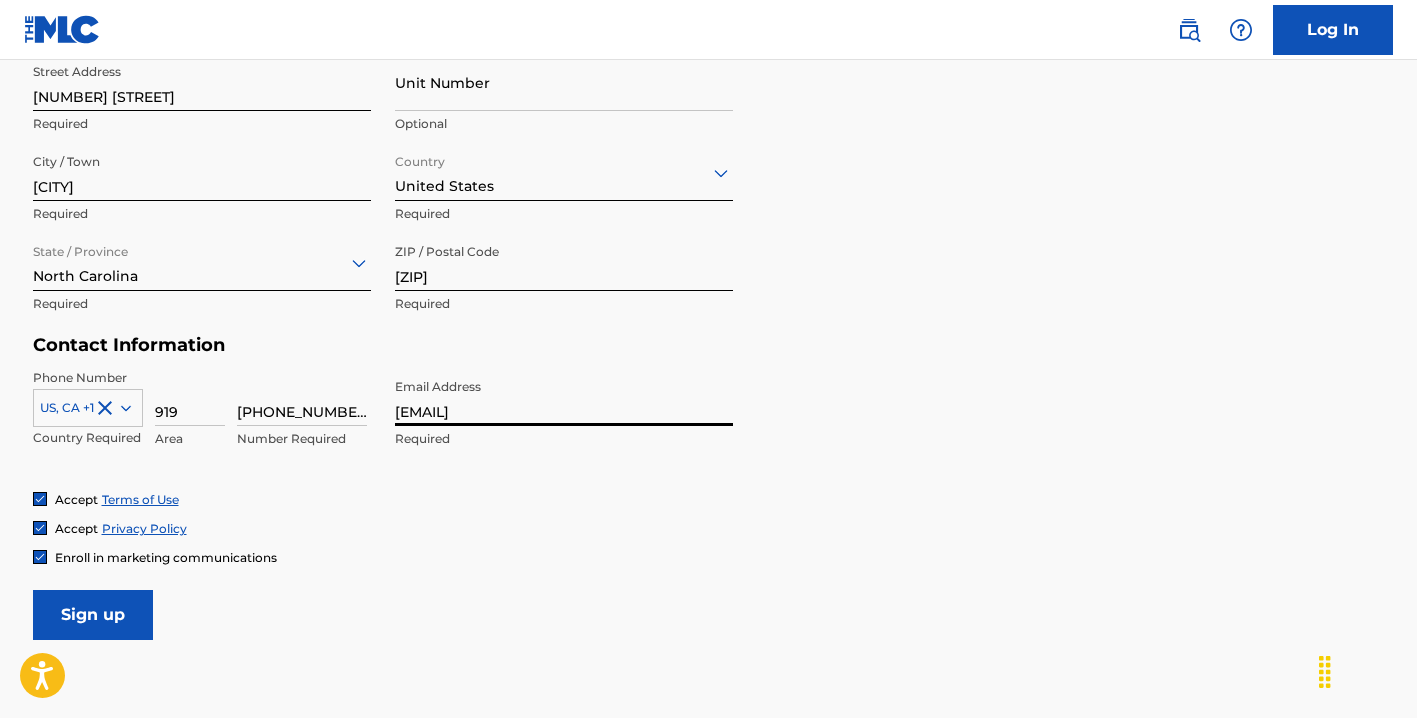 type on "[EMAIL]" 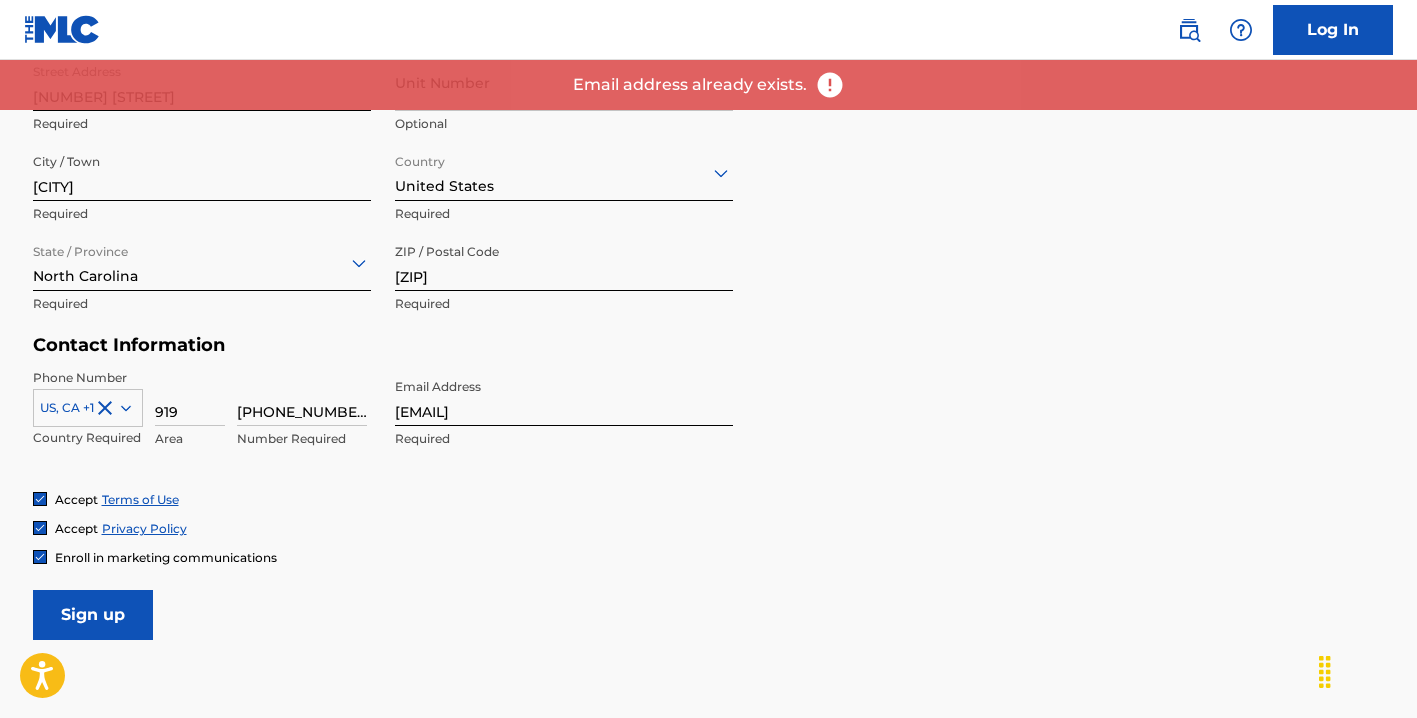 click on "Log In" at bounding box center [1333, 30] 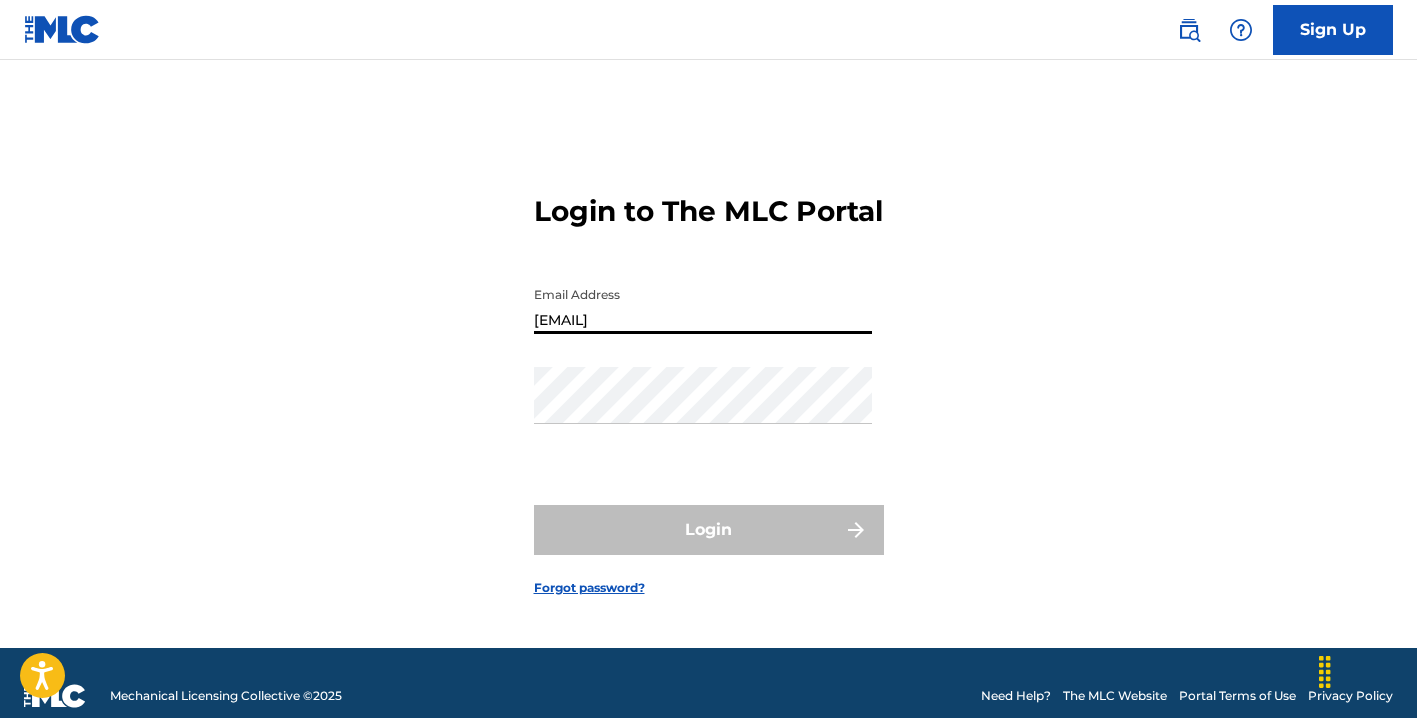 type on "[EMAIL]" 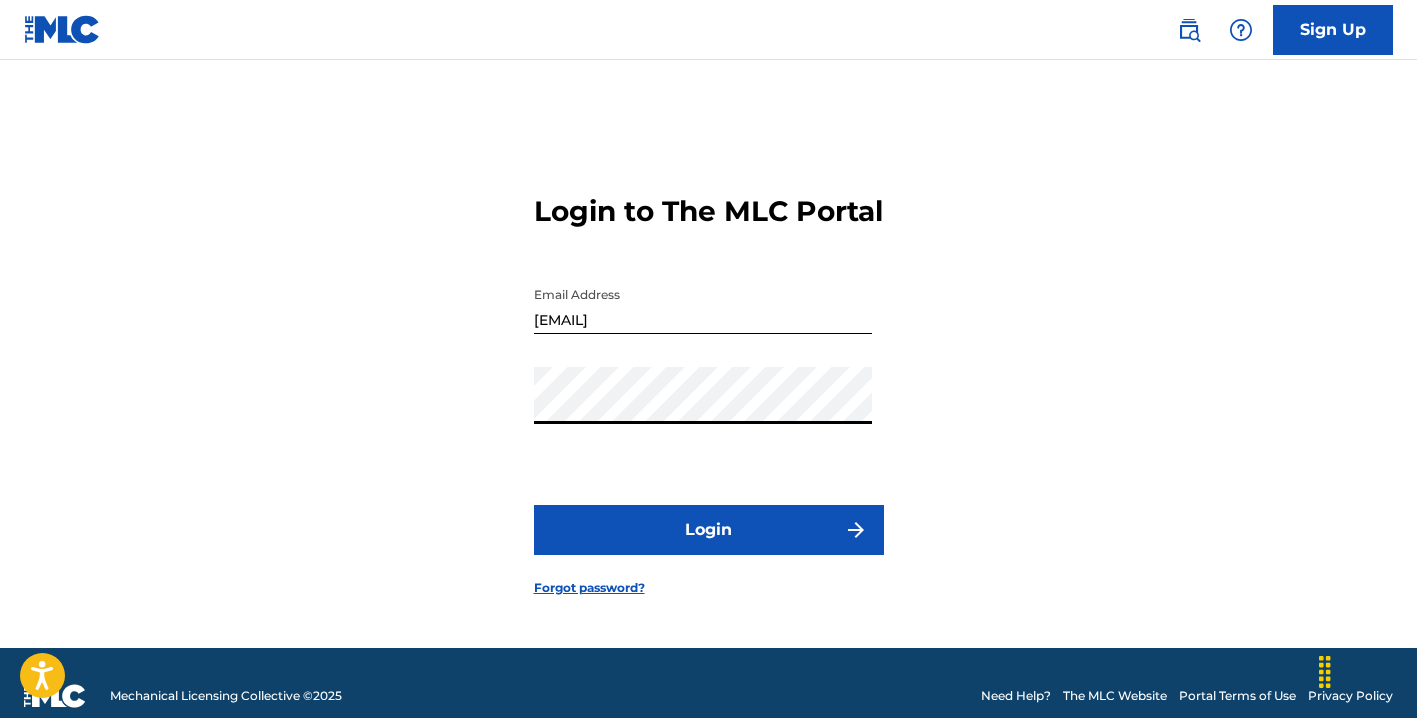 click on "Login" at bounding box center (709, 530) 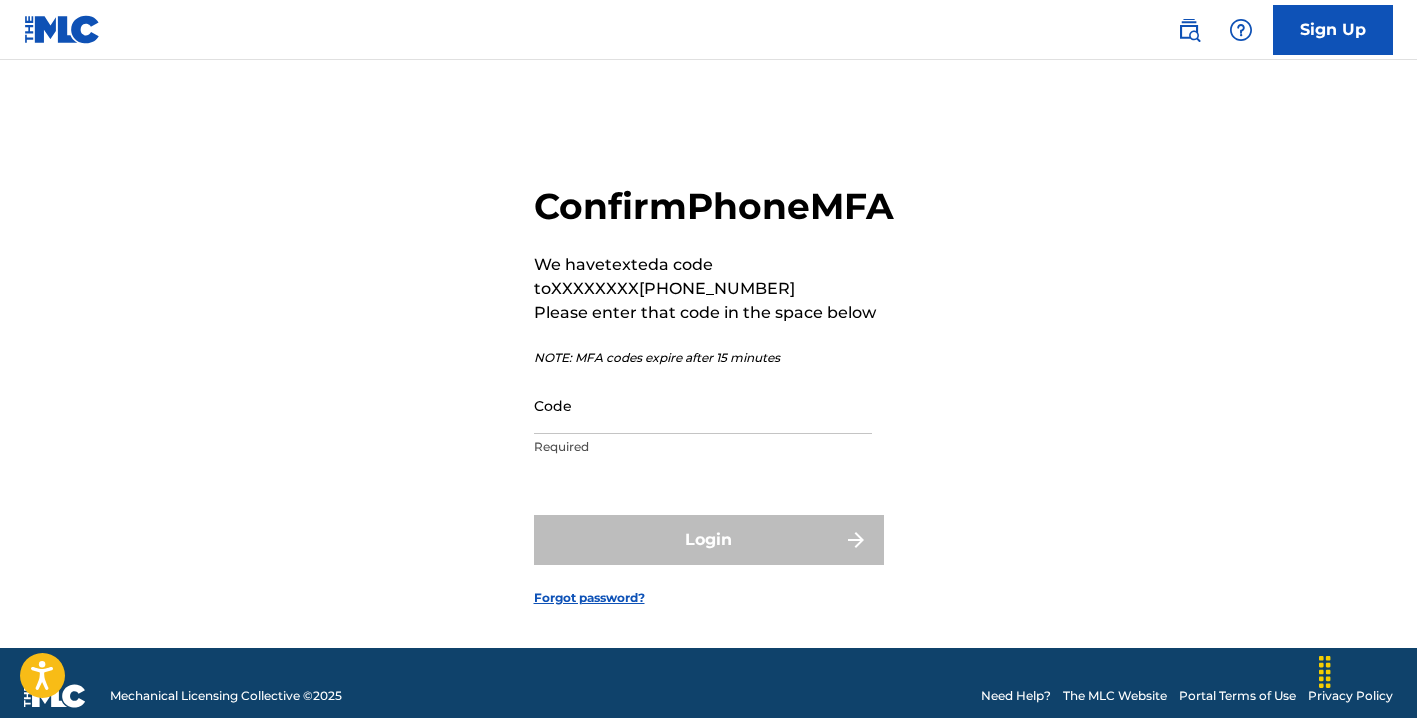 click on "Code" at bounding box center [703, 405] 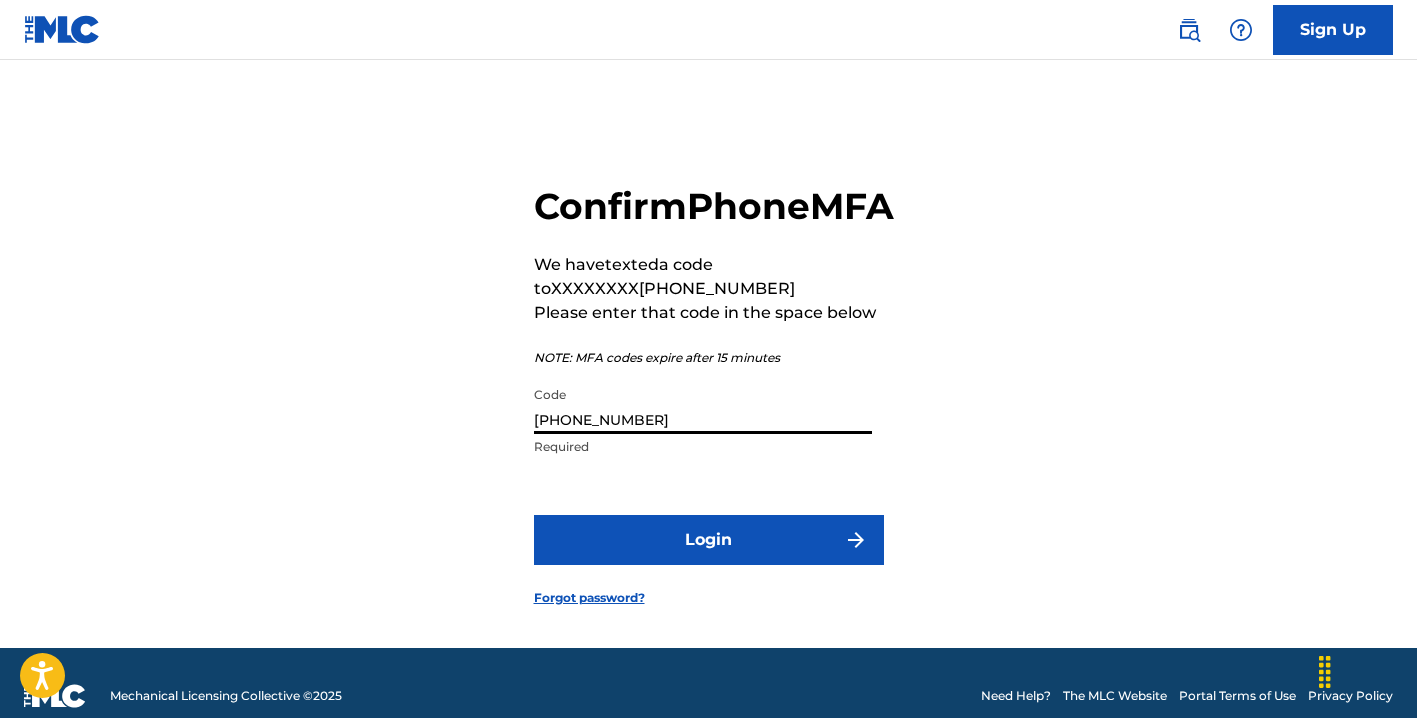 type on "[PHONE_NUMBER]" 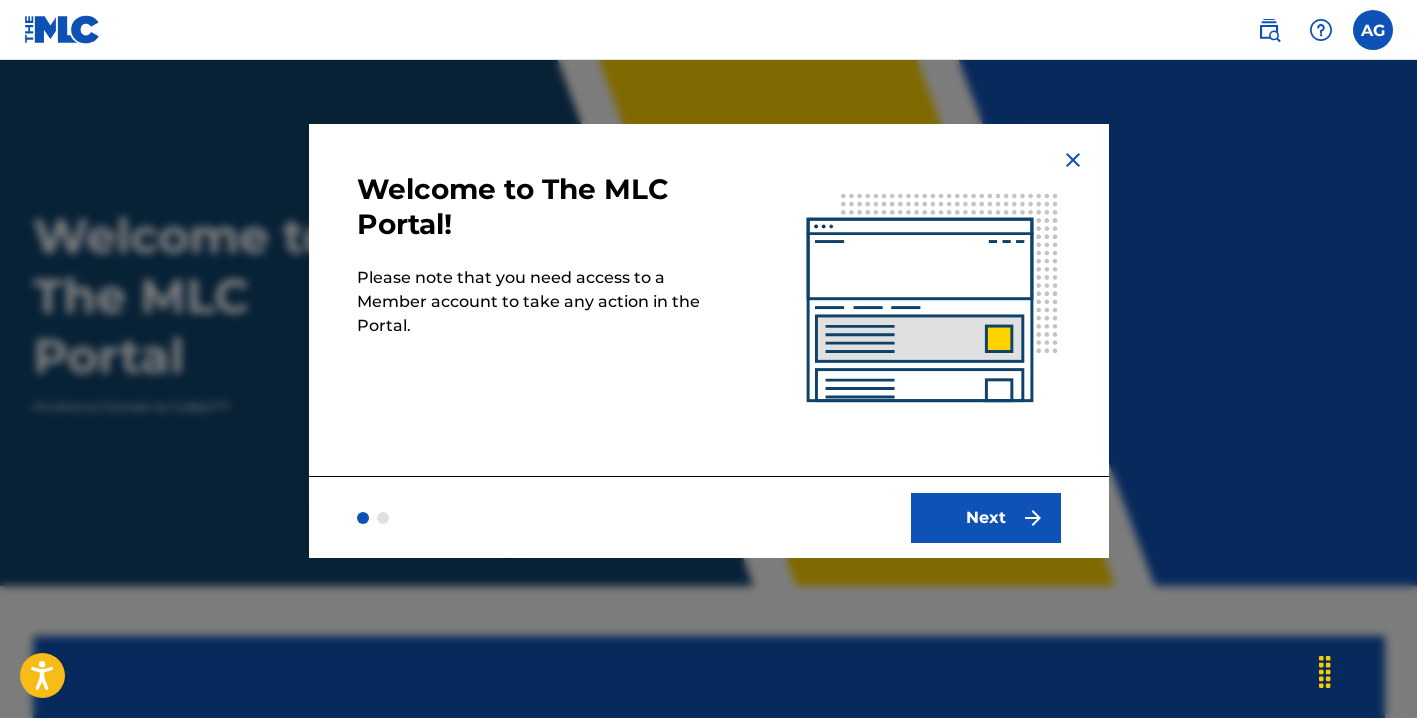 scroll, scrollTop: 0, scrollLeft: 0, axis: both 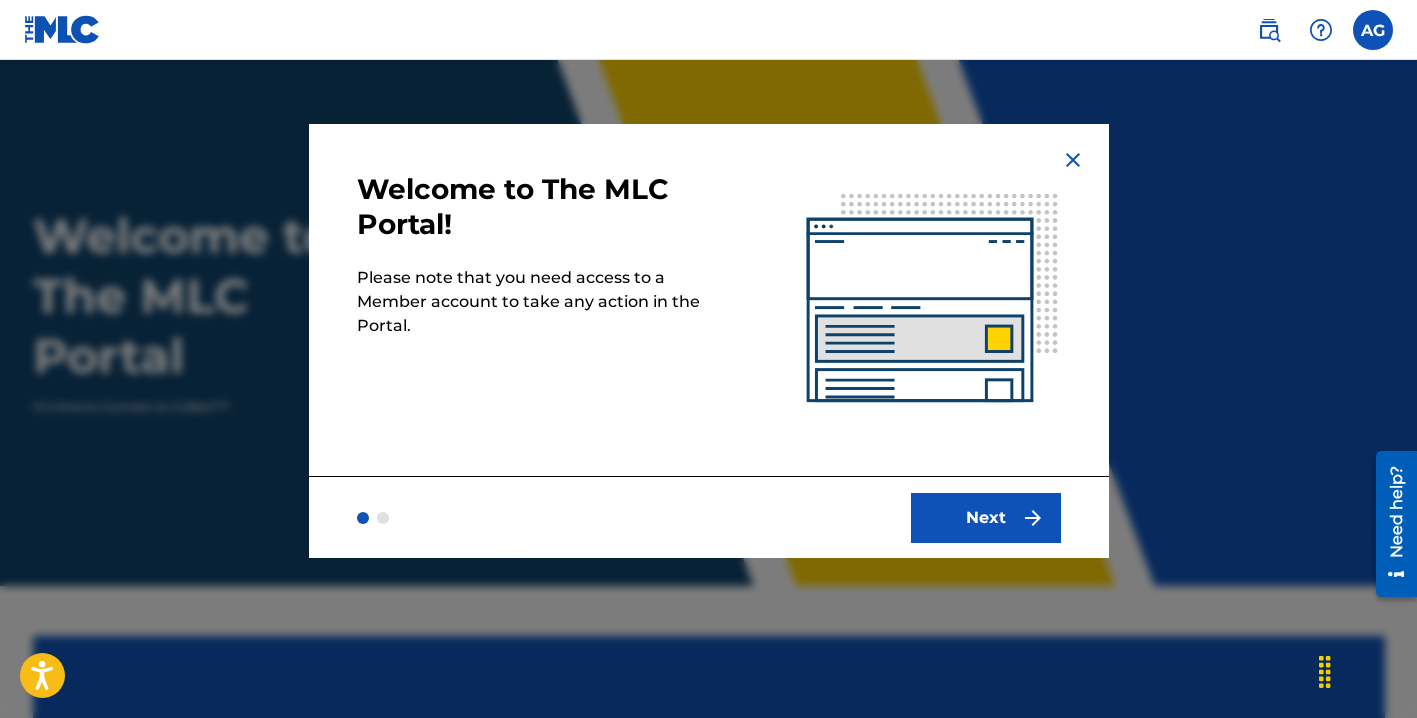 click on "Next" at bounding box center (986, 518) 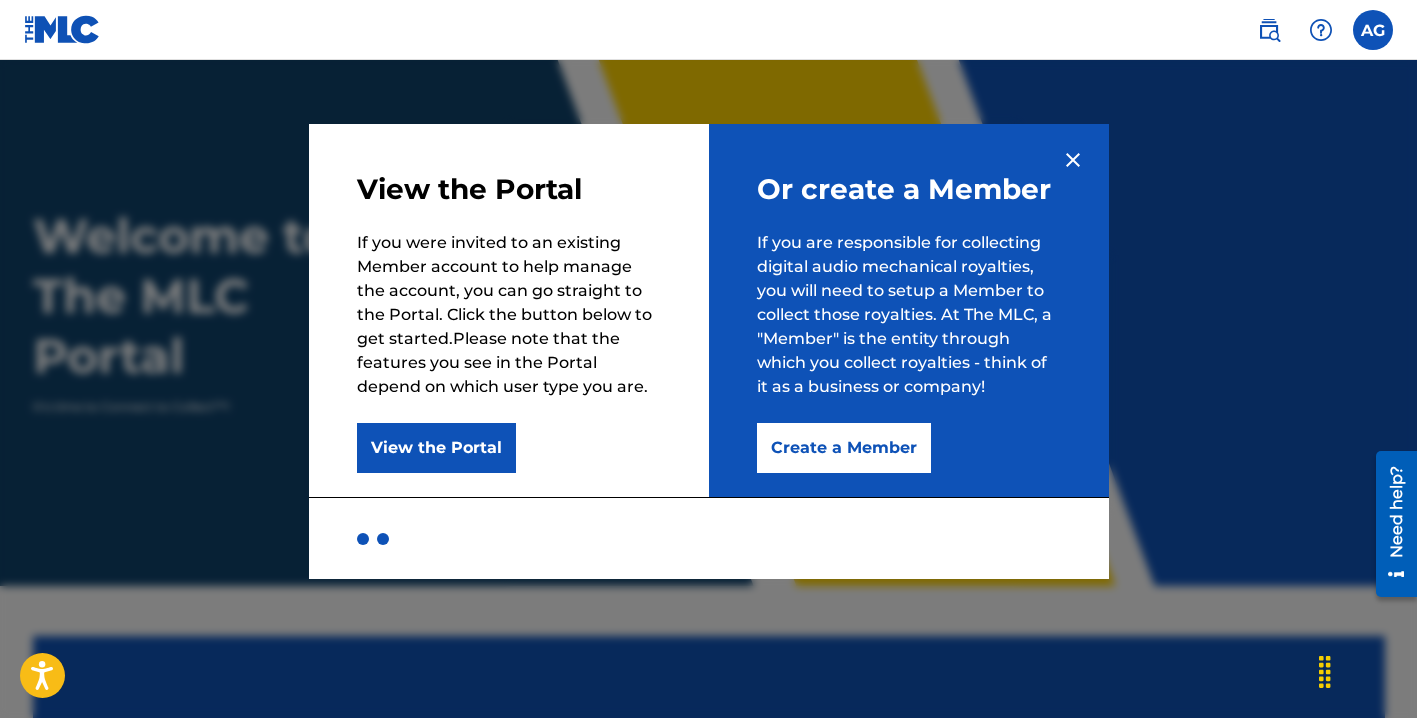 click on "Create a Member" at bounding box center [844, 448] 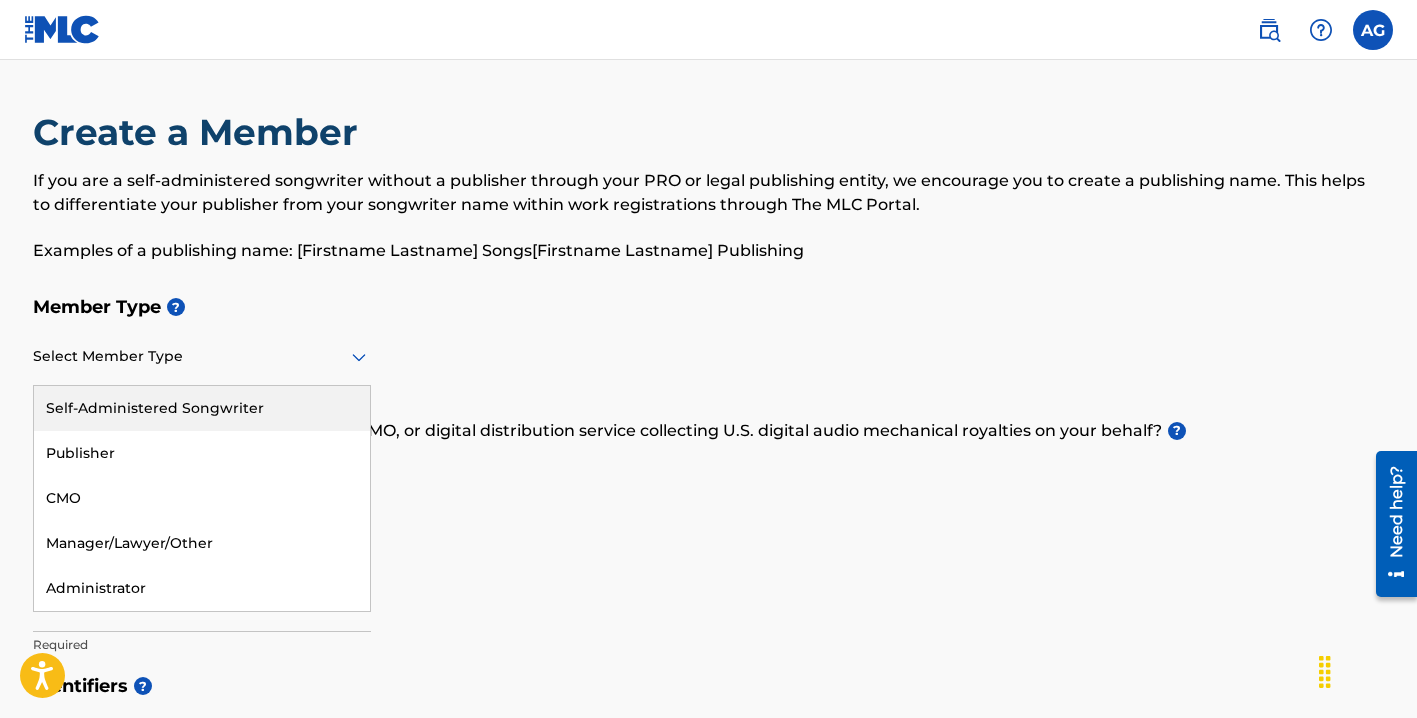 click at bounding box center [202, 356] 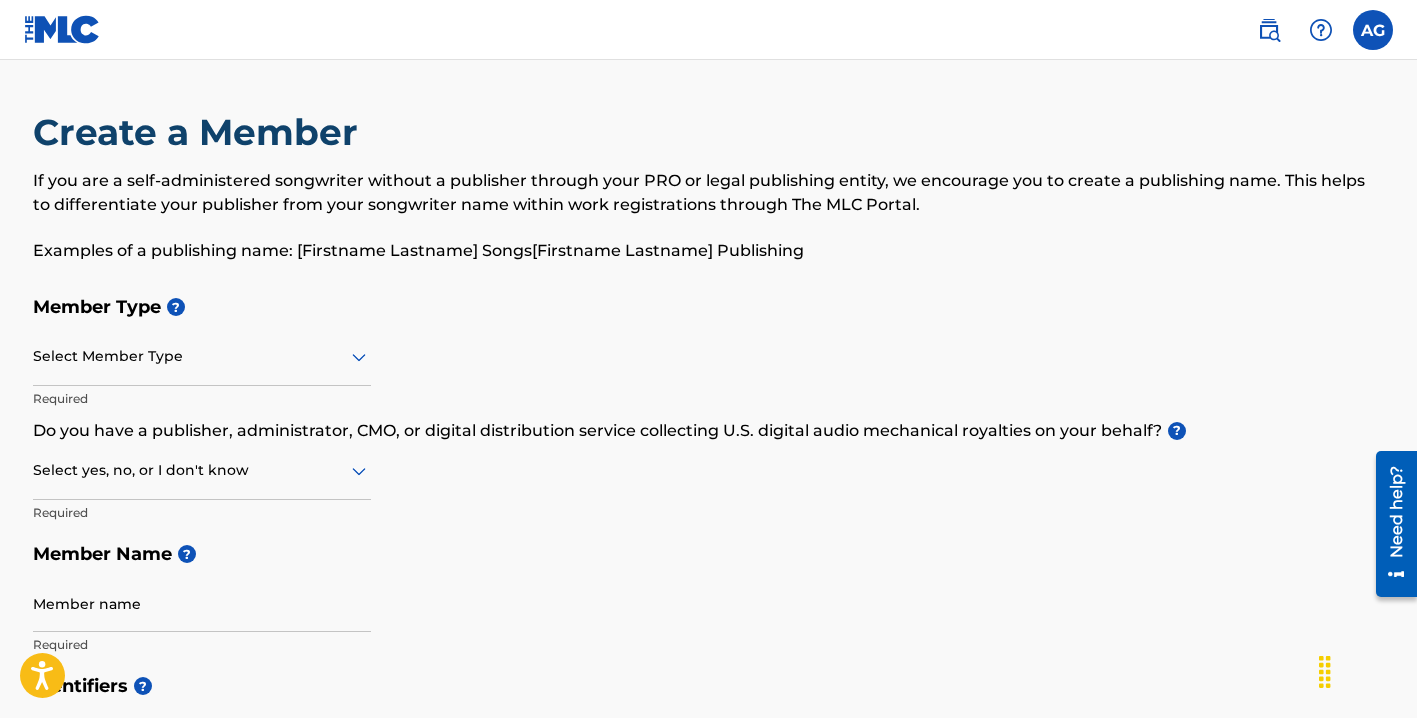 click on "Member Type ?" at bounding box center [709, 307] 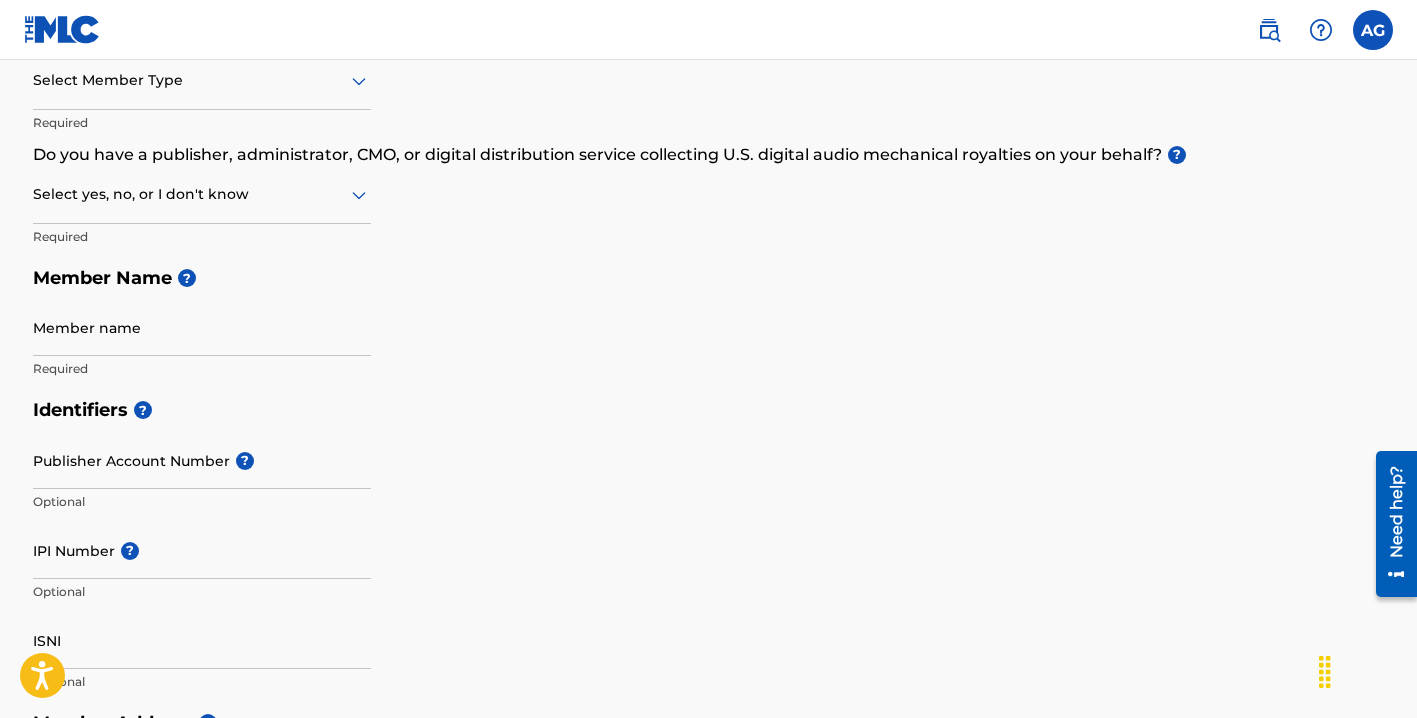 scroll, scrollTop: 266, scrollLeft: 0, axis: vertical 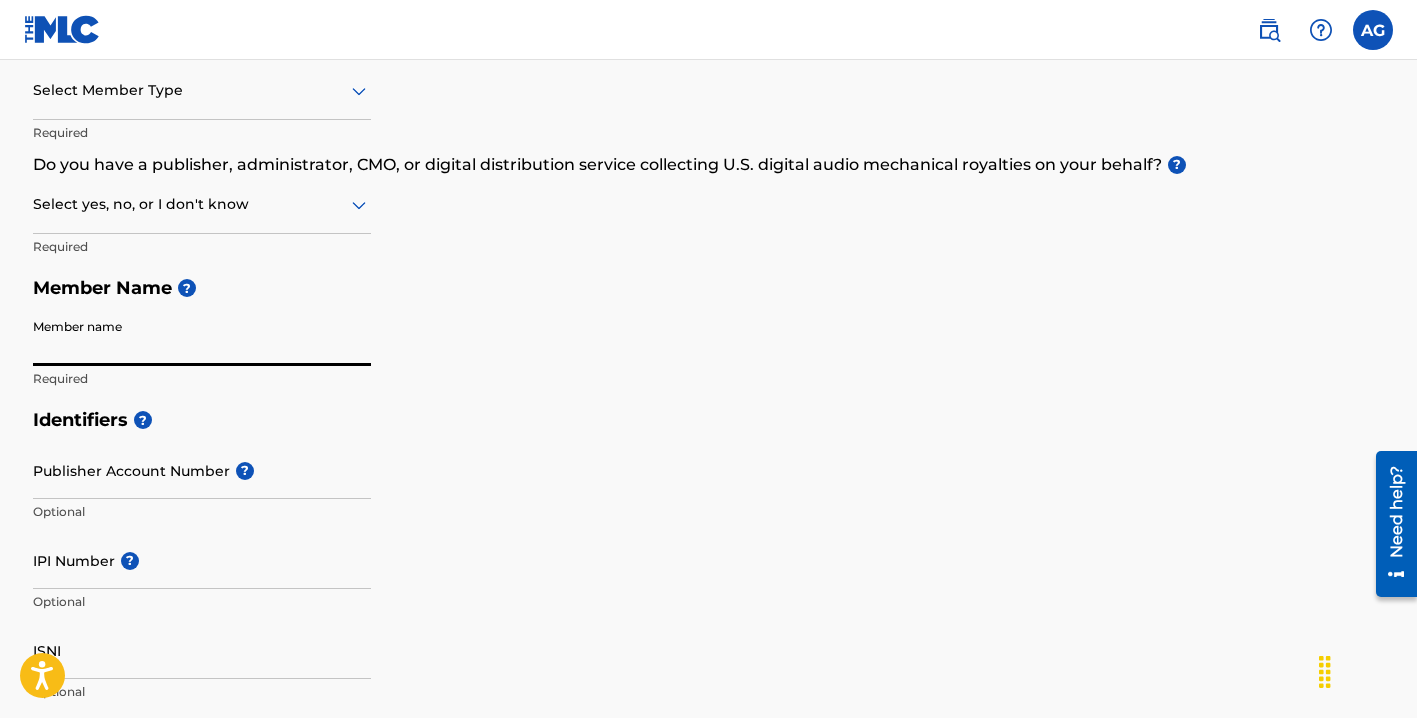 click on "Member name" at bounding box center [202, 337] 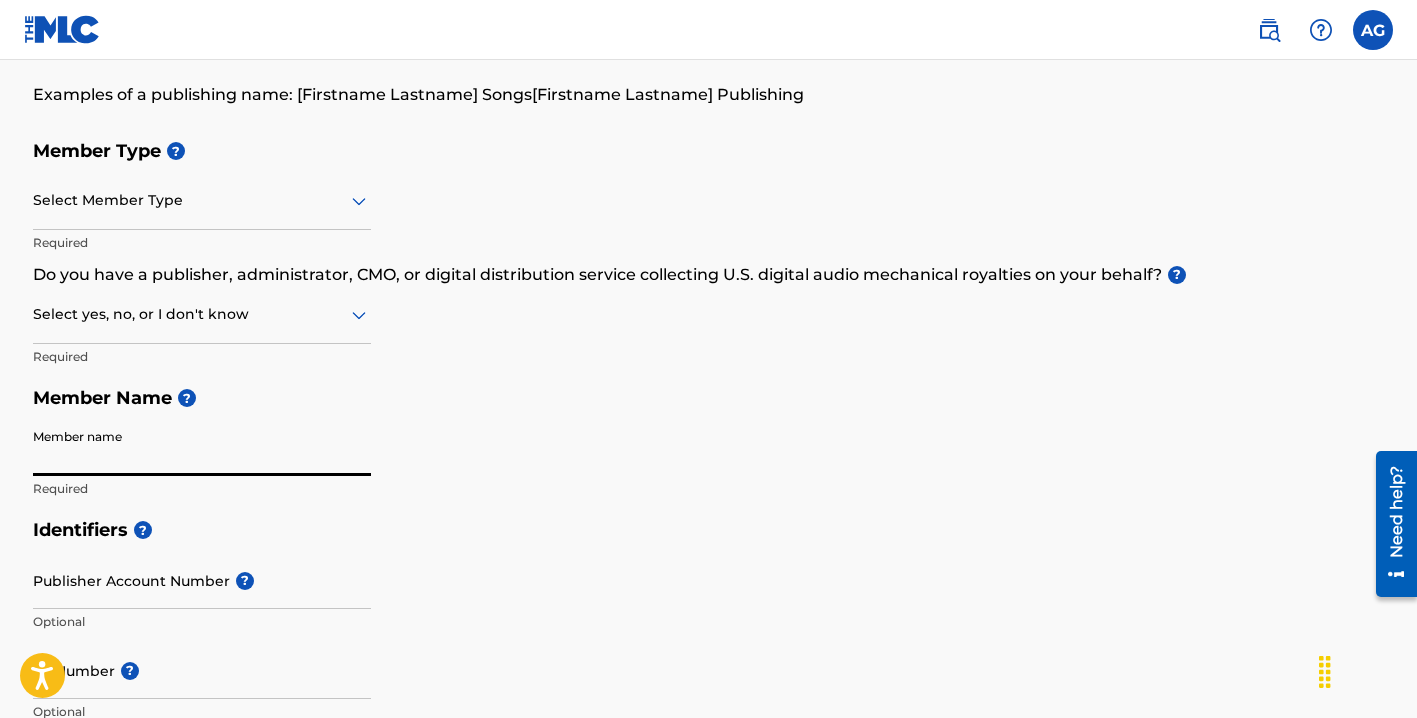 scroll, scrollTop: 150, scrollLeft: 0, axis: vertical 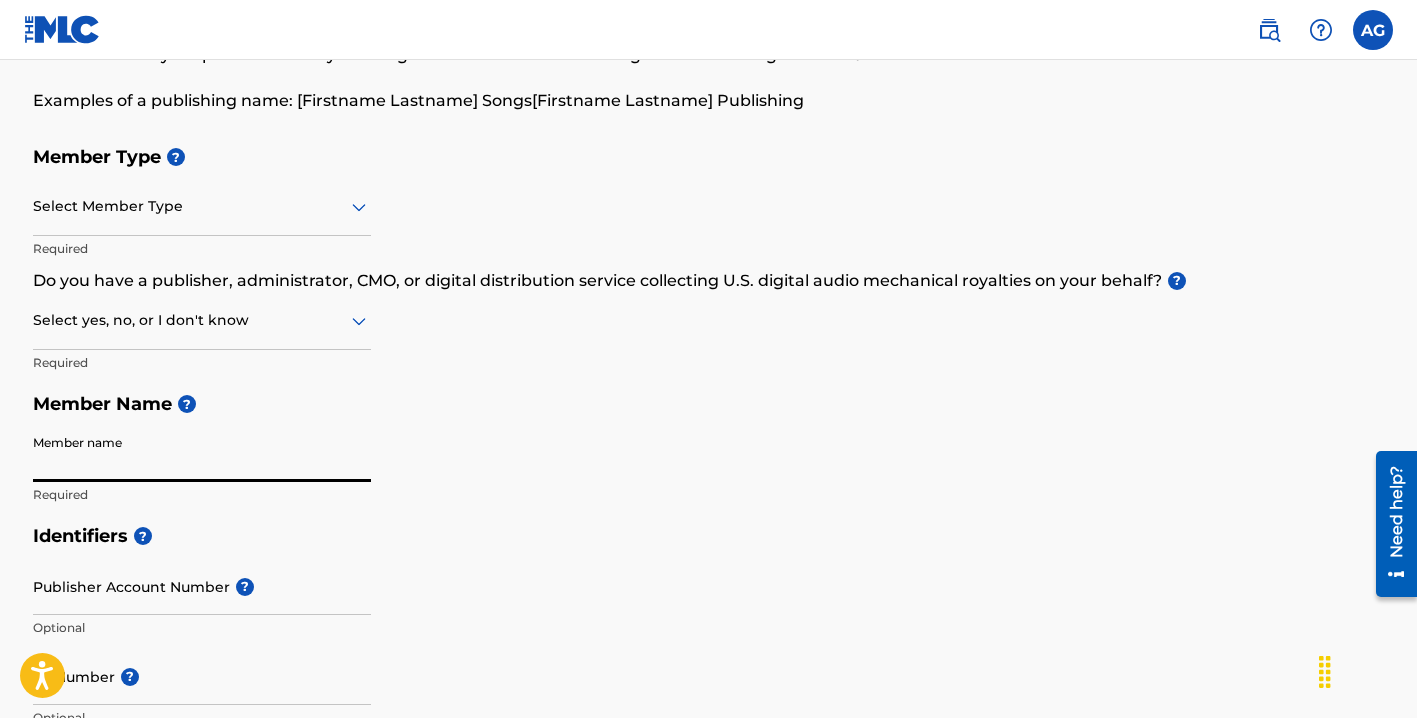 click at bounding box center [202, 320] 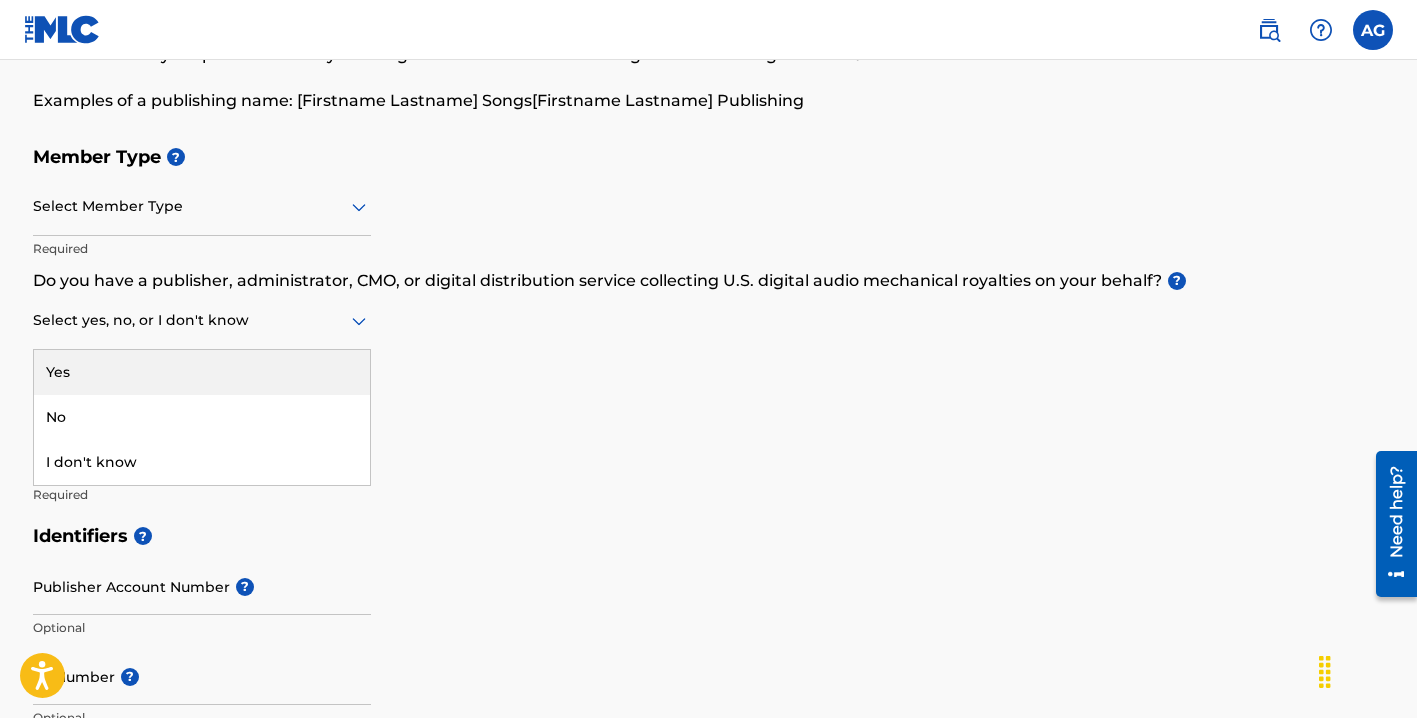 click on "Yes" at bounding box center (202, 372) 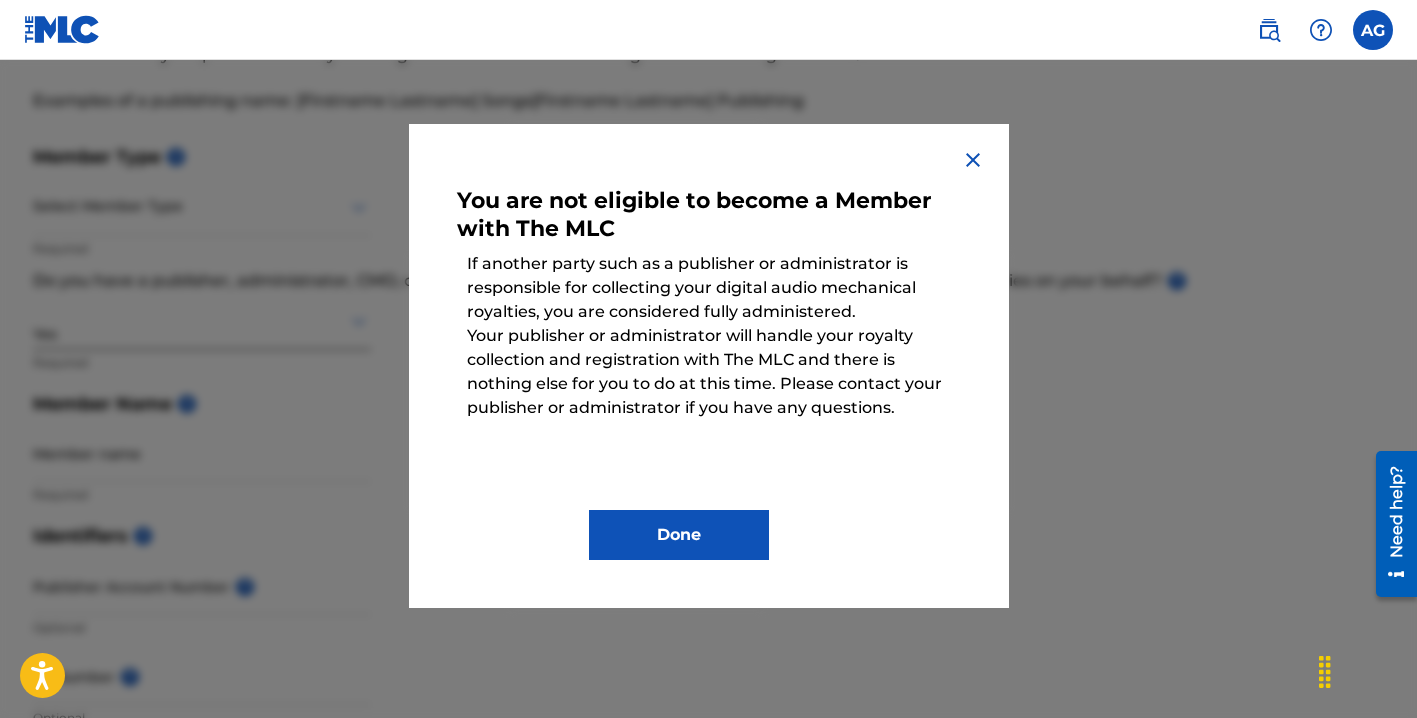 click at bounding box center (973, 160) 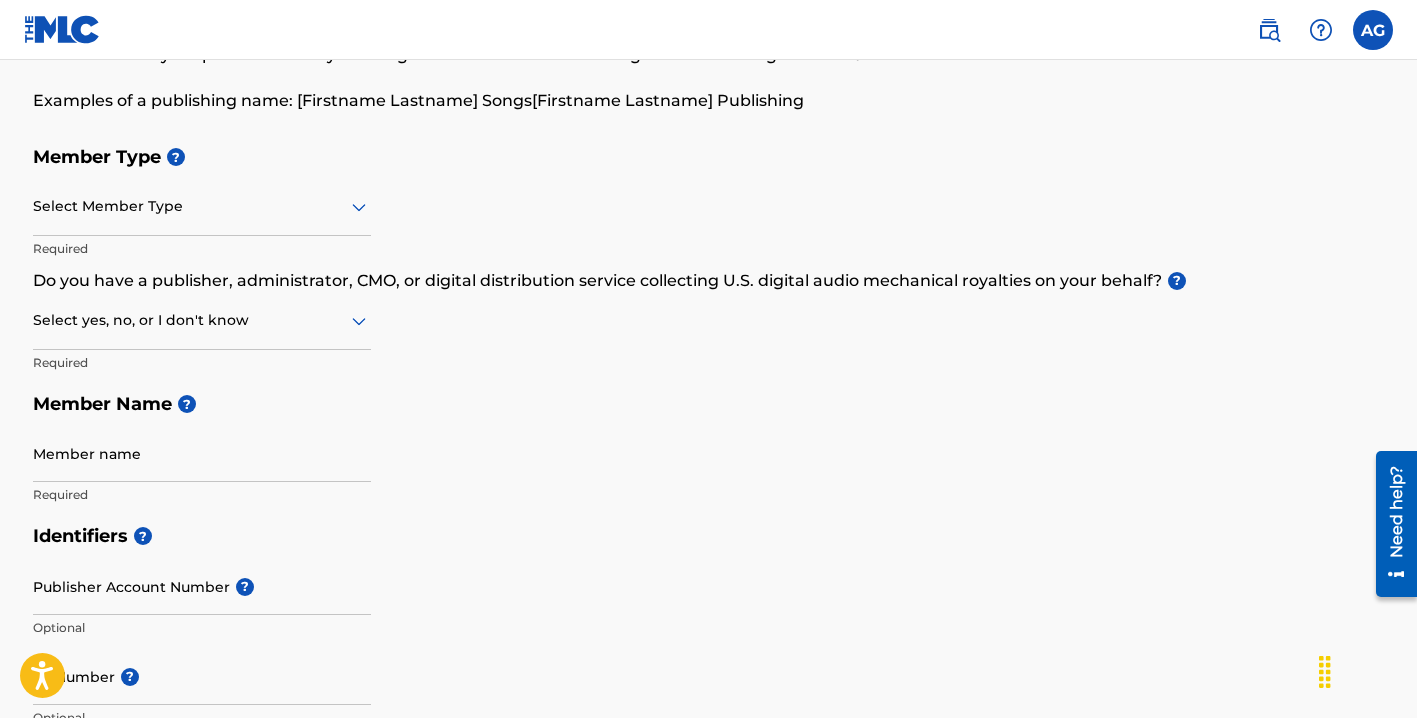 click at bounding box center (202, 320) 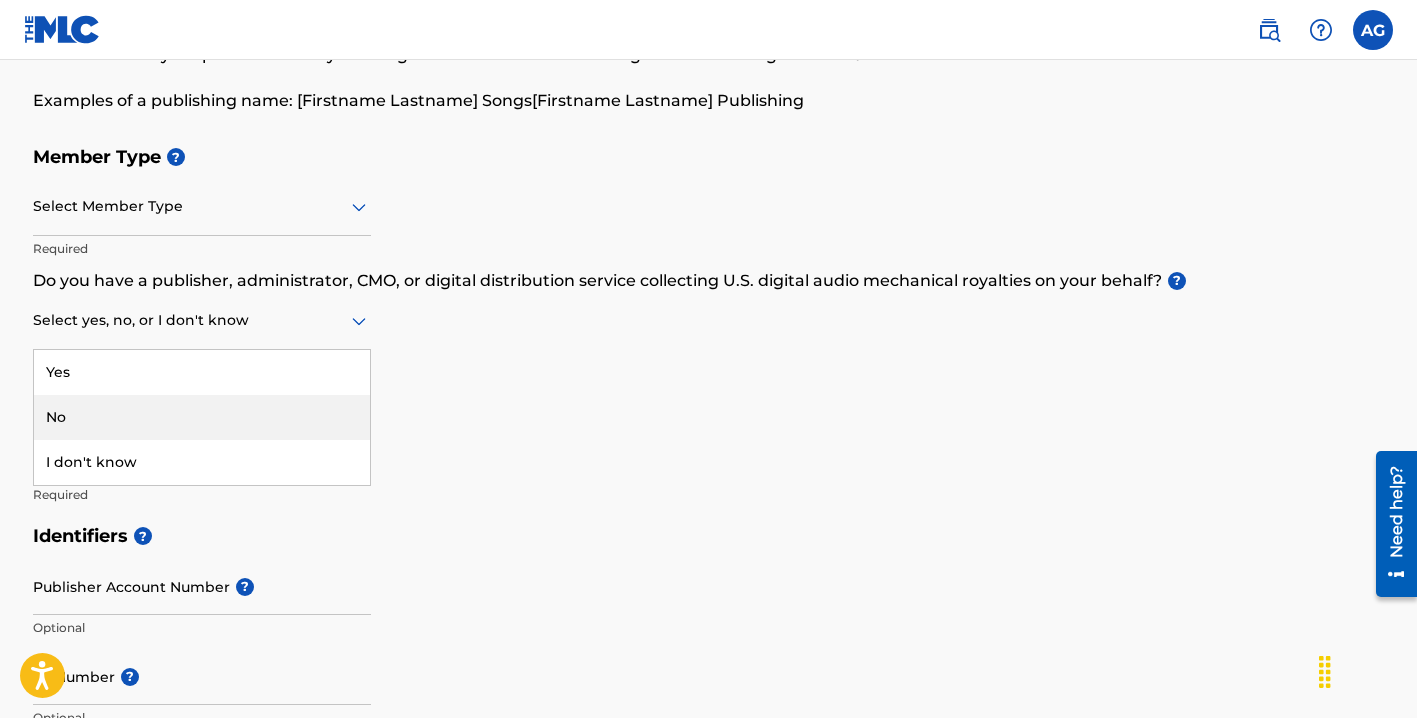 click on "No" at bounding box center (202, 417) 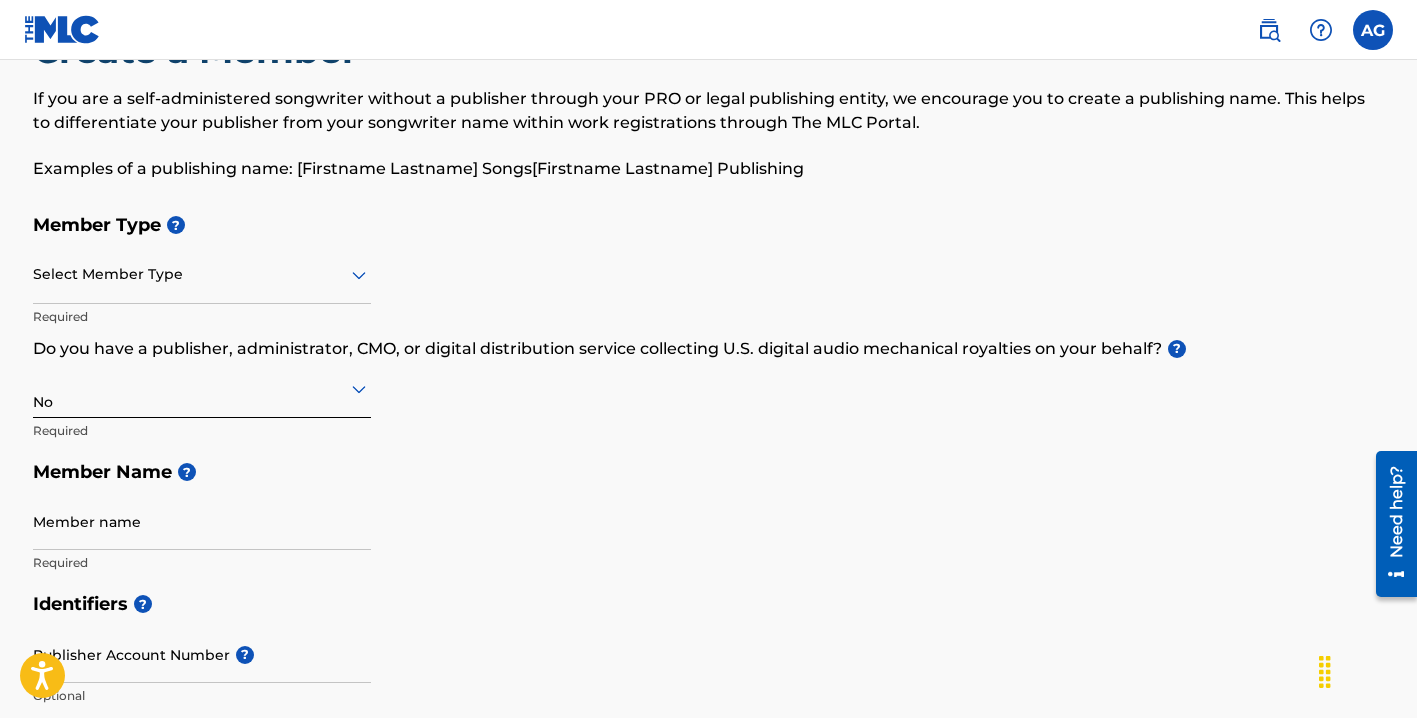 scroll, scrollTop: 81, scrollLeft: 0, axis: vertical 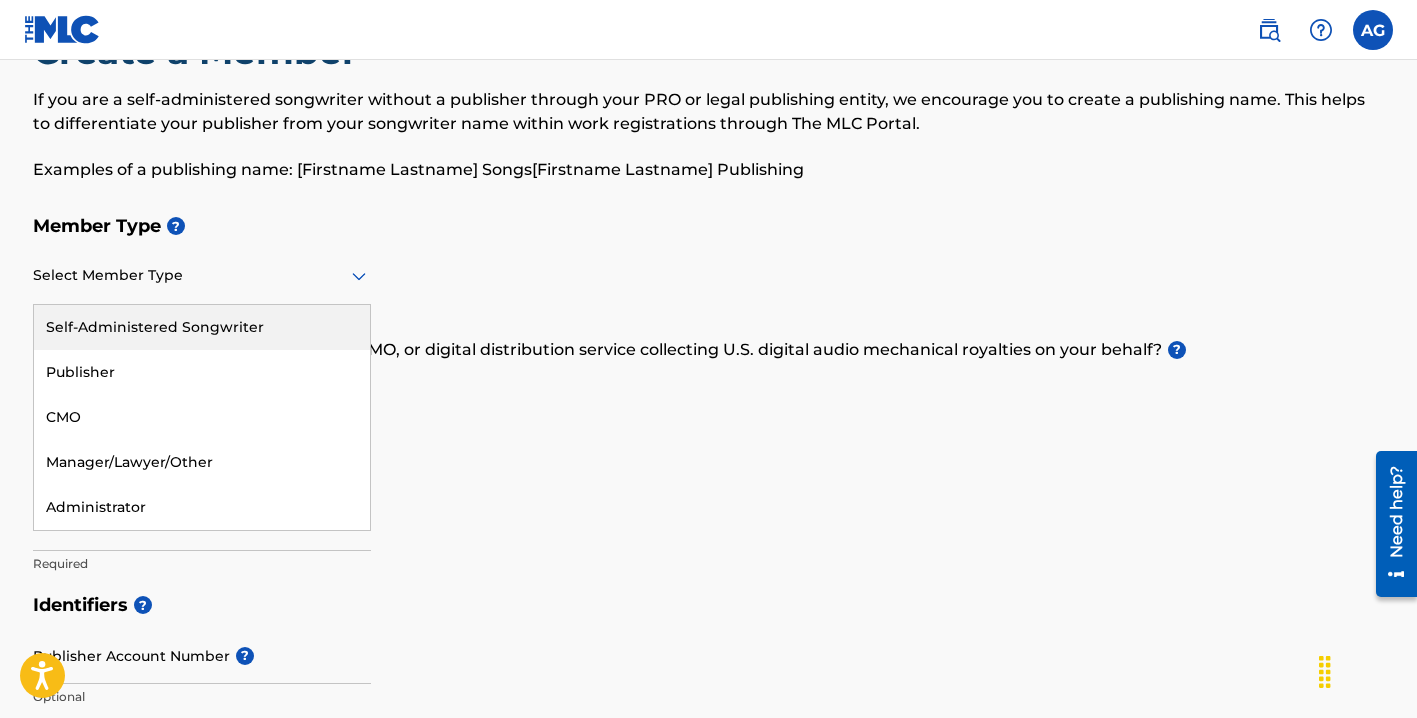 click at bounding box center [202, 275] 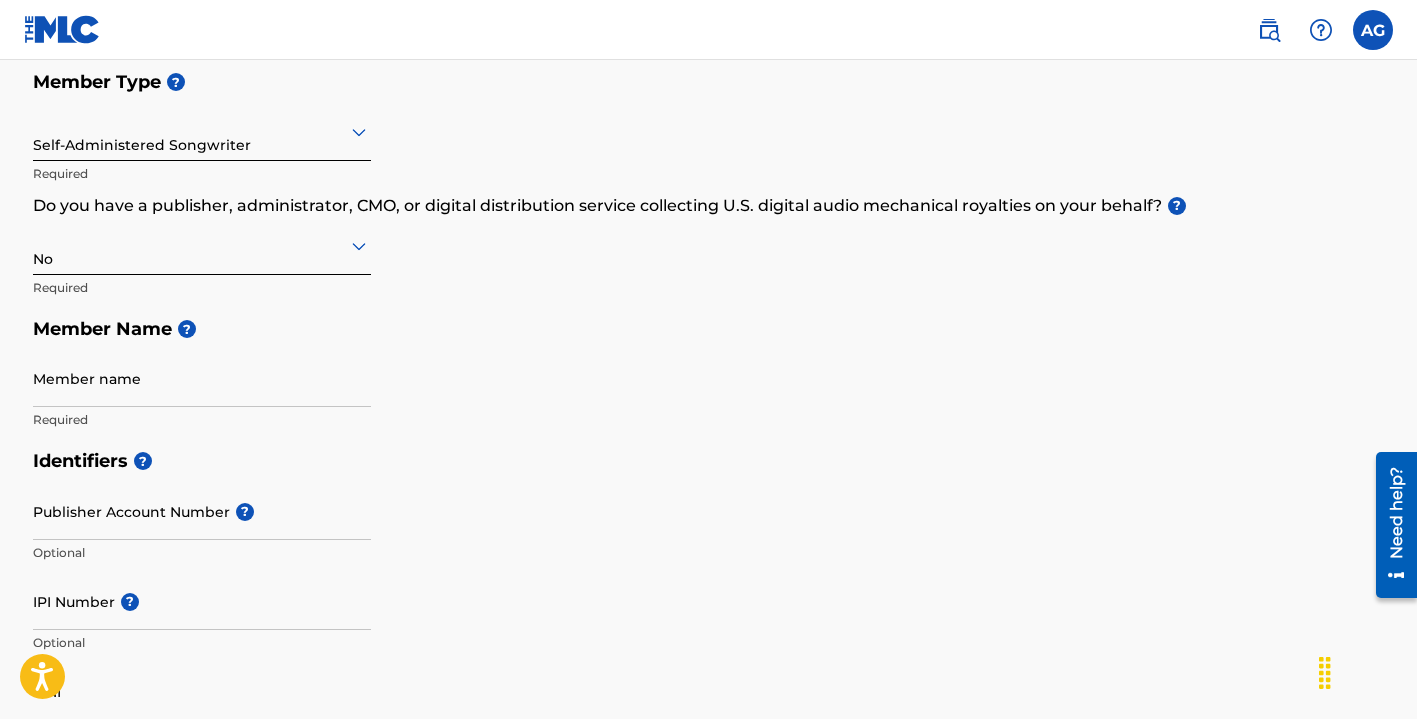 scroll, scrollTop: 226, scrollLeft: 0, axis: vertical 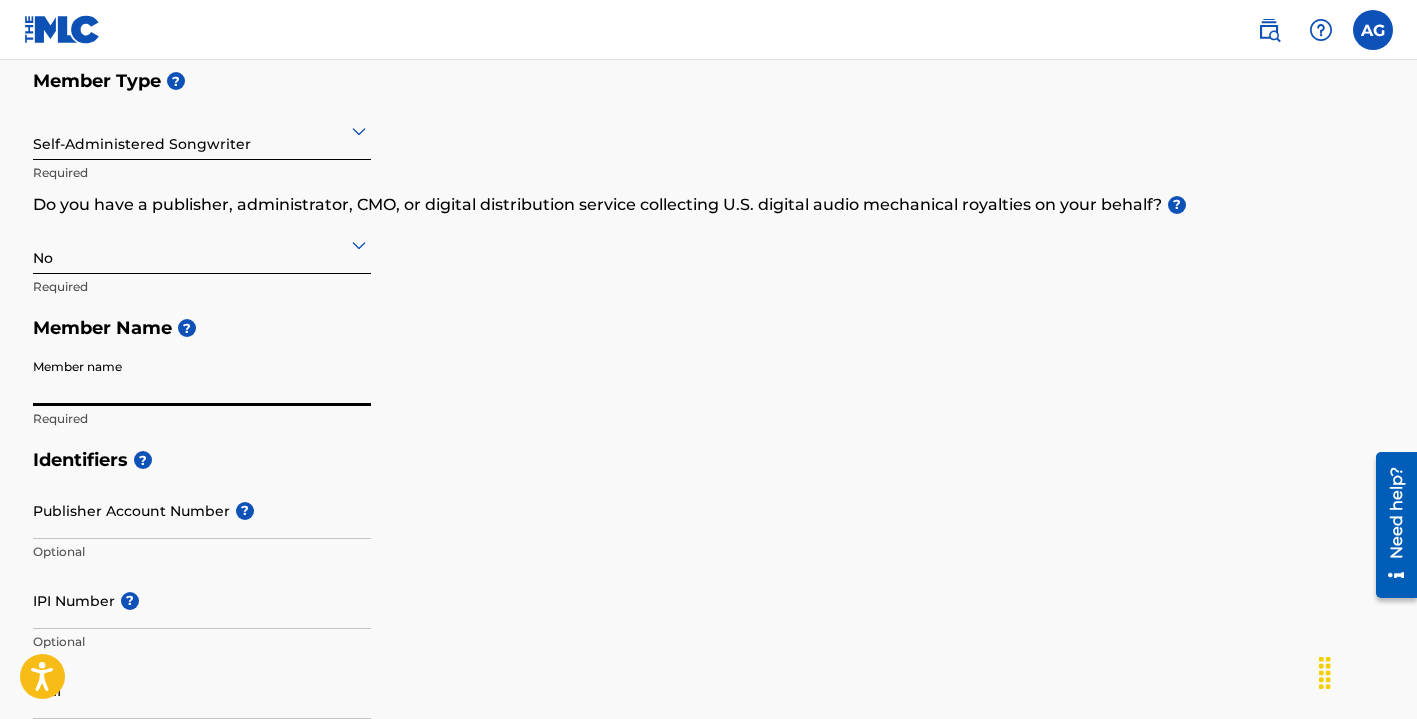 click on "Member name" at bounding box center [202, 377] 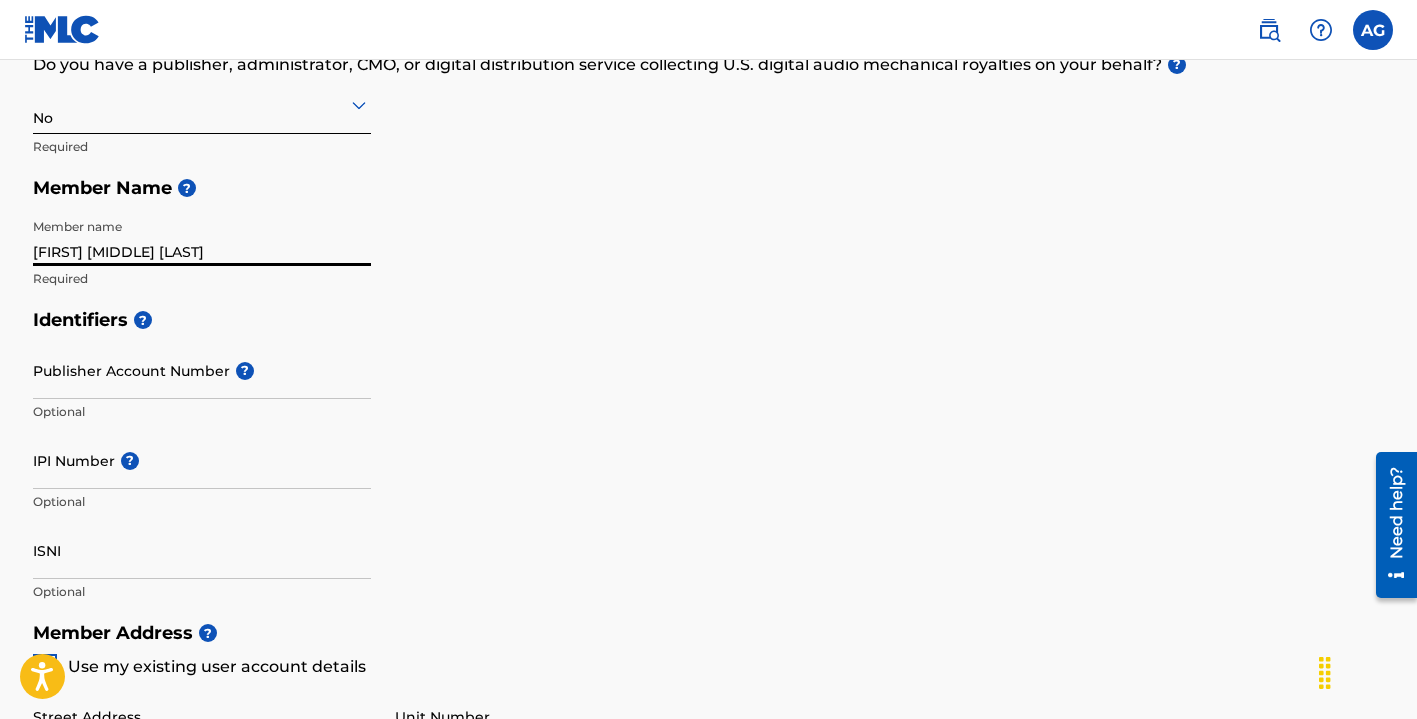 scroll, scrollTop: 369, scrollLeft: 0, axis: vertical 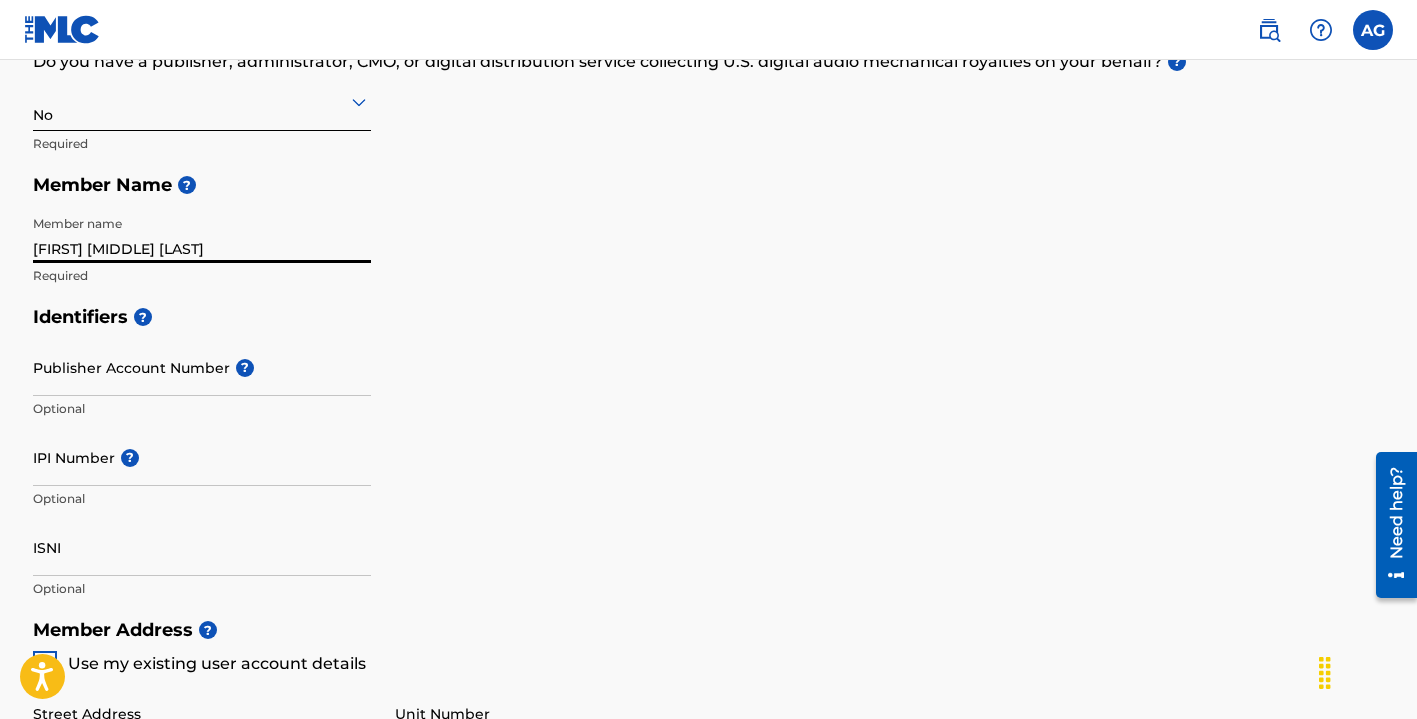 type on "[FIRST] [MIDDLE] [LAST]" 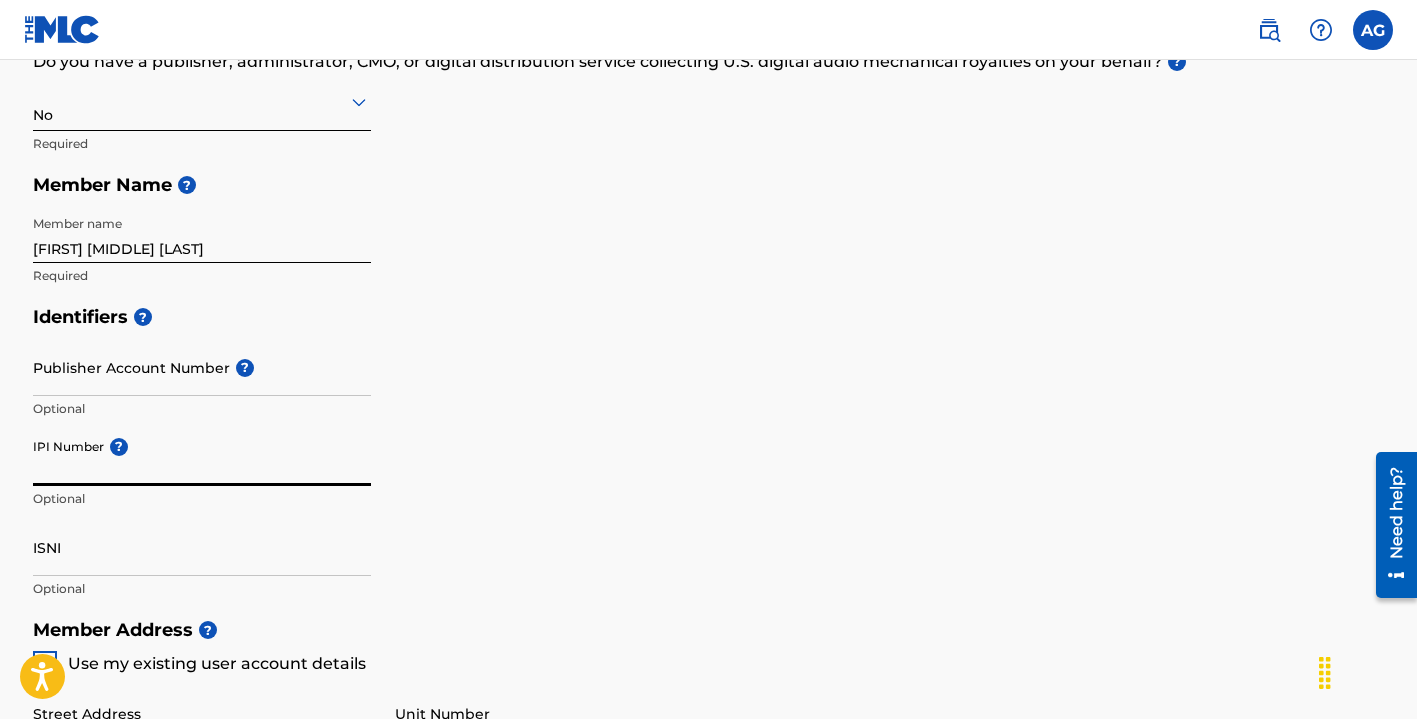click on "IPI Number ?" at bounding box center (202, 457) 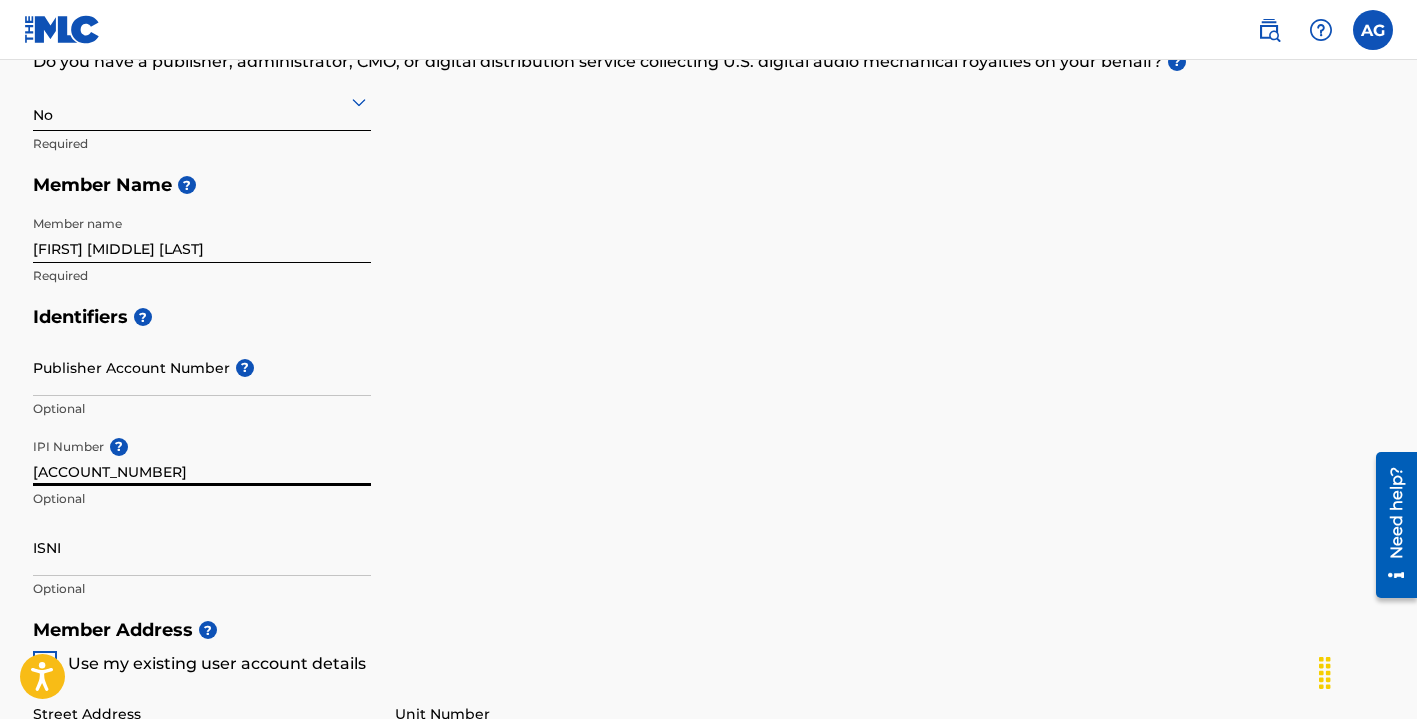 type on "[ACCOUNT_NUMBER]" 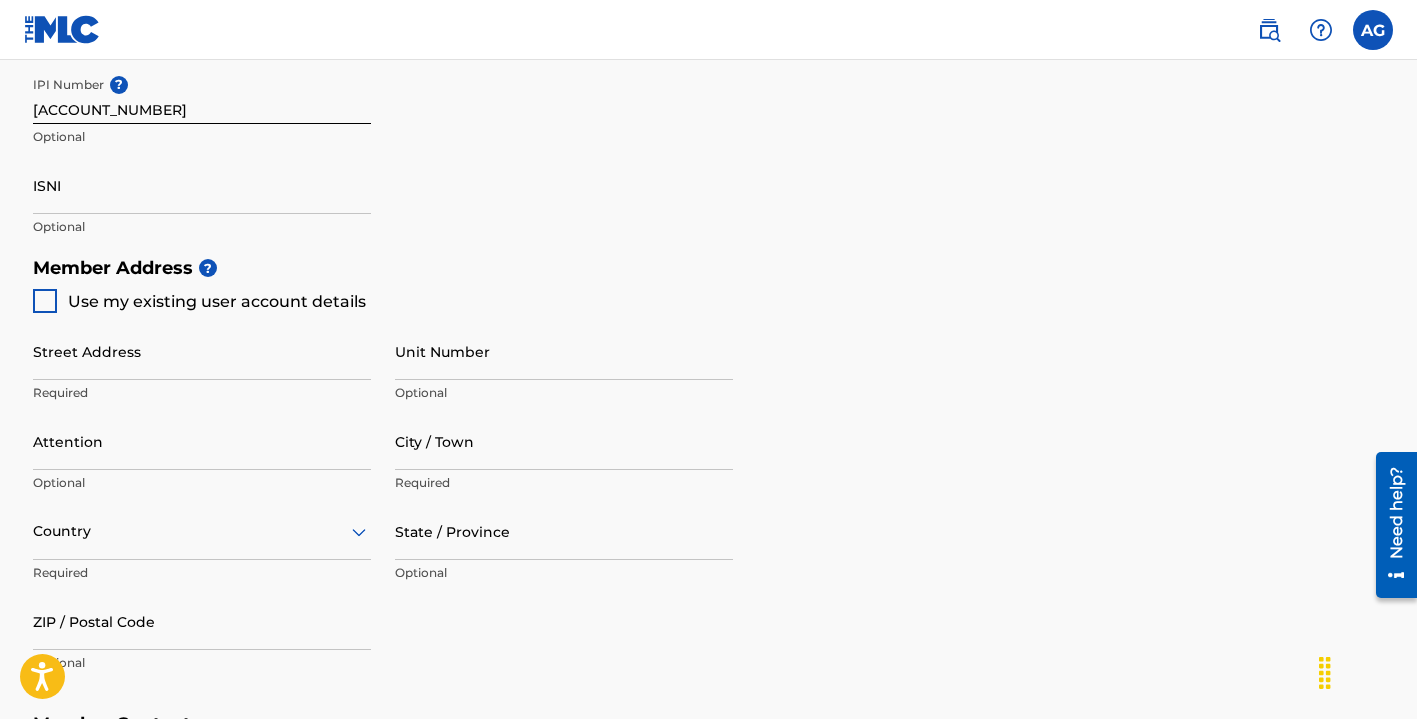 scroll, scrollTop: 732, scrollLeft: 0, axis: vertical 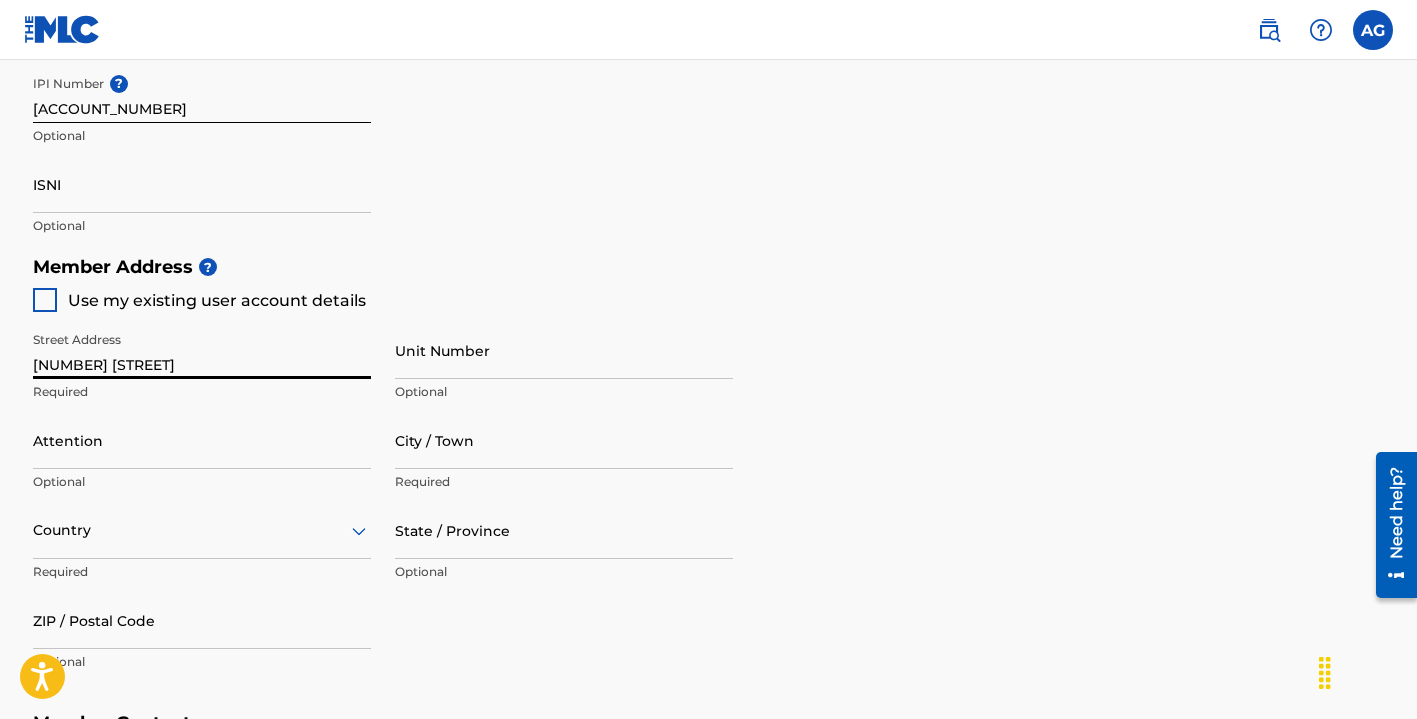 type on "[NUMBER] [STREET]" 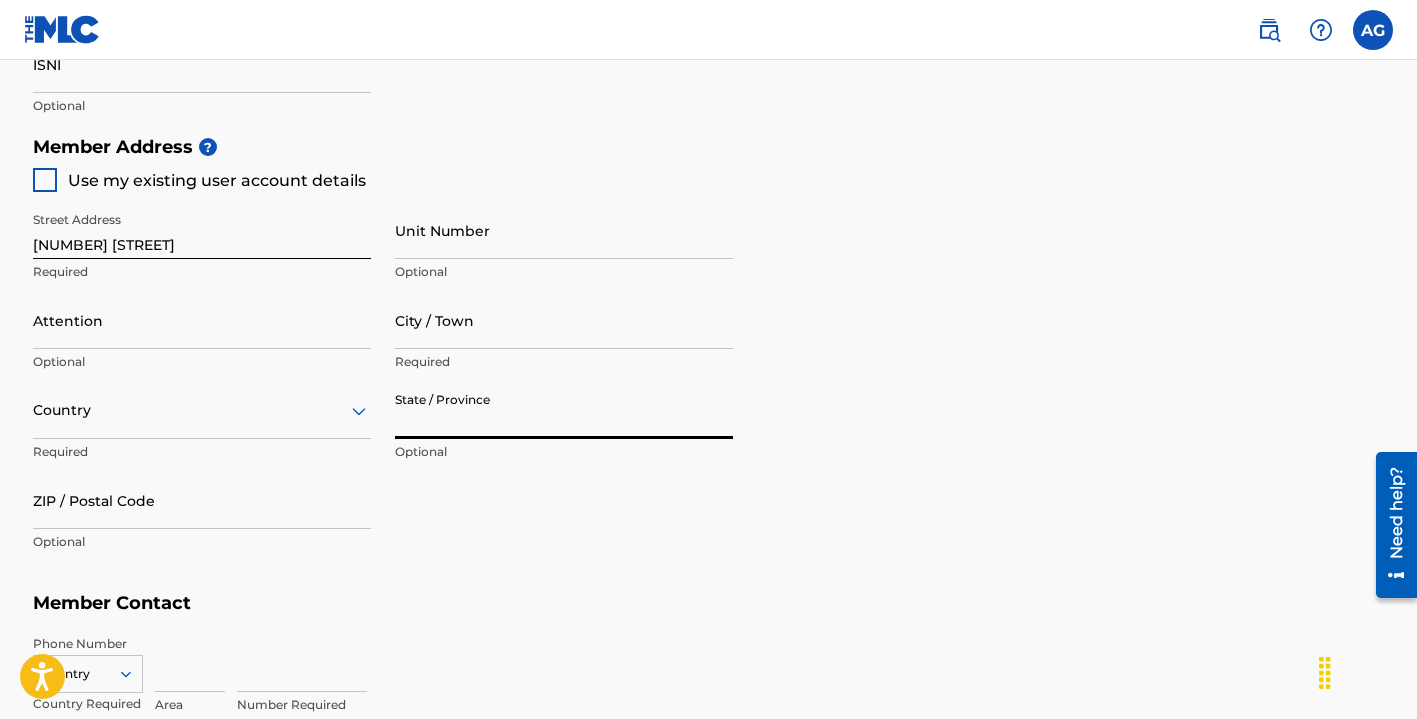scroll, scrollTop: 861, scrollLeft: 0, axis: vertical 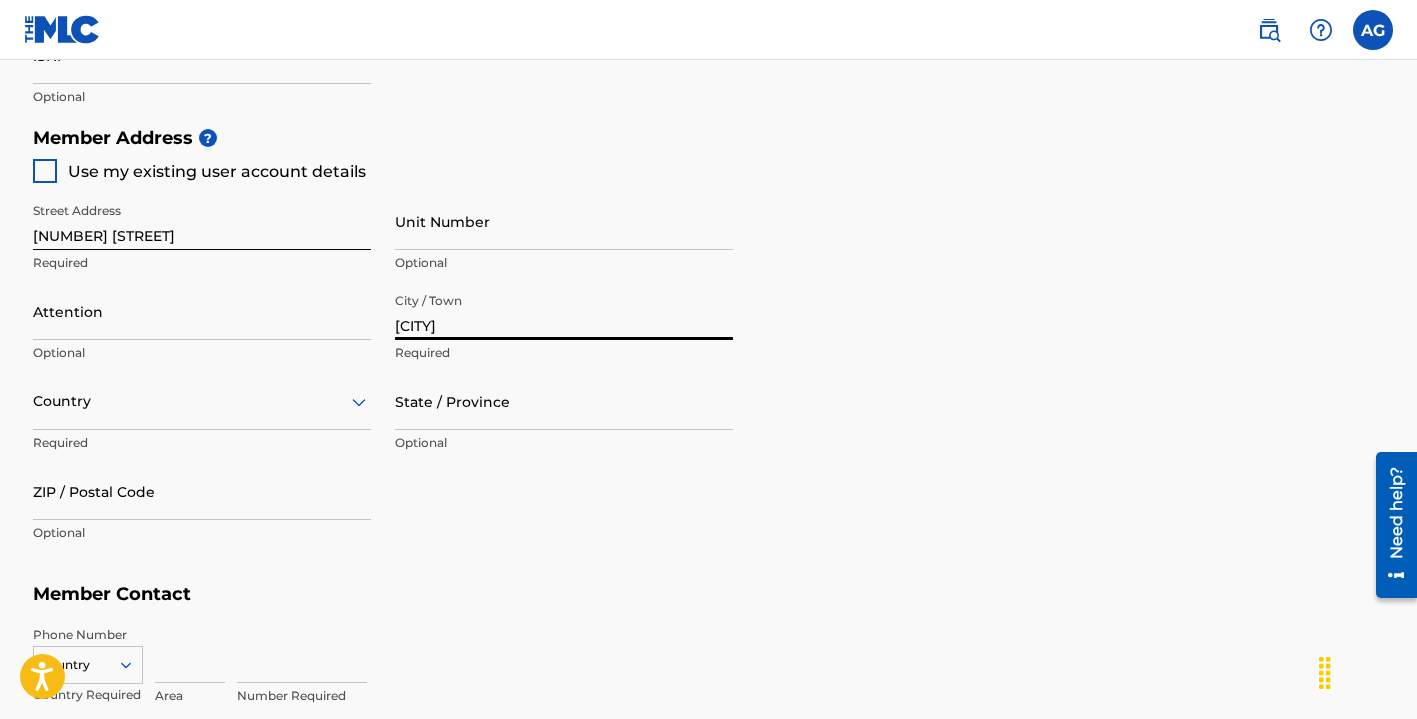 type on "[CITY]" 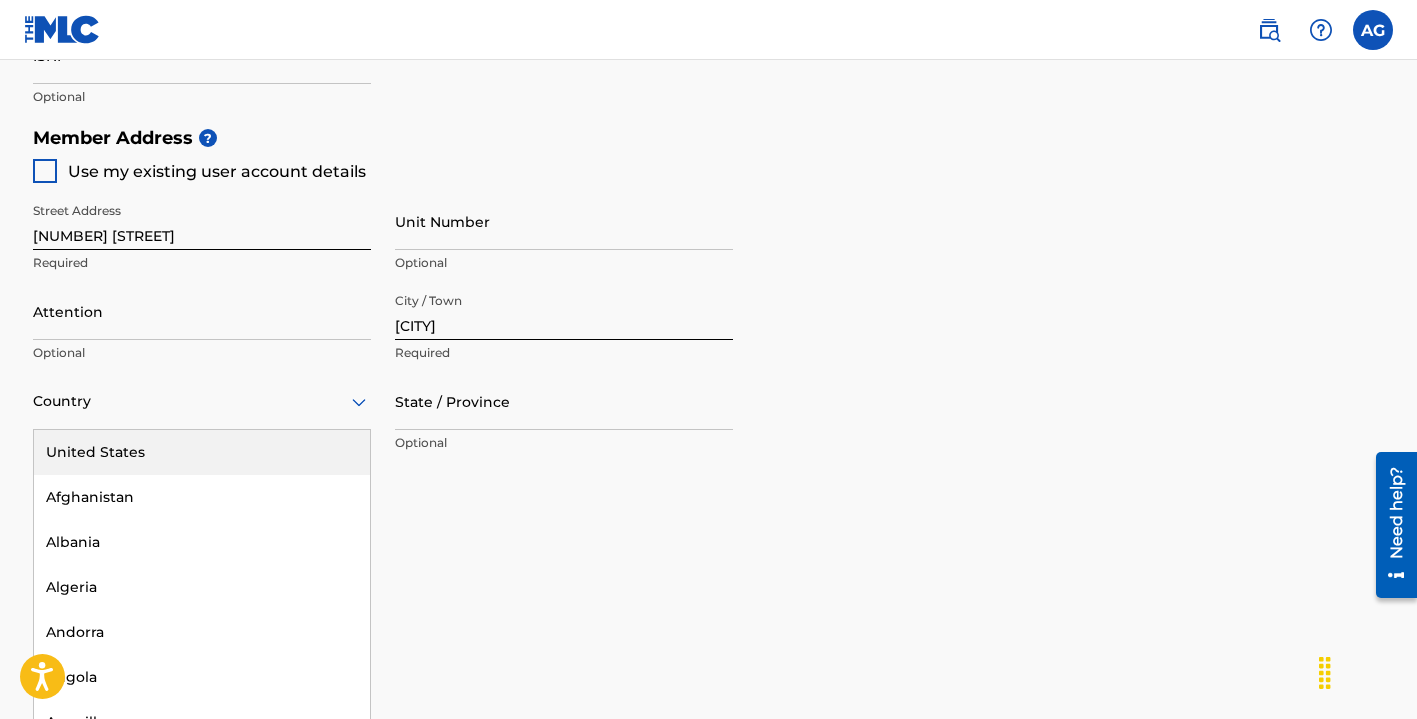 click on "Country" at bounding box center [202, 401] 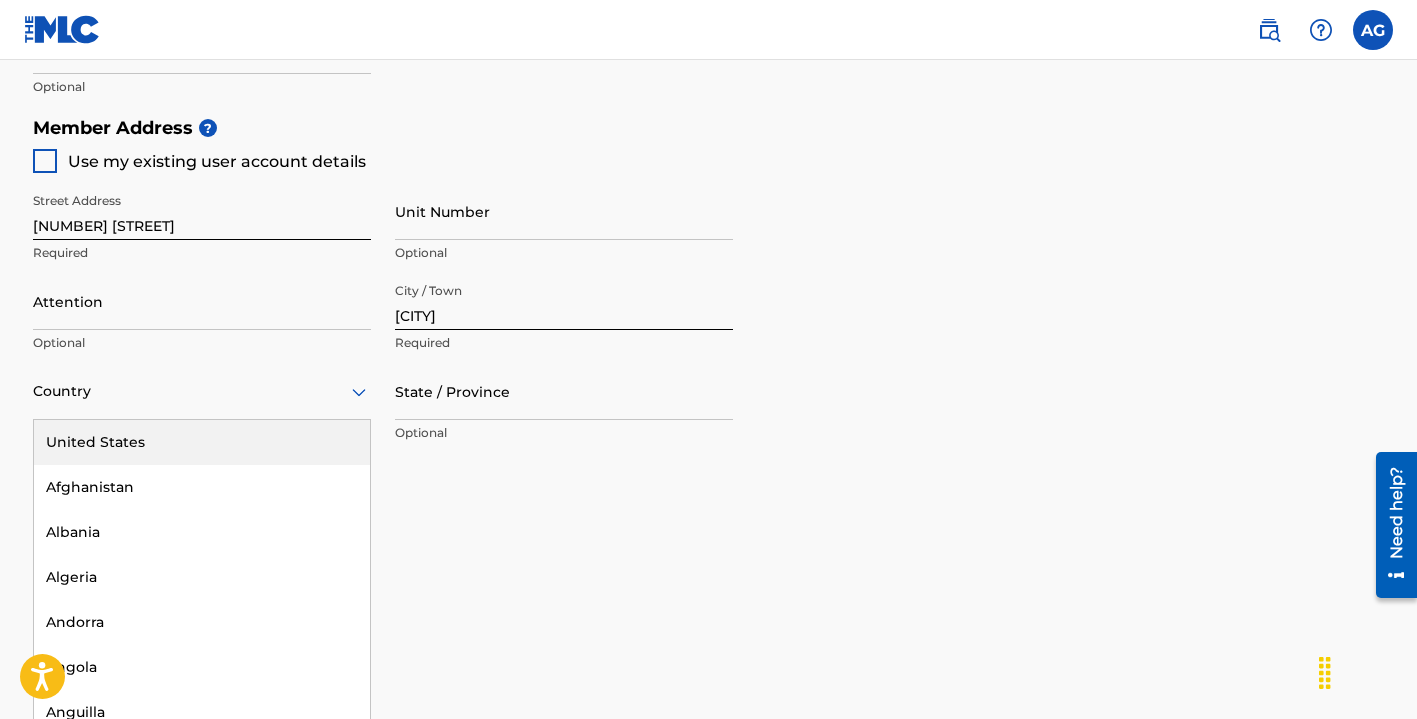 click on "United States" at bounding box center (202, 442) 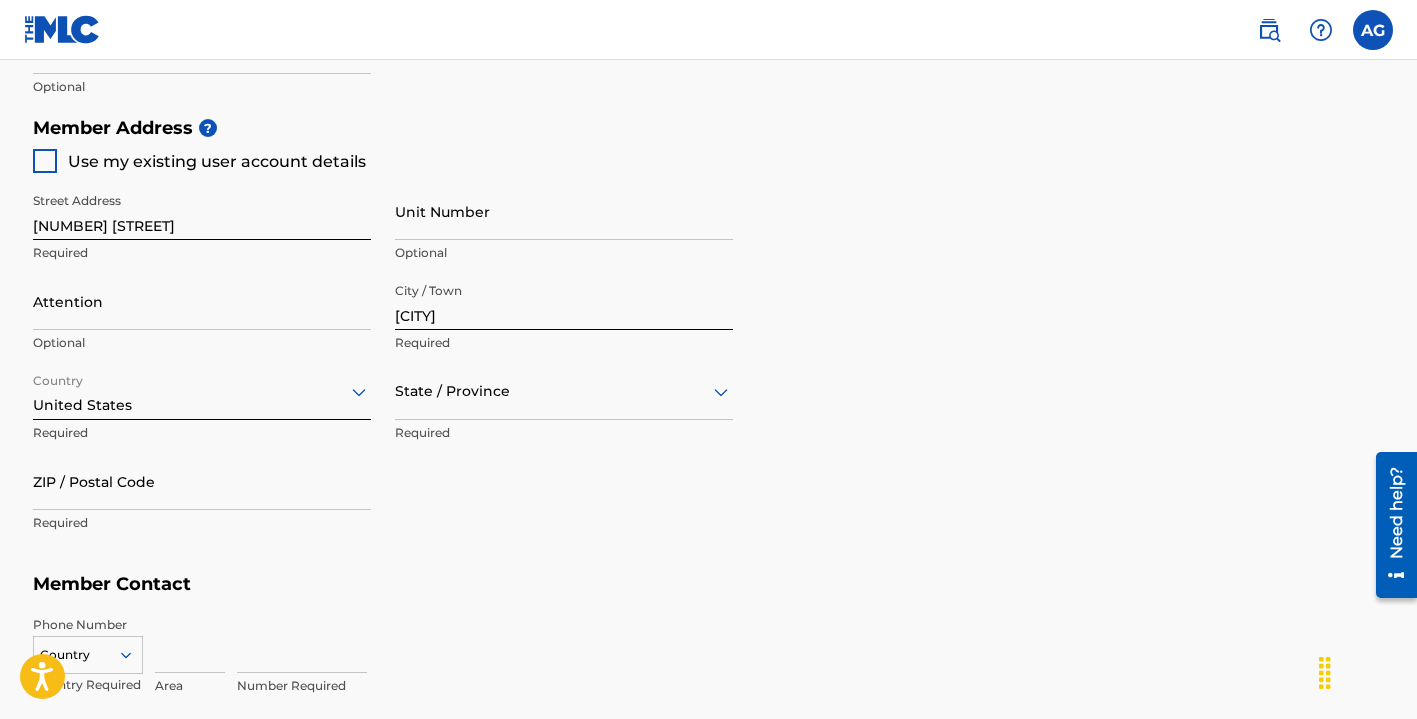 click on "State / Province" at bounding box center (564, 391) 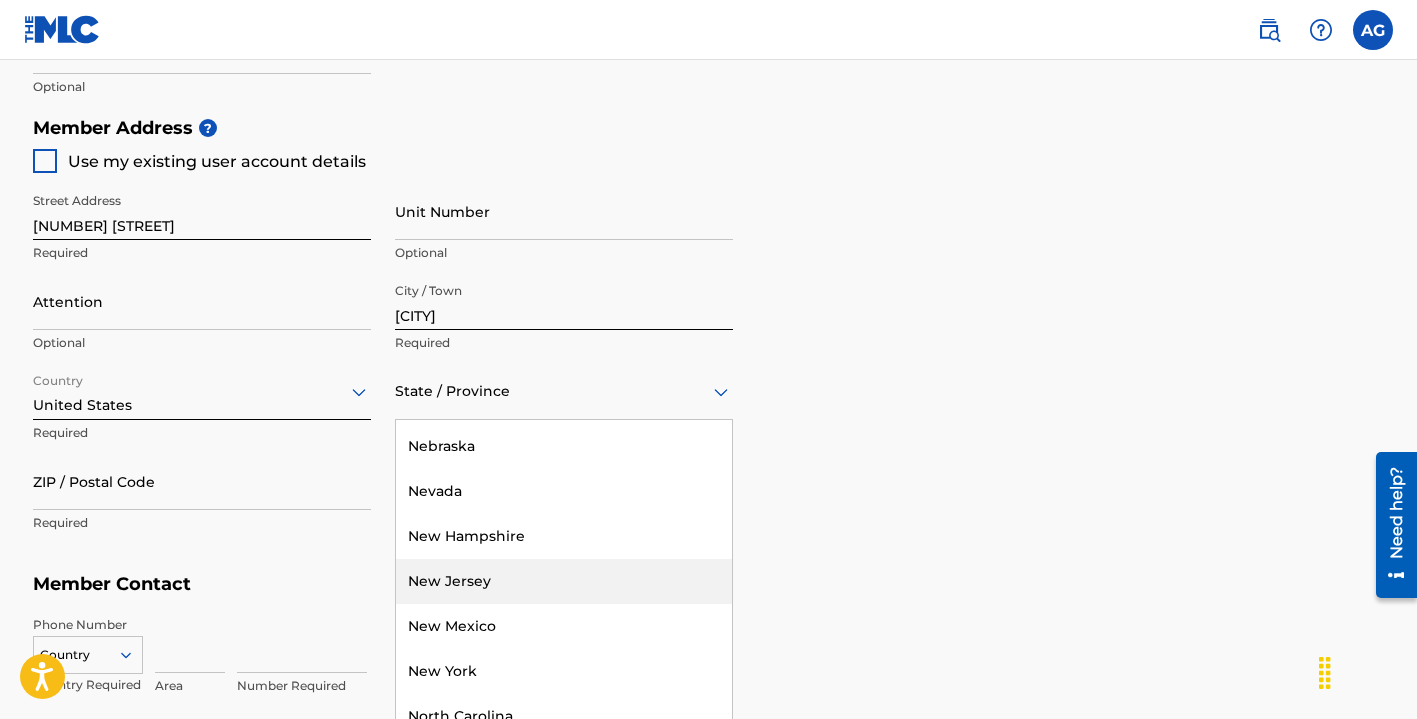 scroll, scrollTop: 1384, scrollLeft: 0, axis: vertical 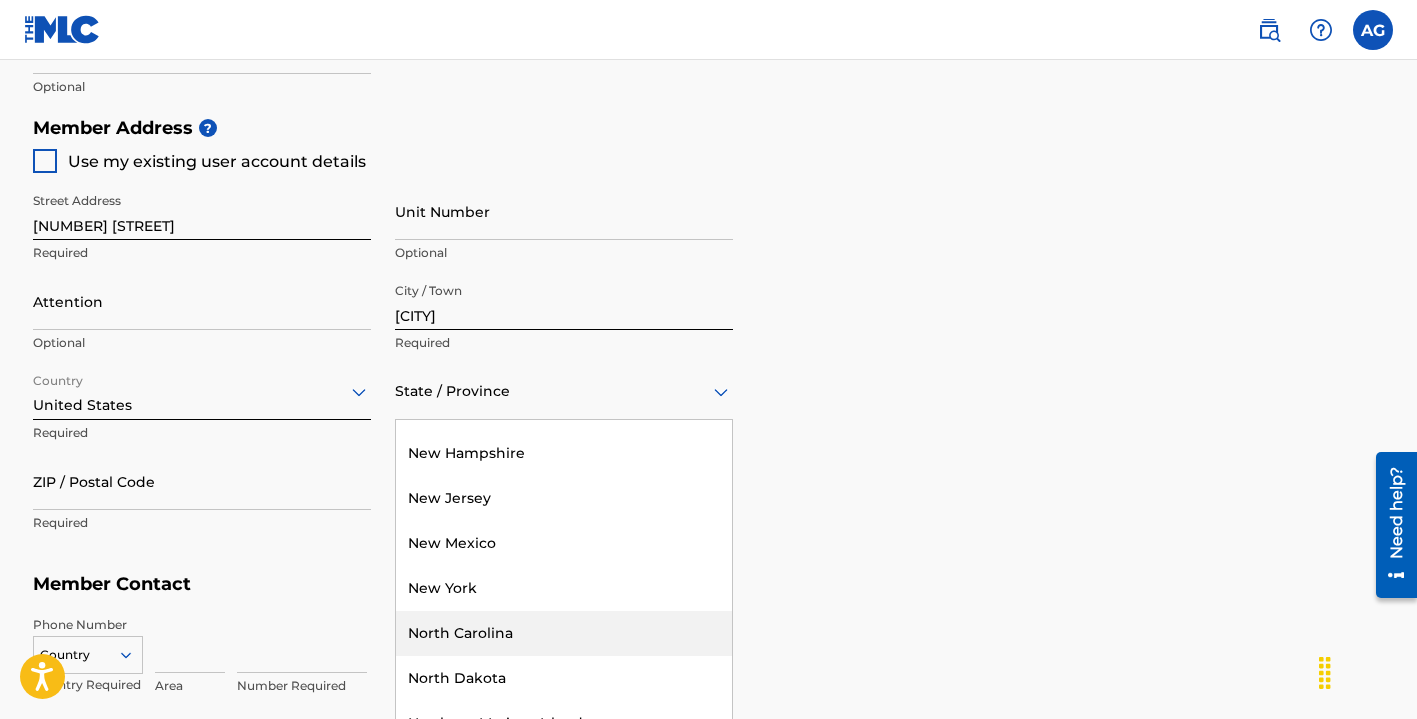 click on "North Carolina" at bounding box center (564, 633) 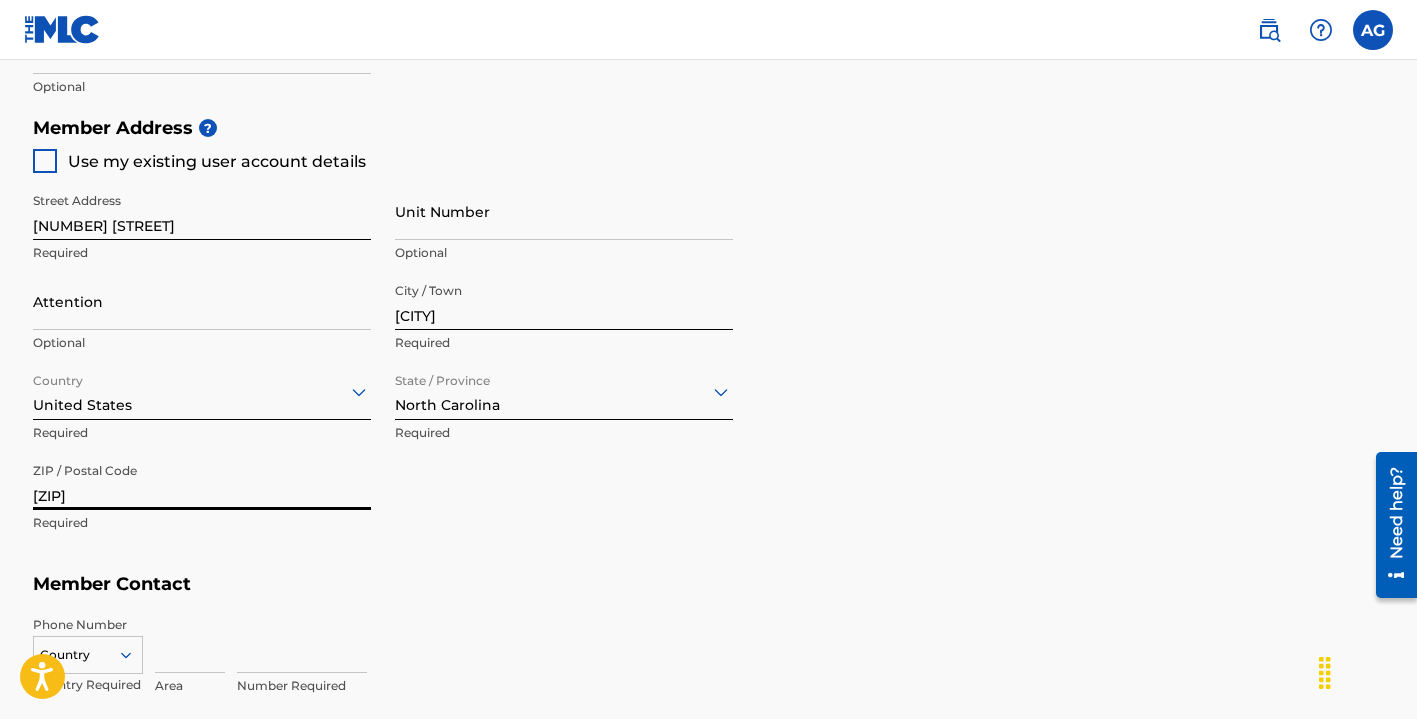 type on "[ZIP]" 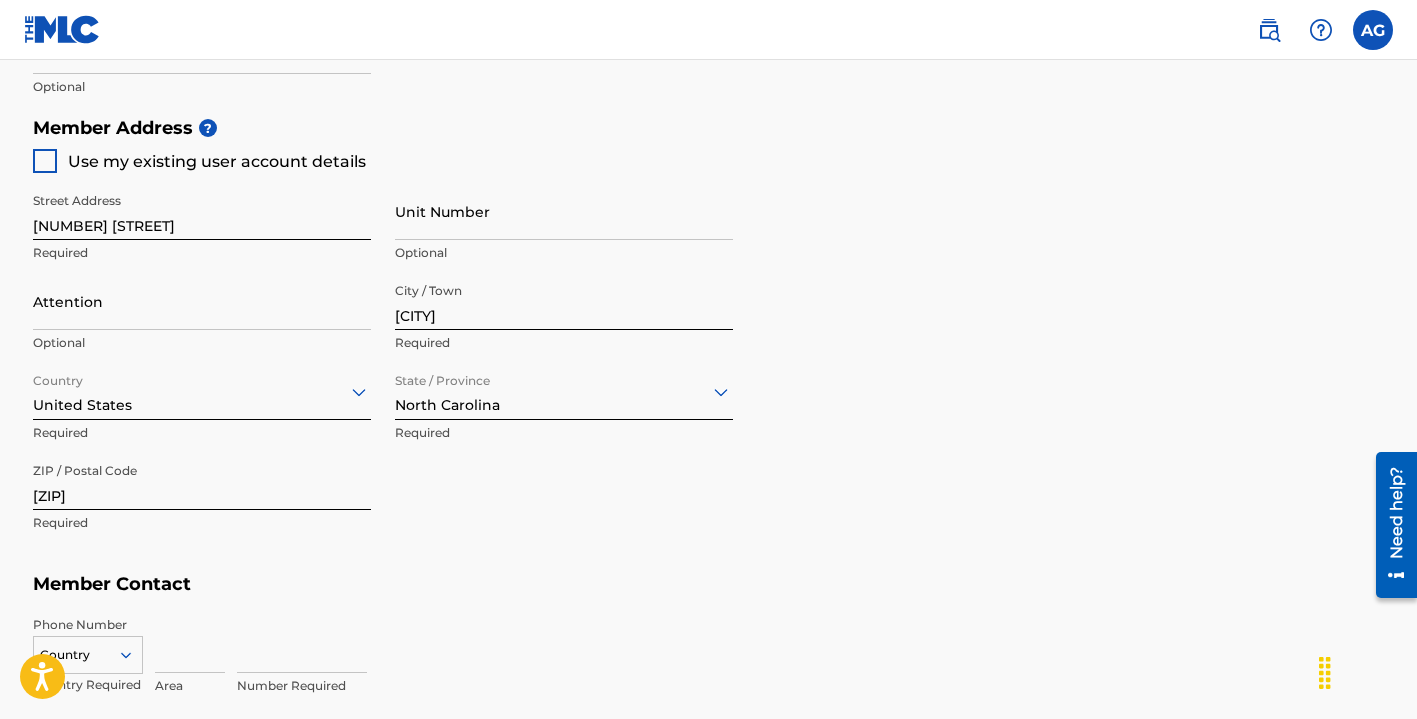 click on "Phone Number Country Country Required Area Number Required" at bounding box center [709, 656] 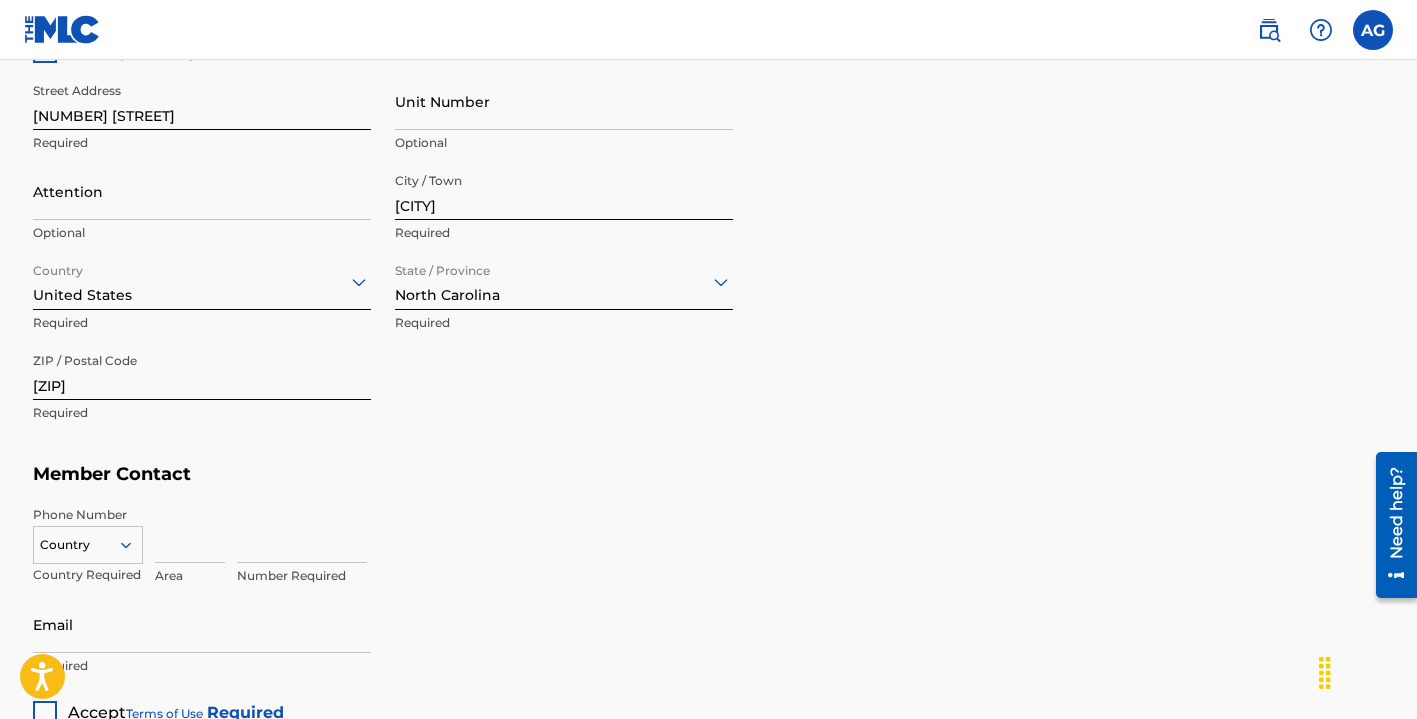 scroll, scrollTop: 1029, scrollLeft: 0, axis: vertical 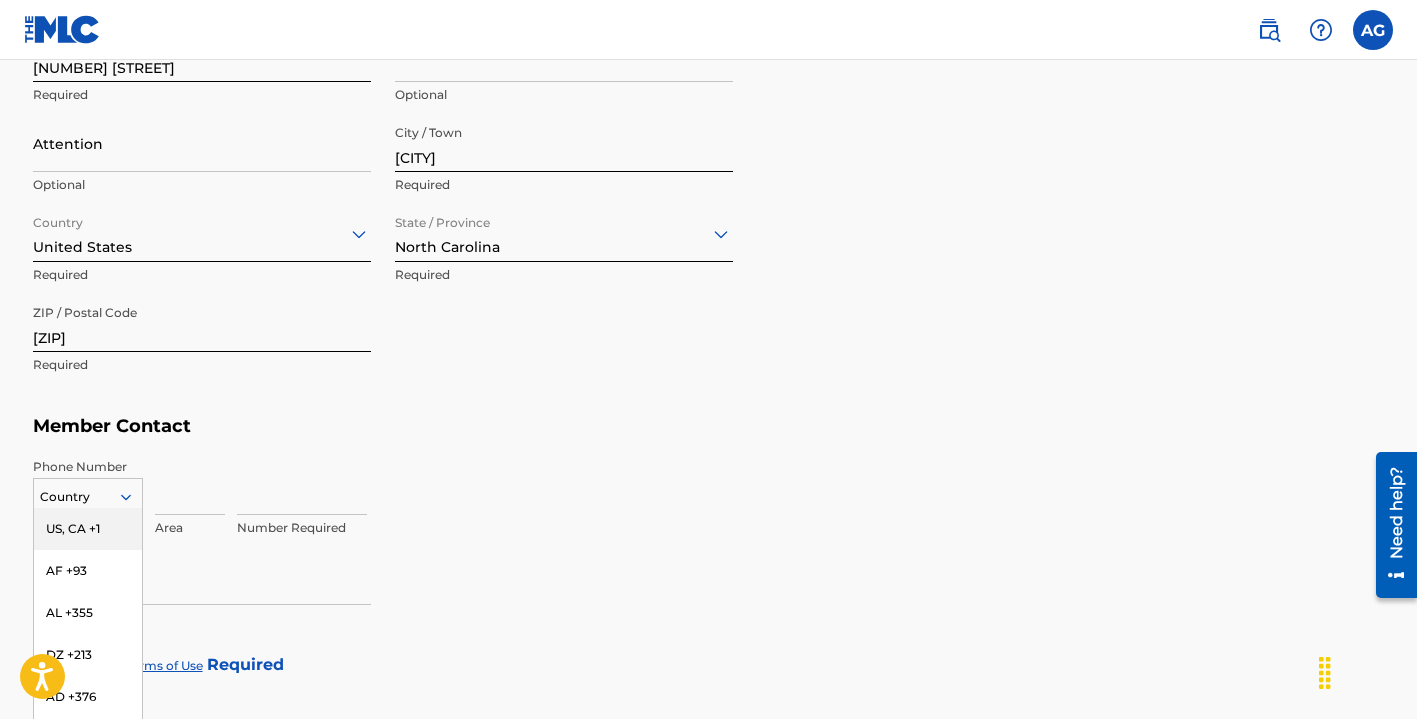 click on "US, CA +1, 1 of 216. 216 results available. Use Up and Down to choose options, press Enter to select the currently focused option, press Escape to exit the menu, press Tab to select the option and exit the menu. Country US, CA +1 AF +93 AL +355 DZ +213 AD +376 AO +244 AI +1264 AG +1268 AR +54 AM +374 AW +297 AU +61 AT +43 AZ +994 BS +1242 BH +973 BD +880 BB +1246 BY +375 BE +32 BZ +501 BJ +229 BM +1441 BT +975 BO +591 BA +387 BW +267 BR +55 BN +673 BG +359 BF +226 BI +257 KH +855 CM +237 CV +238 KY +1345 CF +236 TD +235 CL +56 CN +86 CO +57 KM +269 CG, CD +242 CK +682 CR +506 CI +225 HR +385 CU +53 CY +357 CZ +420 DK +45 DJ +253 DM +1767 DO +1809 EC +593 EG +20 SV +503 GQ +240 ER +291 EE +372 ET +251 FK +500 FO +298 FJ +679 FI +358 FR +33 GF +594 PF +689 GA +241 GM +220 GE +995 DE +49 GH +233 GI +350 GR +30 GL +299 GD +1473 GP +590 GT +502 GN +224 GW +245 GY +592 HT +509 VA, IT +39 HN +504 HK +852 HU +36 IS +354 IN +91 ID +62 IR +98 IQ +964 IE +353 IL +972 JM +1876 JP +81 JO +962 KZ +7 KE +254 KI +686 KP +850" at bounding box center [88, 493] 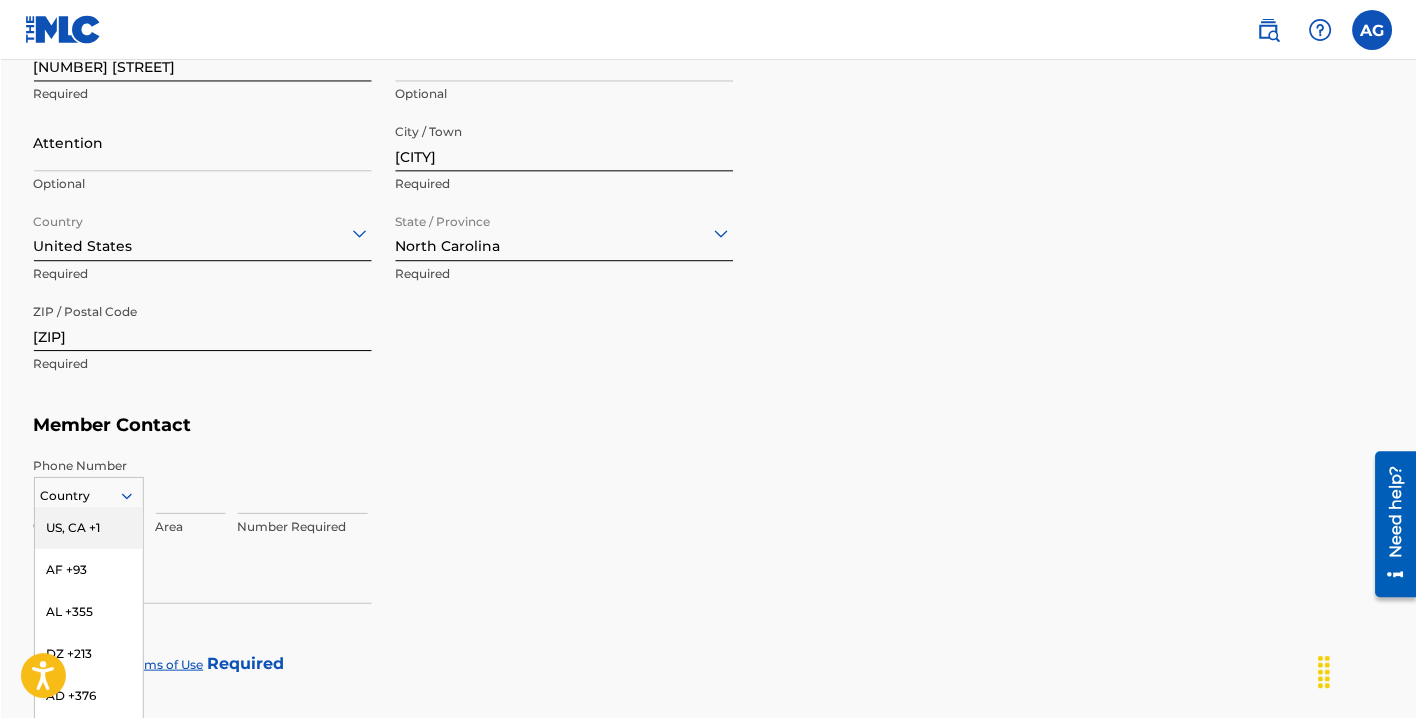 scroll, scrollTop: 1116, scrollLeft: 0, axis: vertical 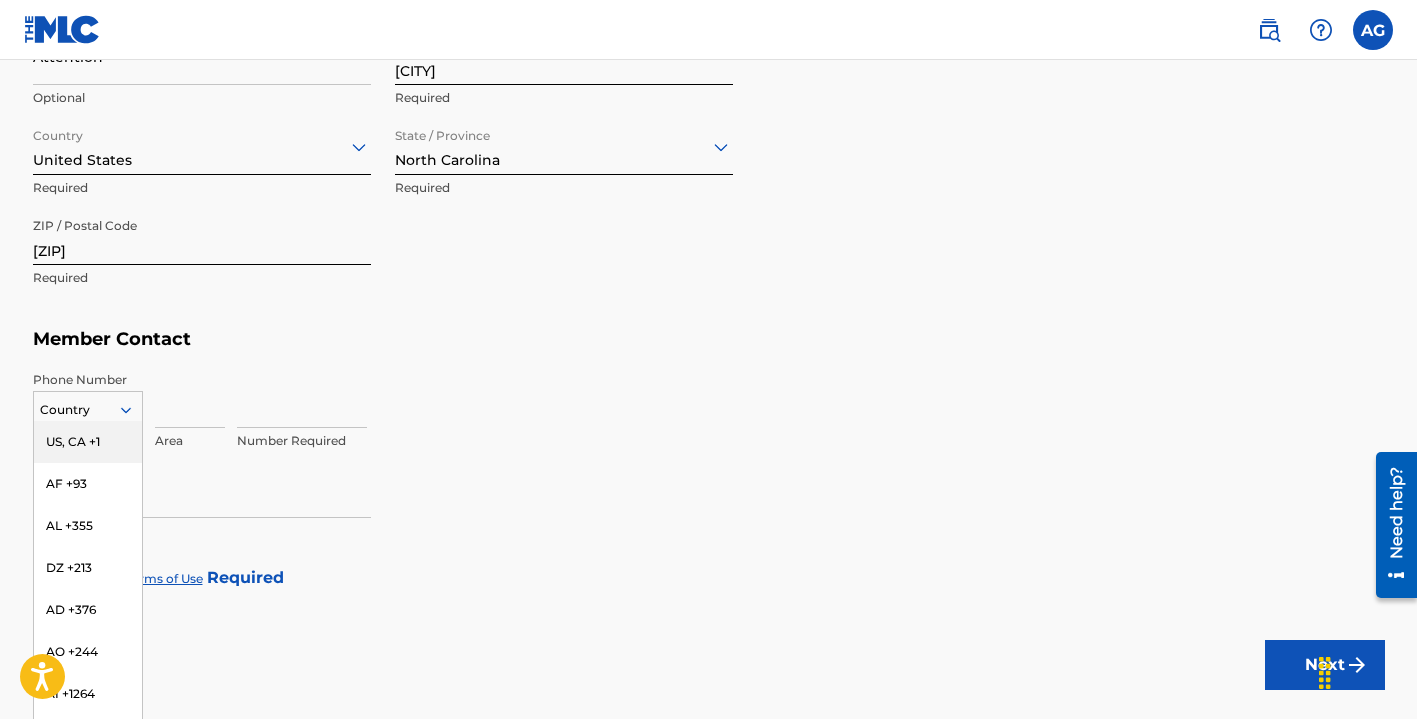 click on "US, CA +1" at bounding box center (88, 442) 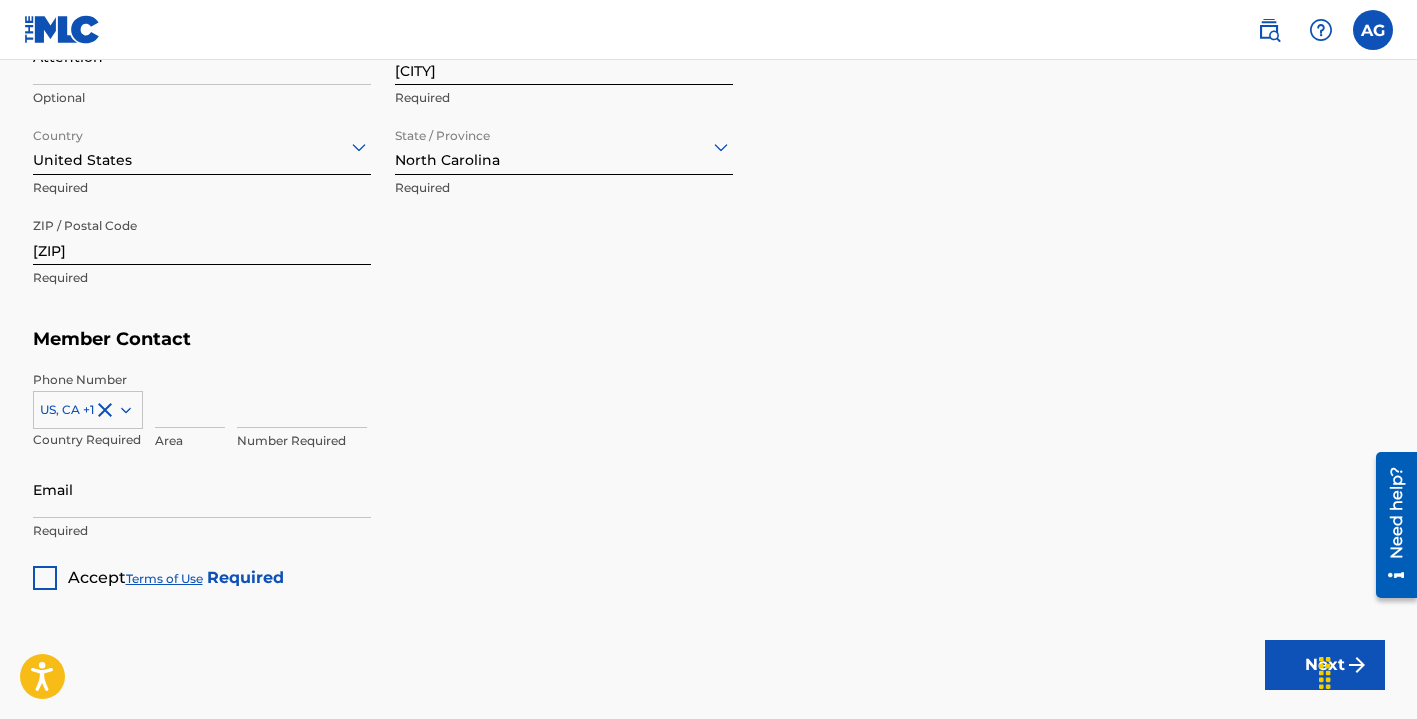 click at bounding box center (190, 399) 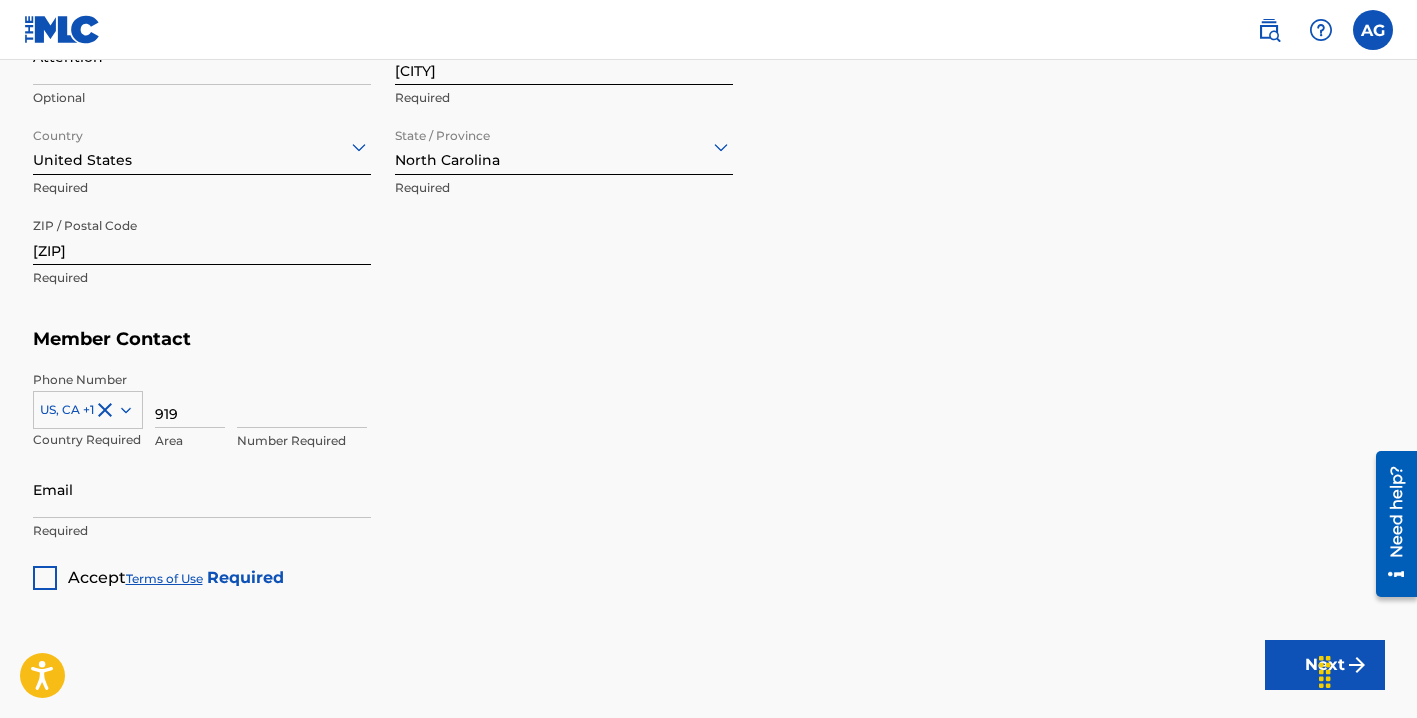 type on "919" 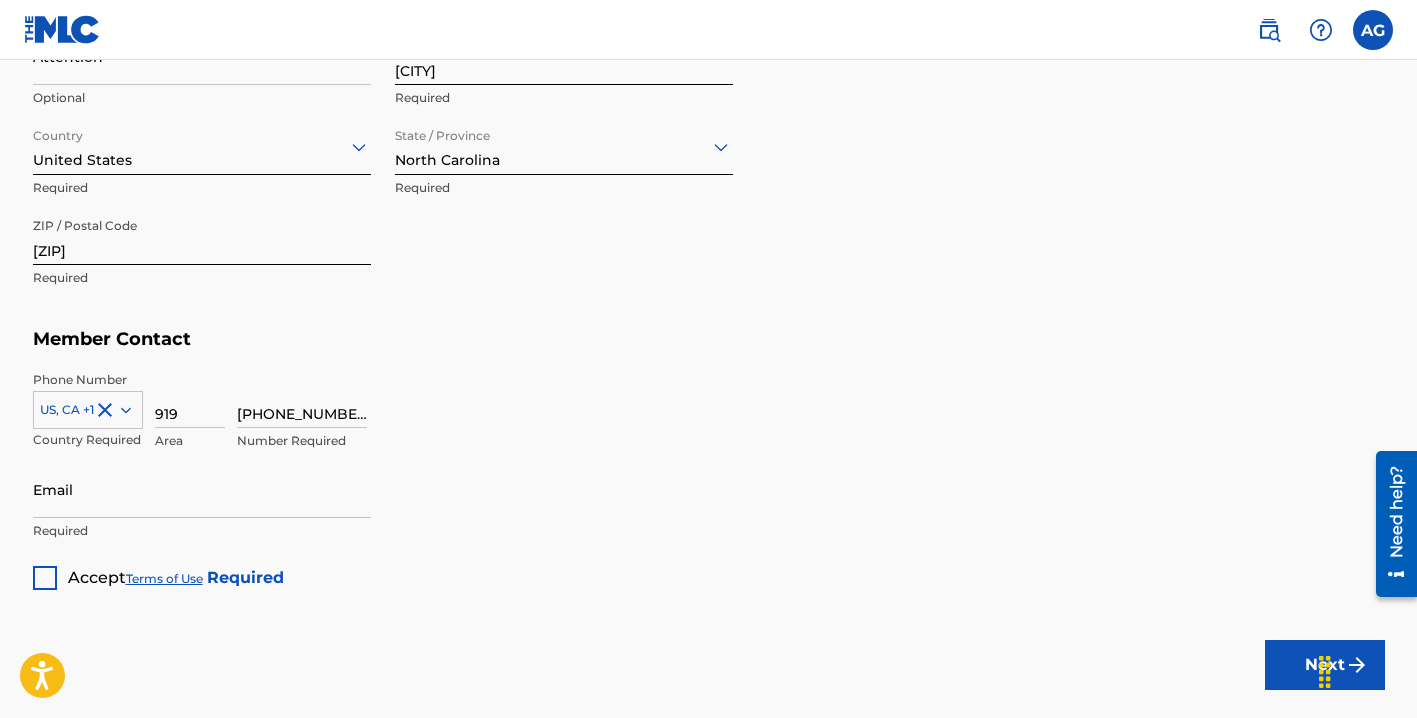 type on "[PHONE_NUMBER]" 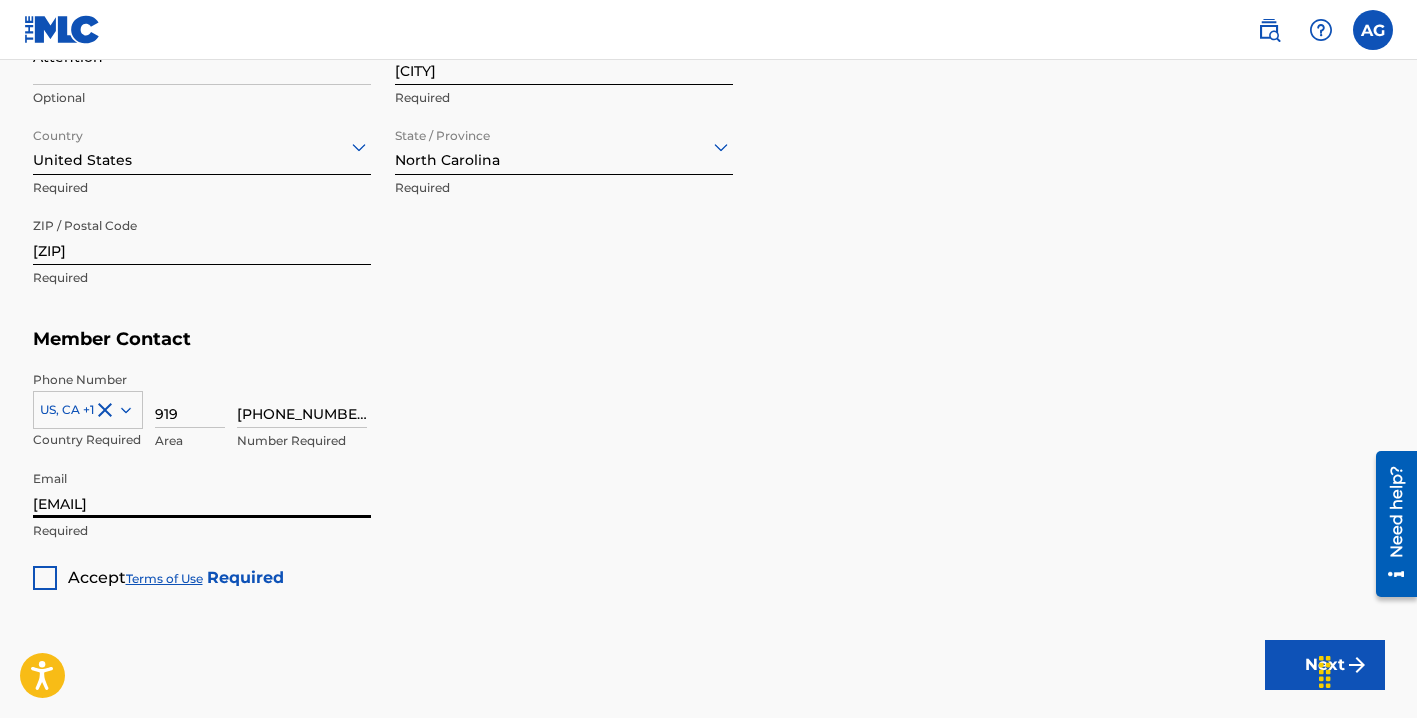 type on "[EMAIL]" 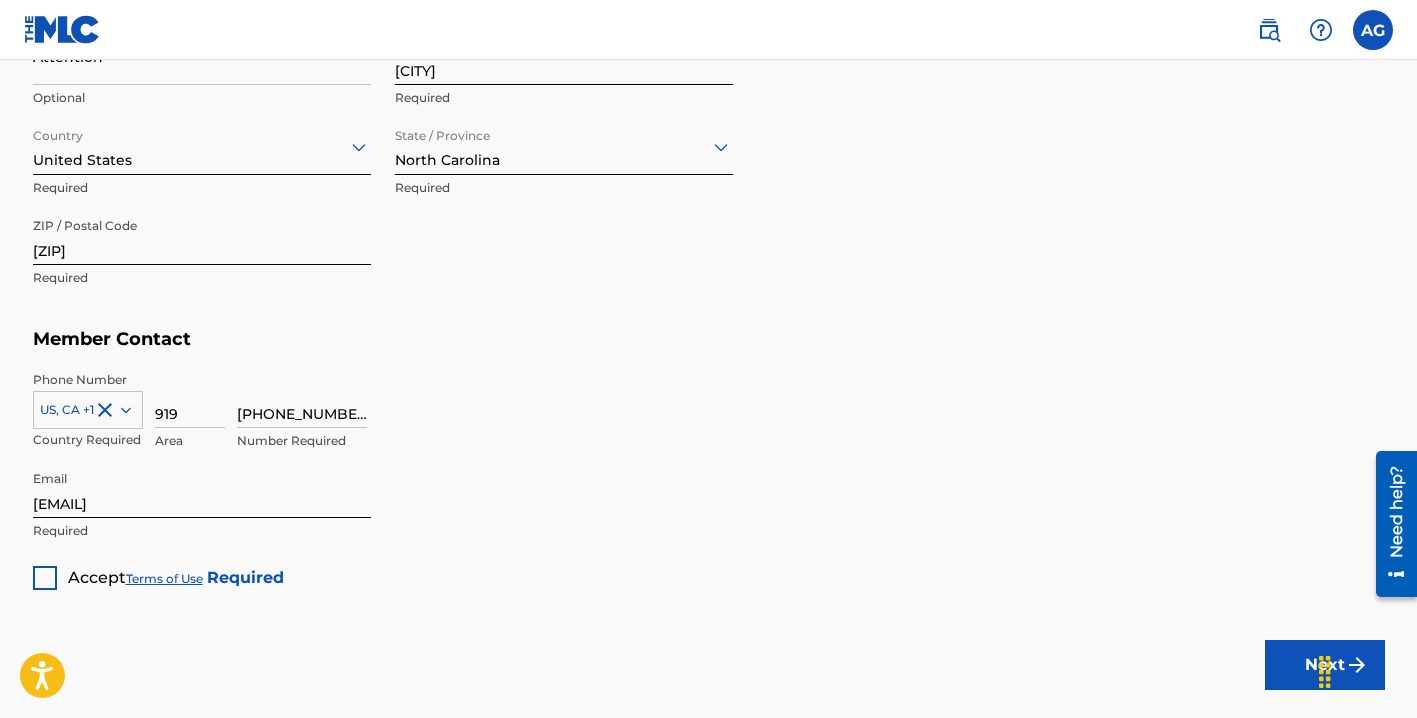 click on "Accept  Terms of Use   Required" at bounding box center (158, 570) 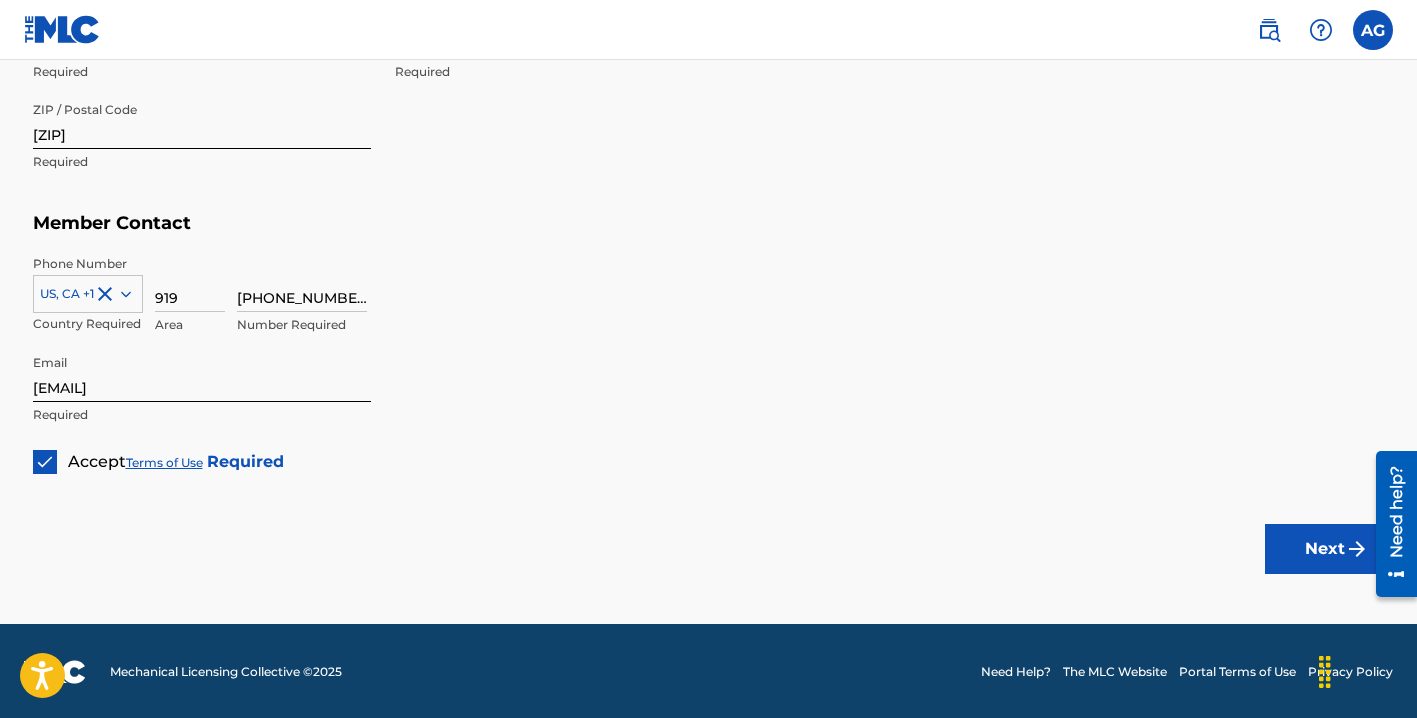 scroll, scrollTop: 1231, scrollLeft: 0, axis: vertical 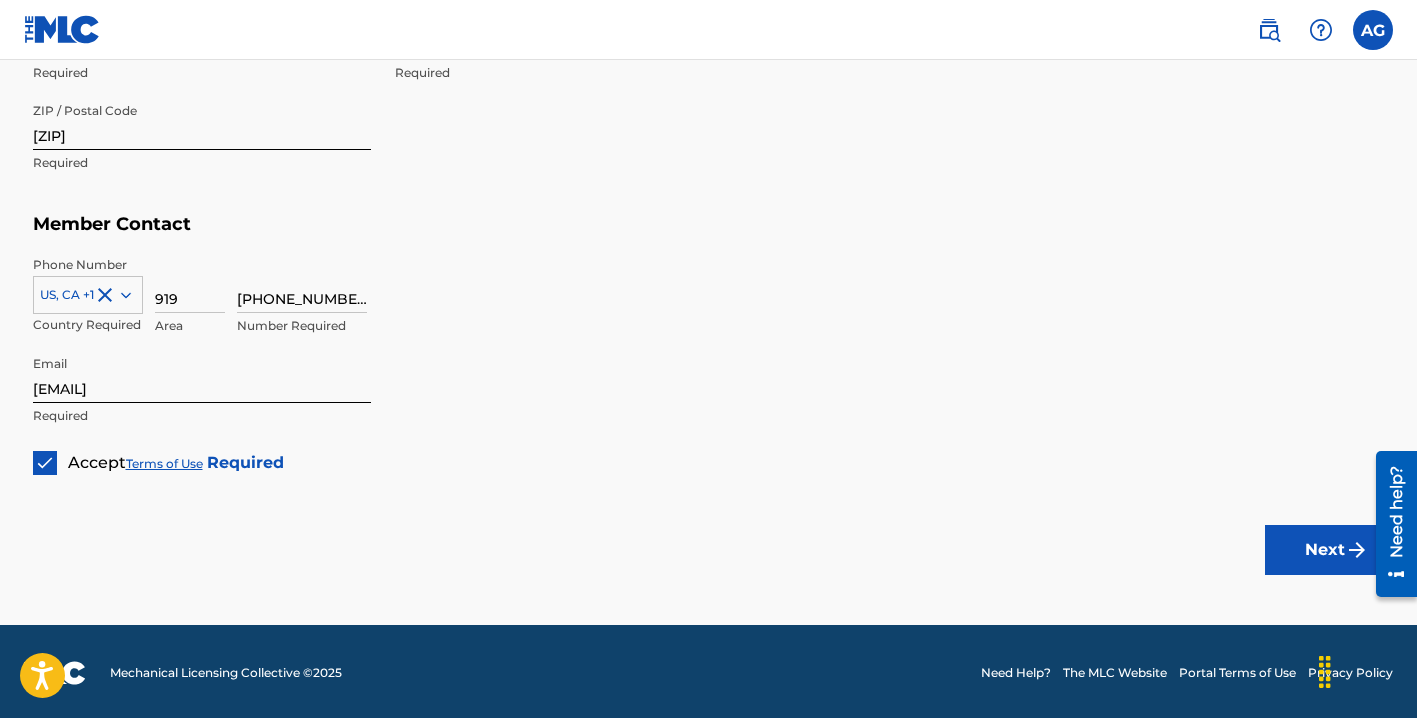 click on "Next" at bounding box center [1325, 550] 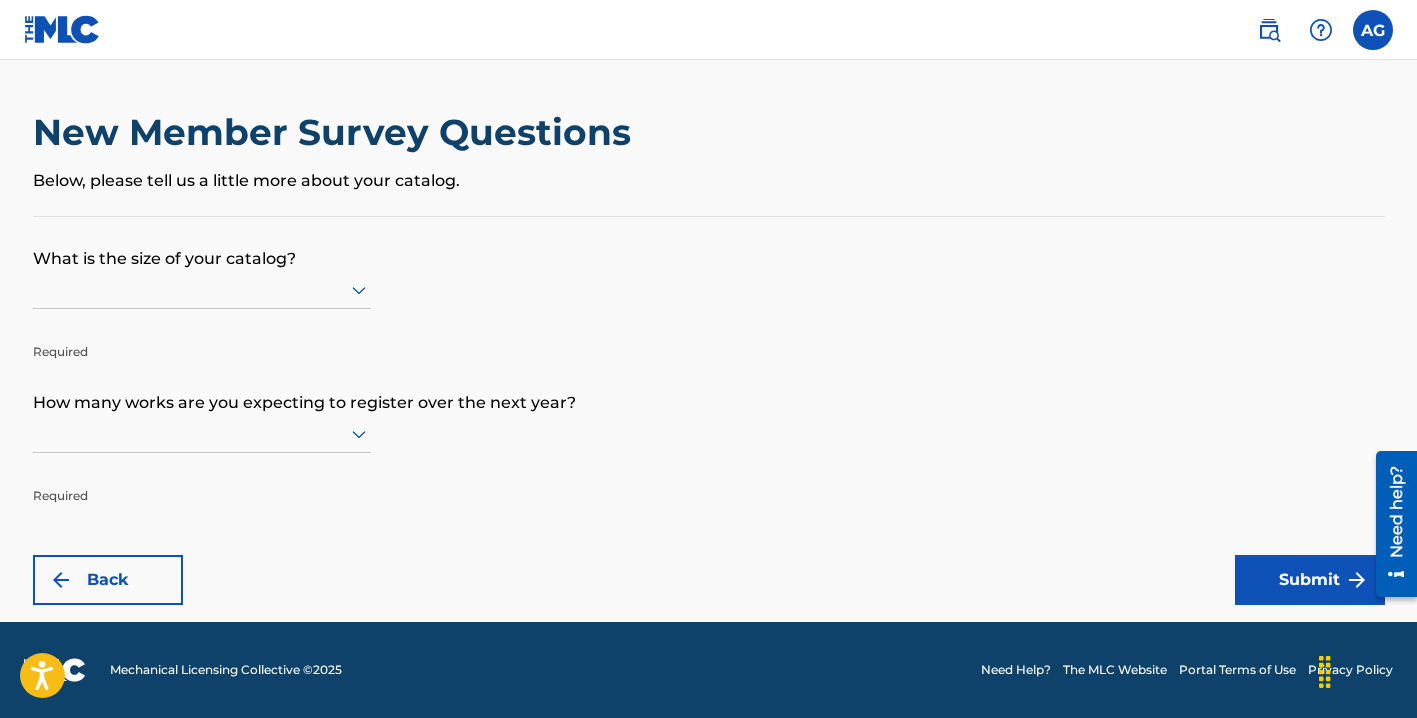scroll, scrollTop: 0, scrollLeft: 0, axis: both 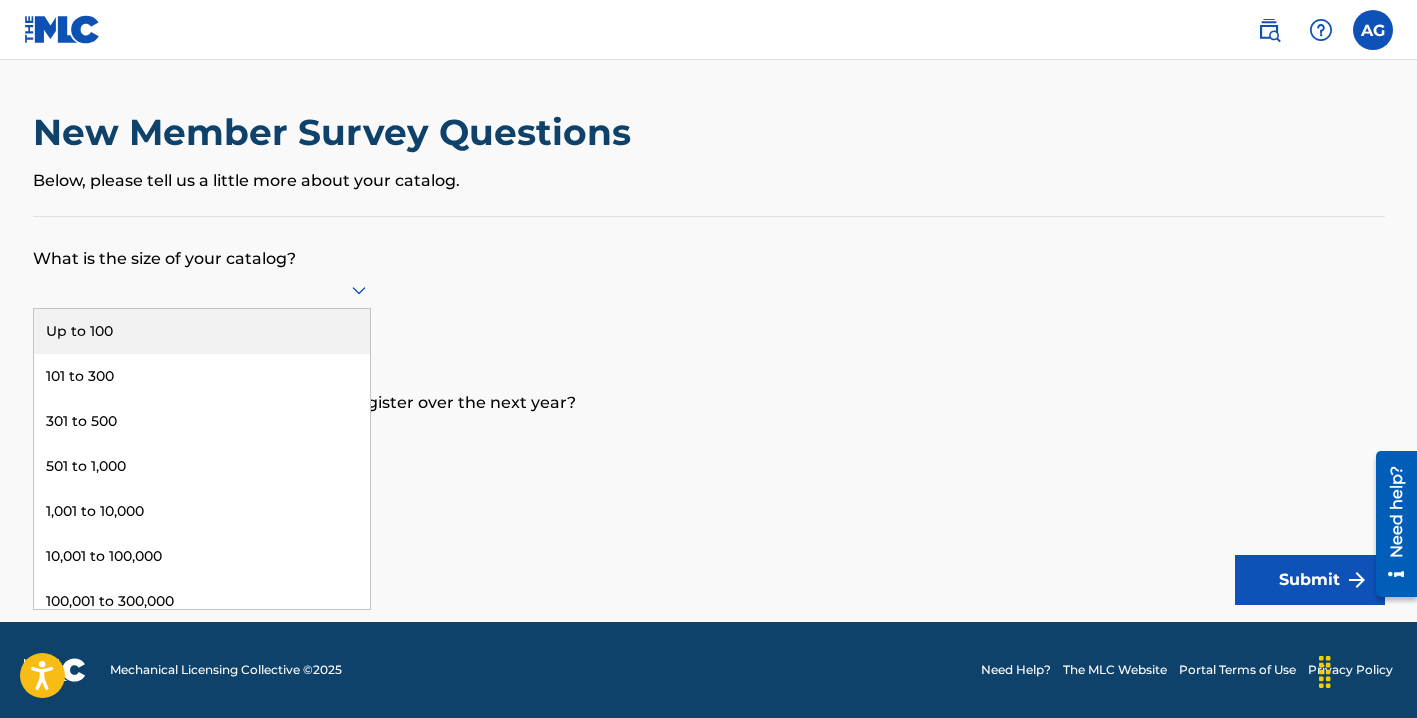 click on "Up to 100" at bounding box center (202, 331) 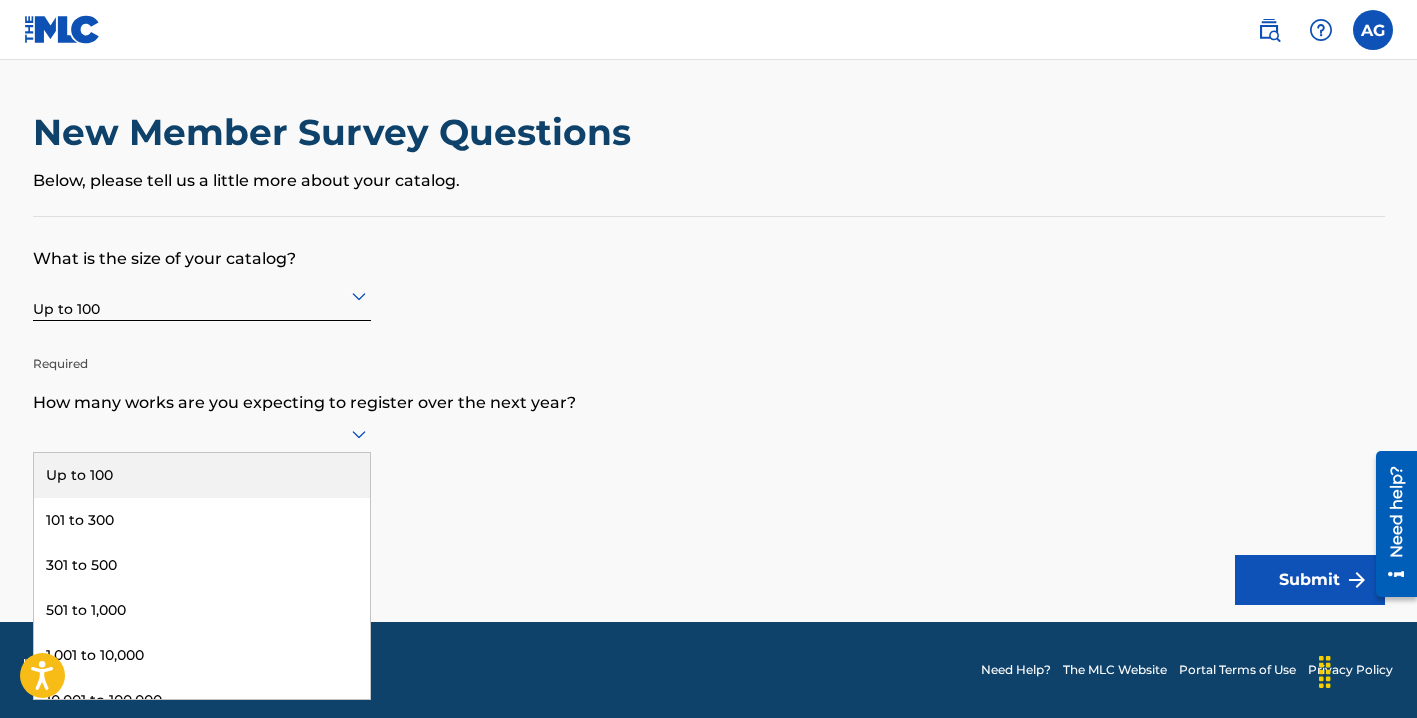 scroll, scrollTop: 1, scrollLeft: 0, axis: vertical 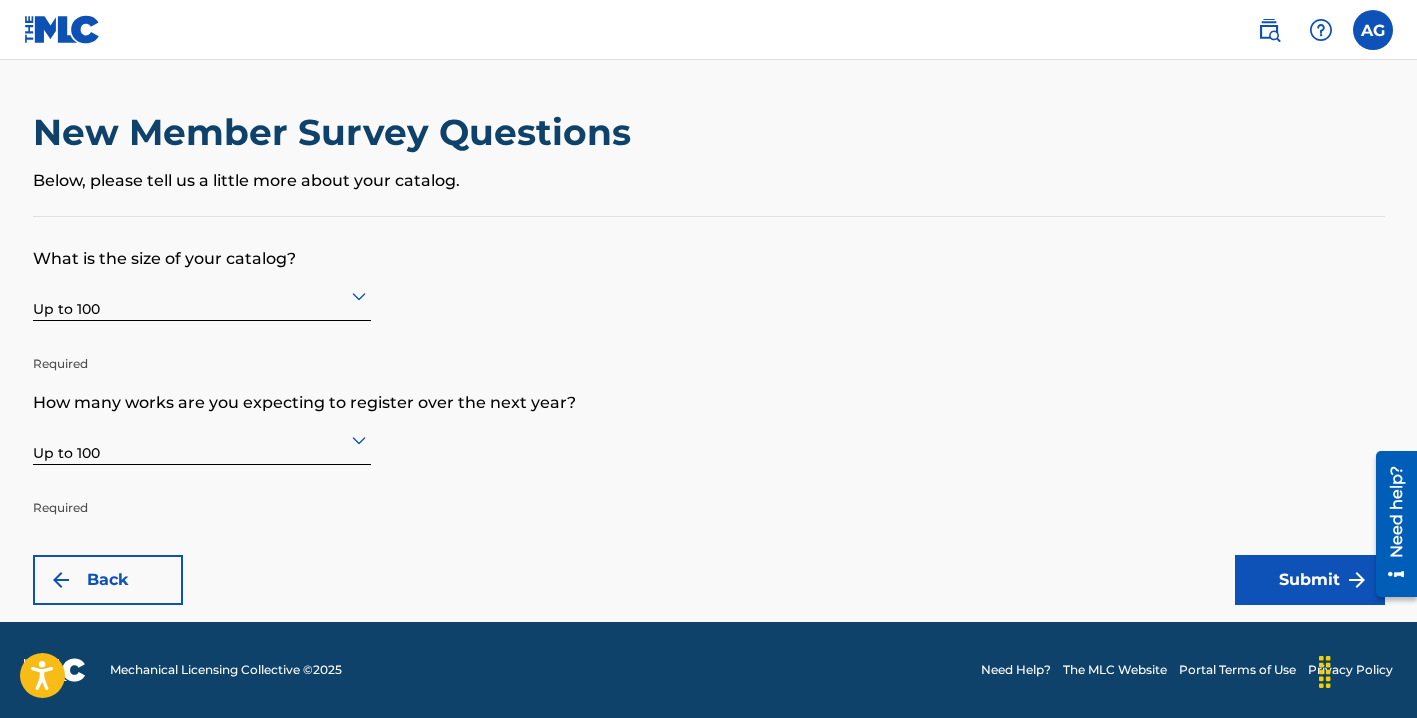 click on "Submit" at bounding box center [1310, 580] 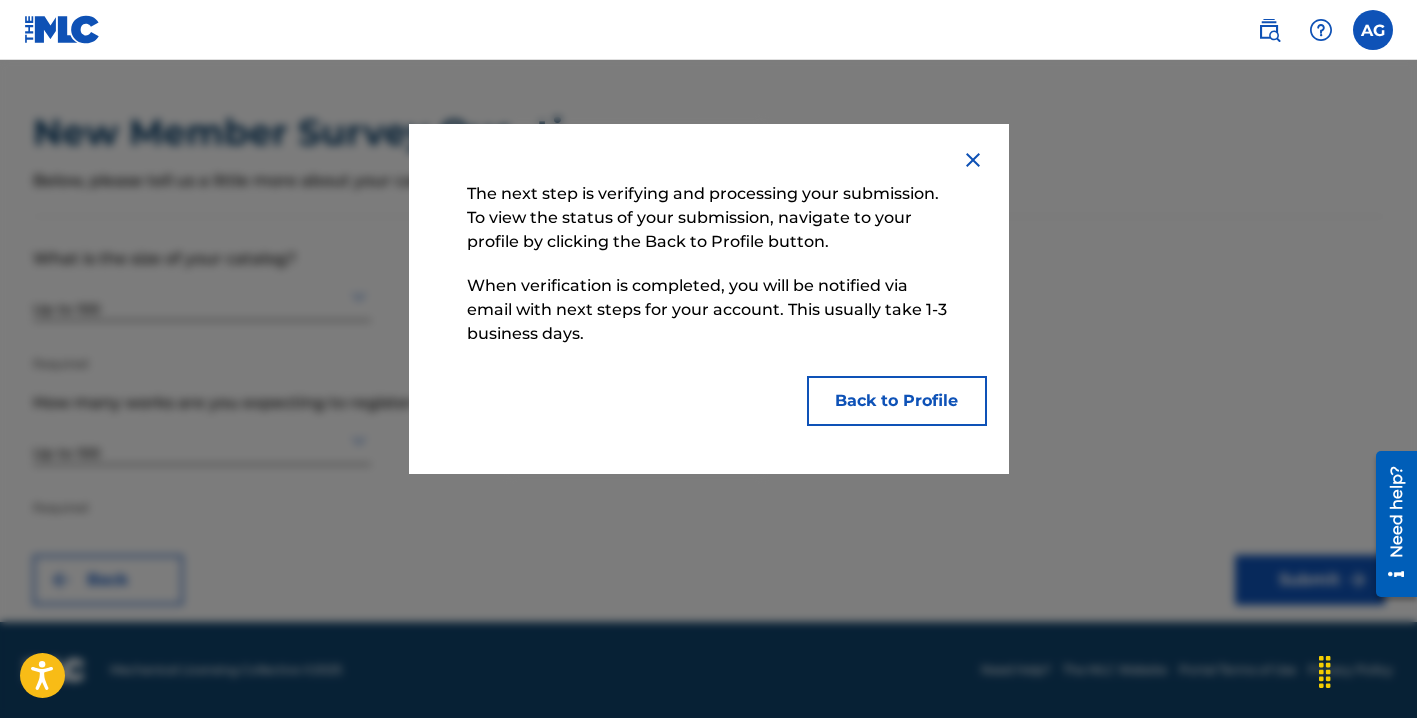 click on "Back to Profile" at bounding box center (897, 401) 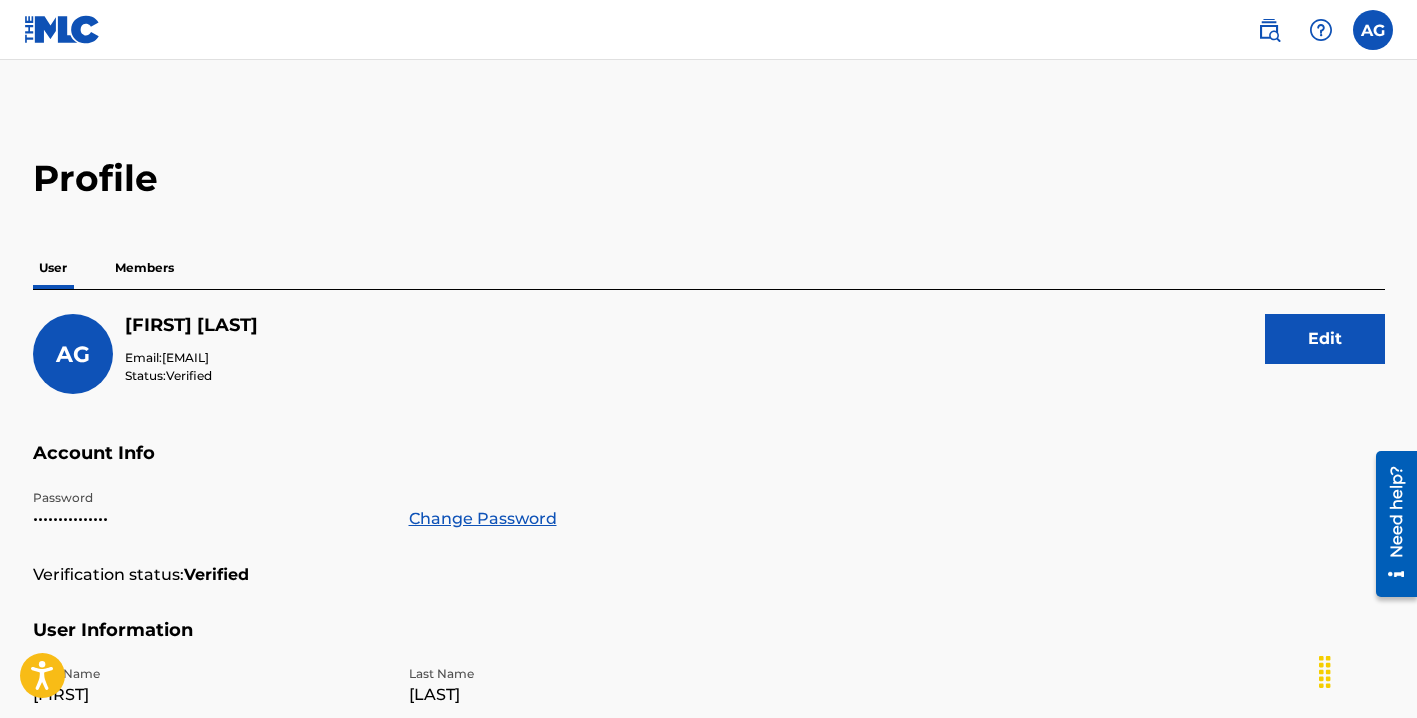 scroll, scrollTop: 0, scrollLeft: 0, axis: both 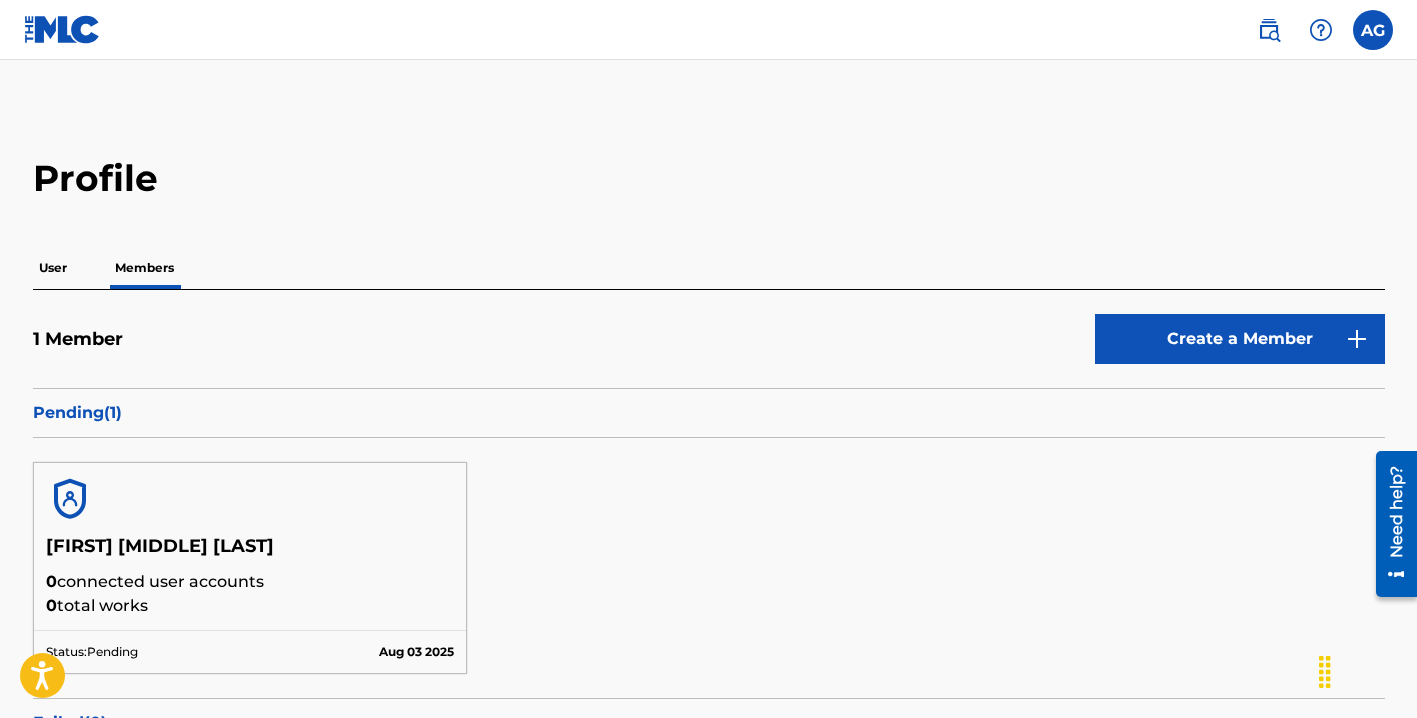 click on "User" at bounding box center (53, 268) 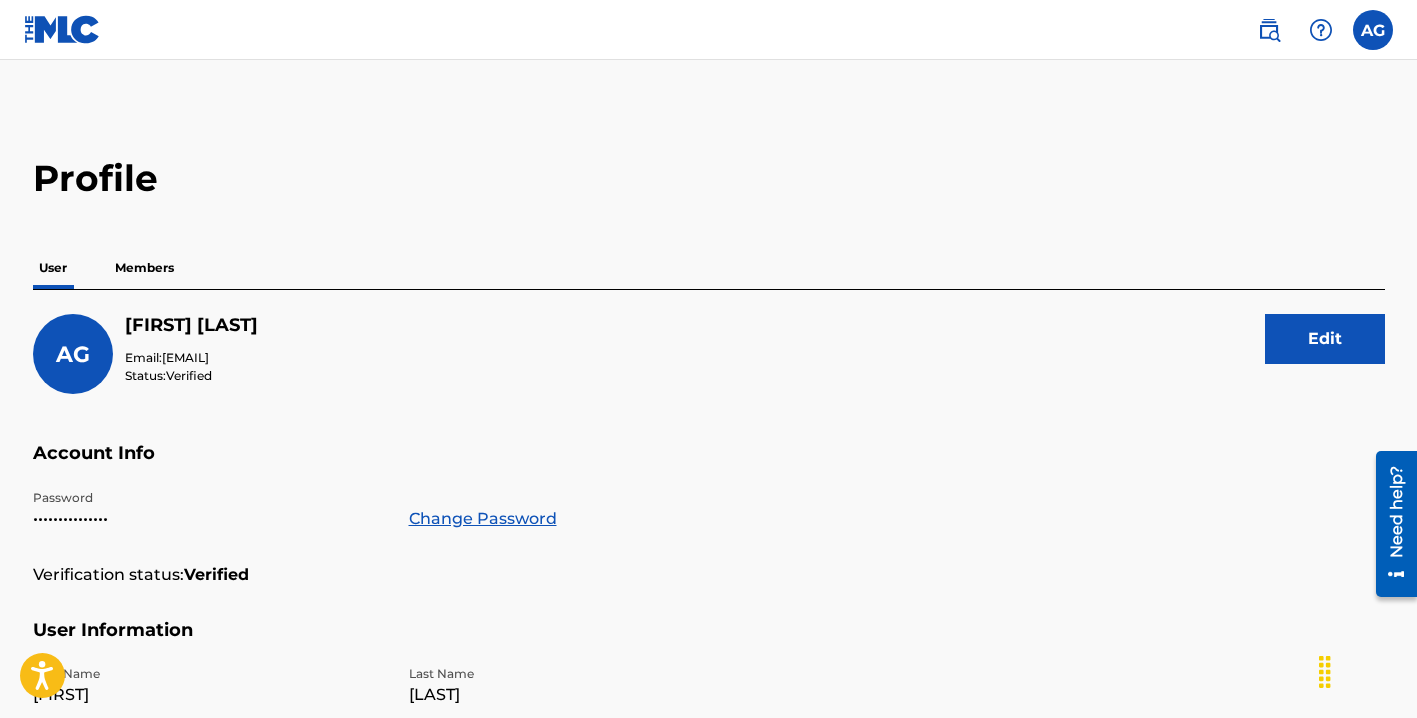 click at bounding box center [1373, 30] 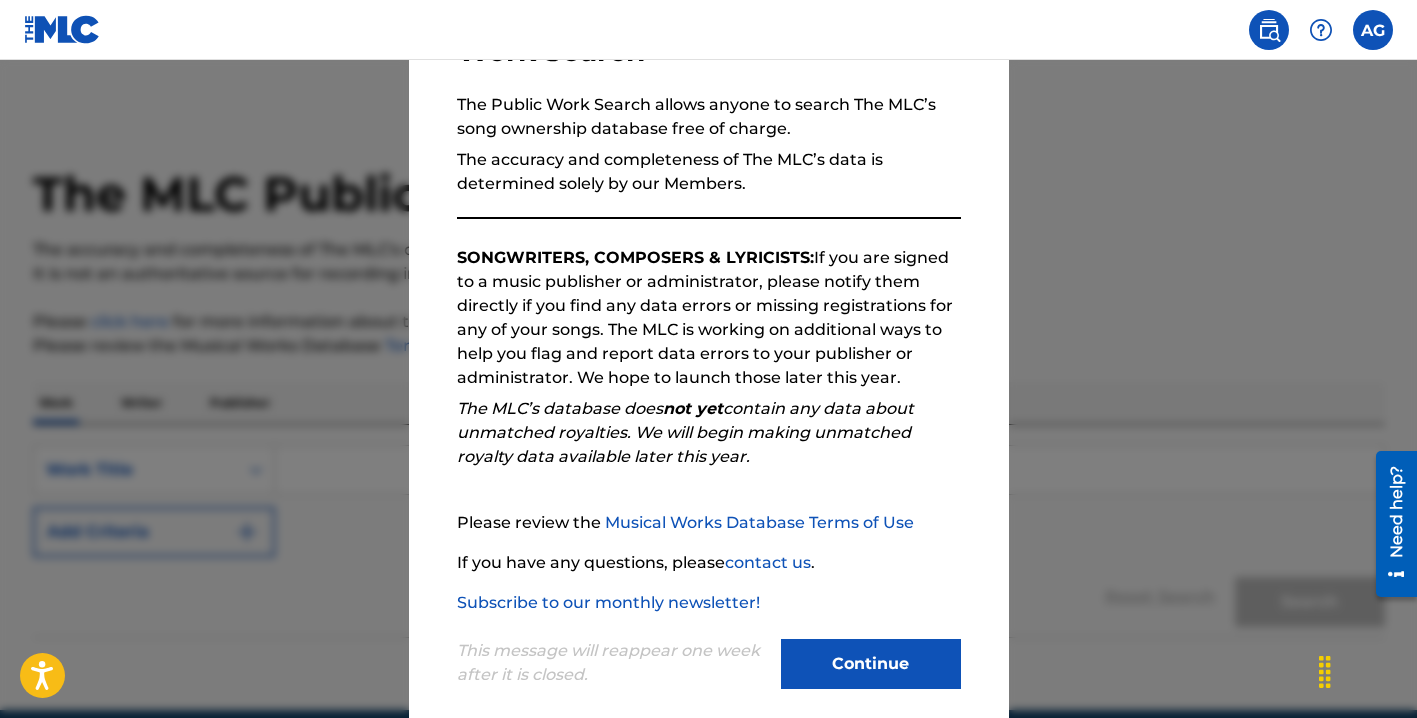 scroll, scrollTop: 192, scrollLeft: 0, axis: vertical 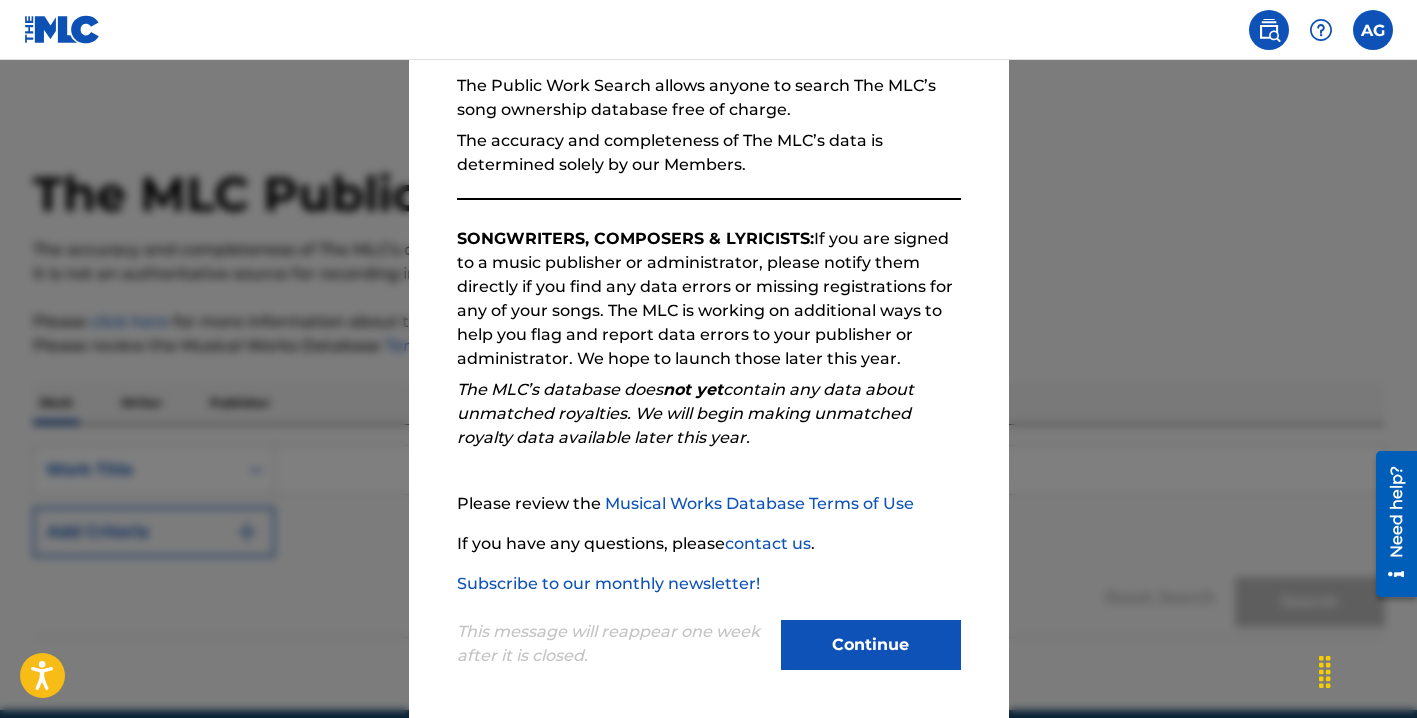 click on "Continue" at bounding box center (871, 645) 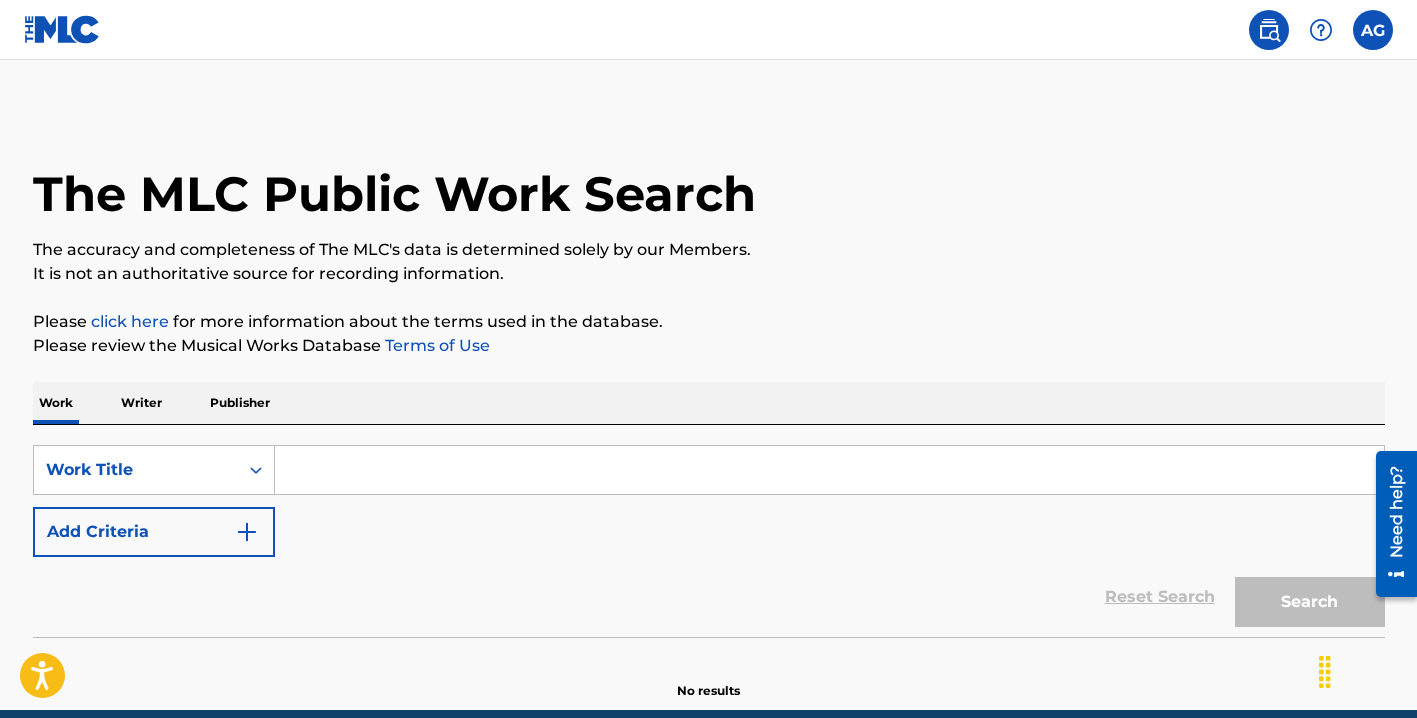 scroll, scrollTop: 0, scrollLeft: 0, axis: both 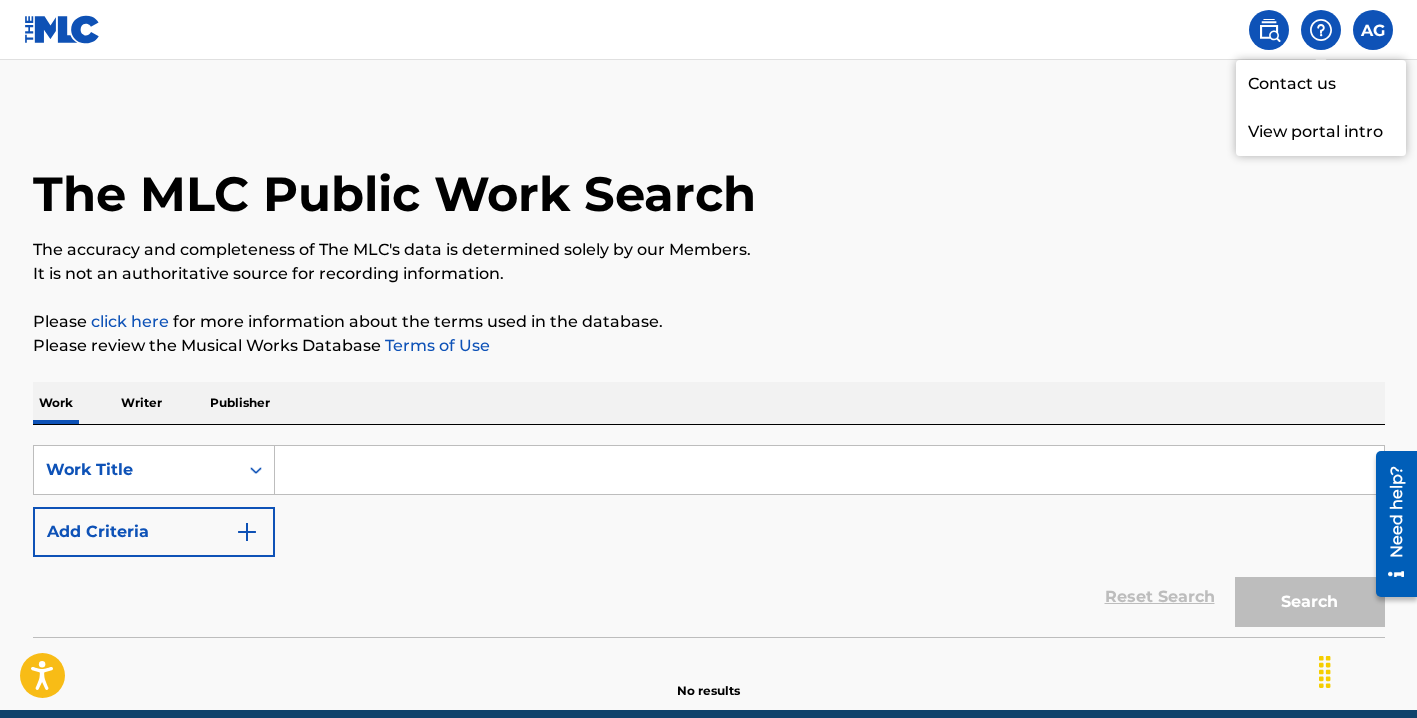 click at bounding box center (1373, 30) 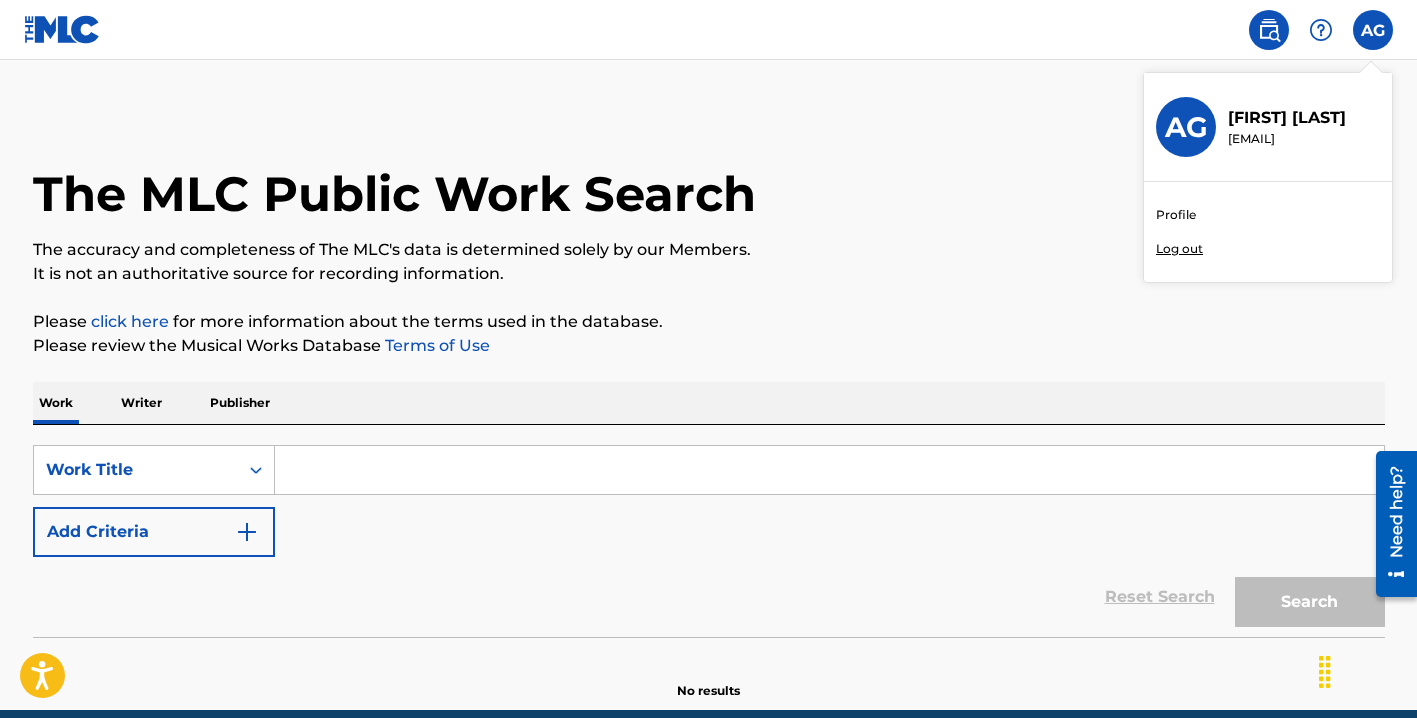 click on "[FIRST] [LAST], [EMAIL] Profile Log out" at bounding box center [1373, 30] 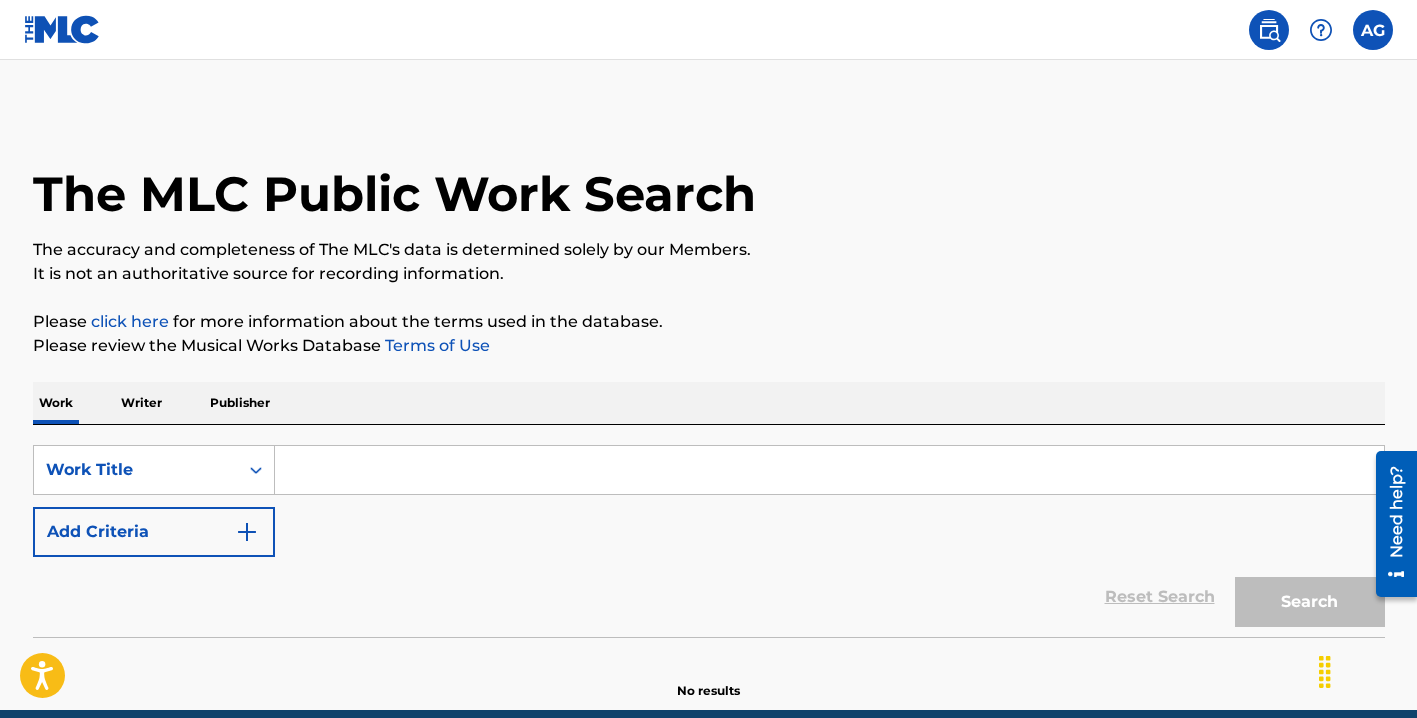 click at bounding box center [1269, 30] 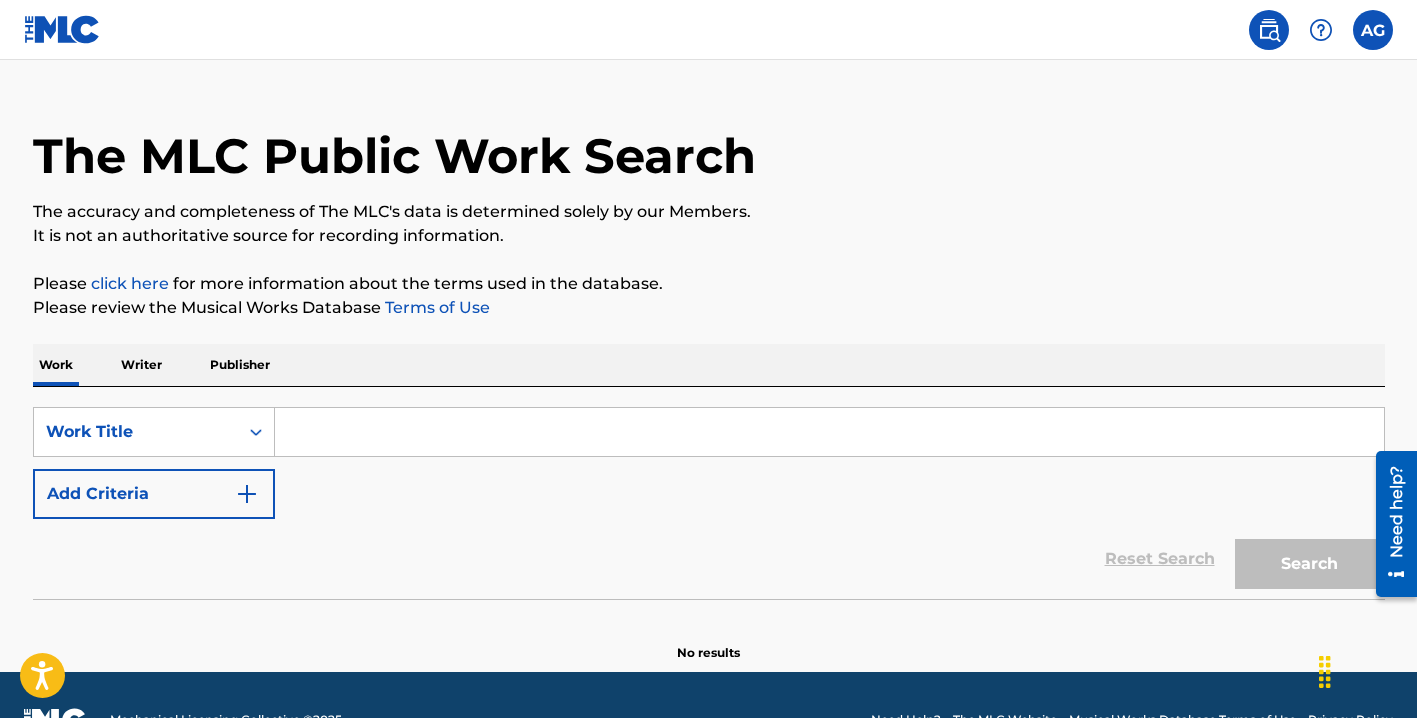 click at bounding box center (829, 432) 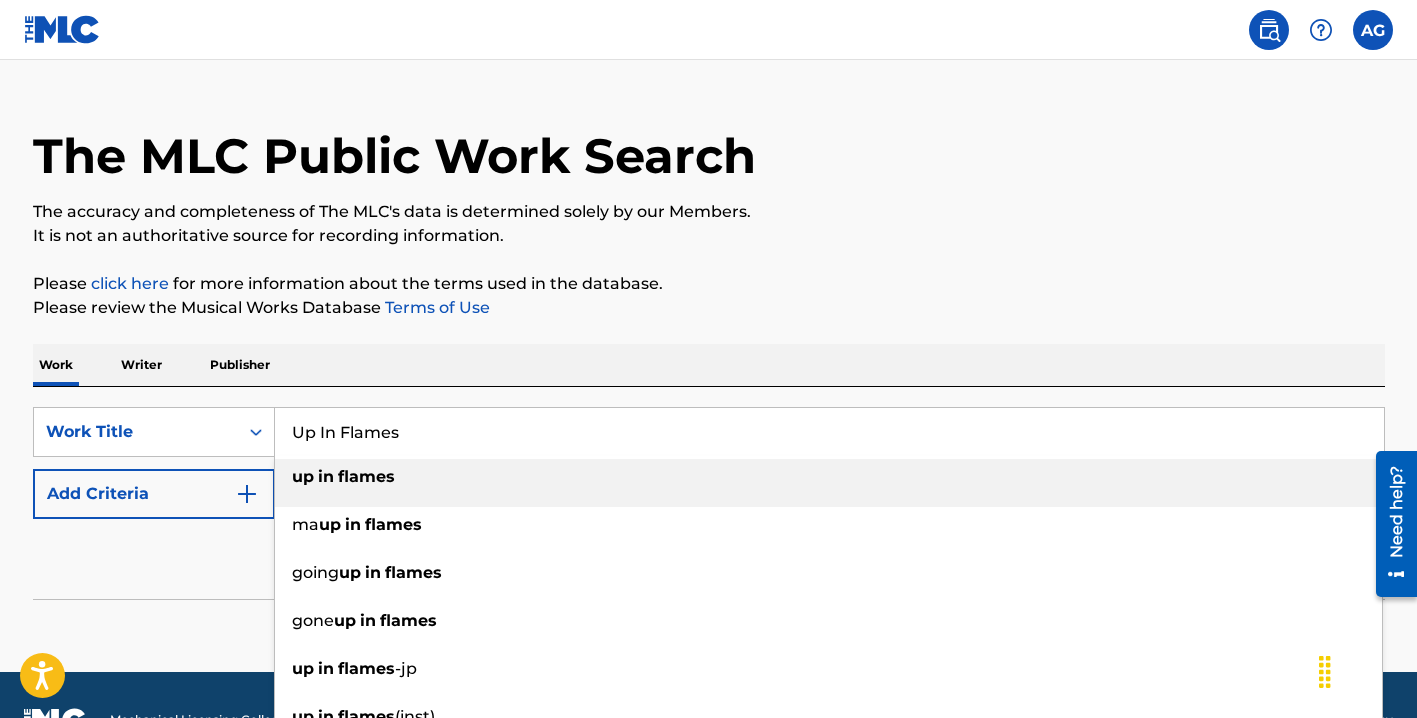 type on "Up In Flames" 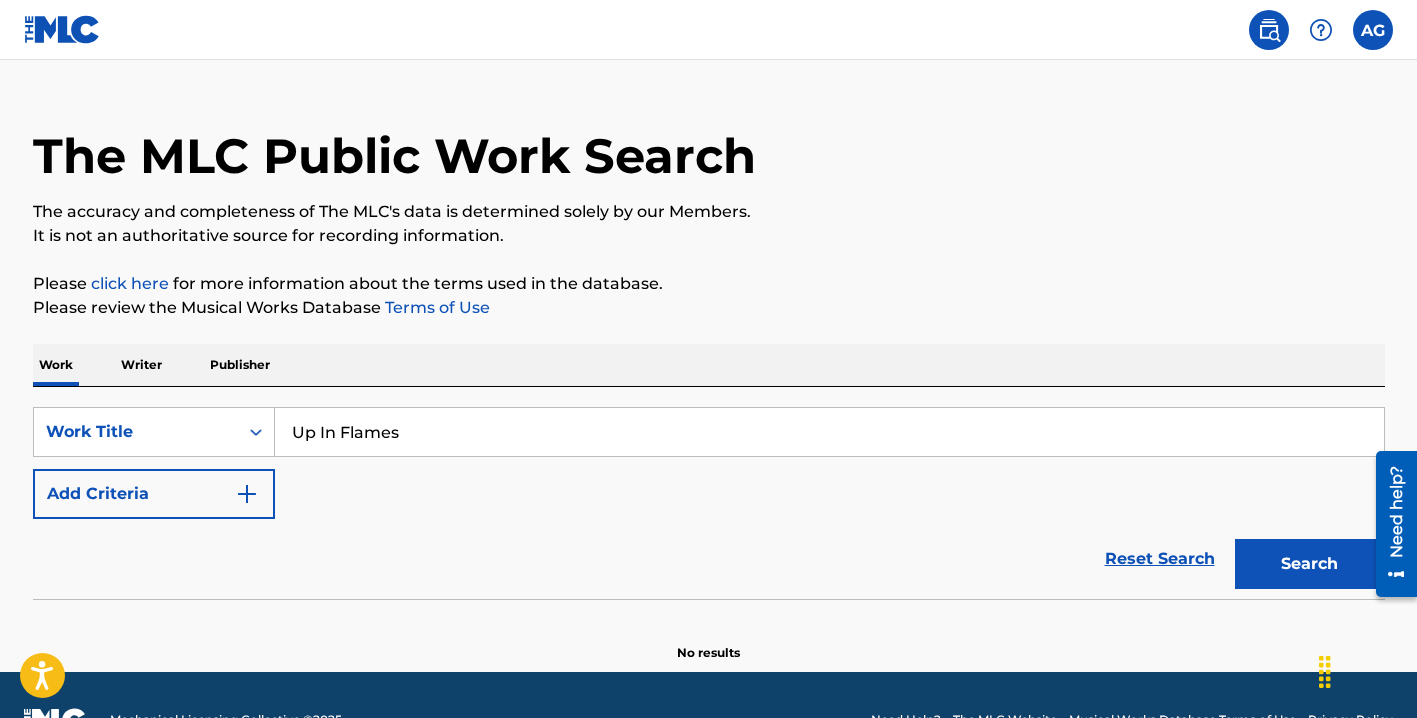 click on "Search" at bounding box center (1310, 564) 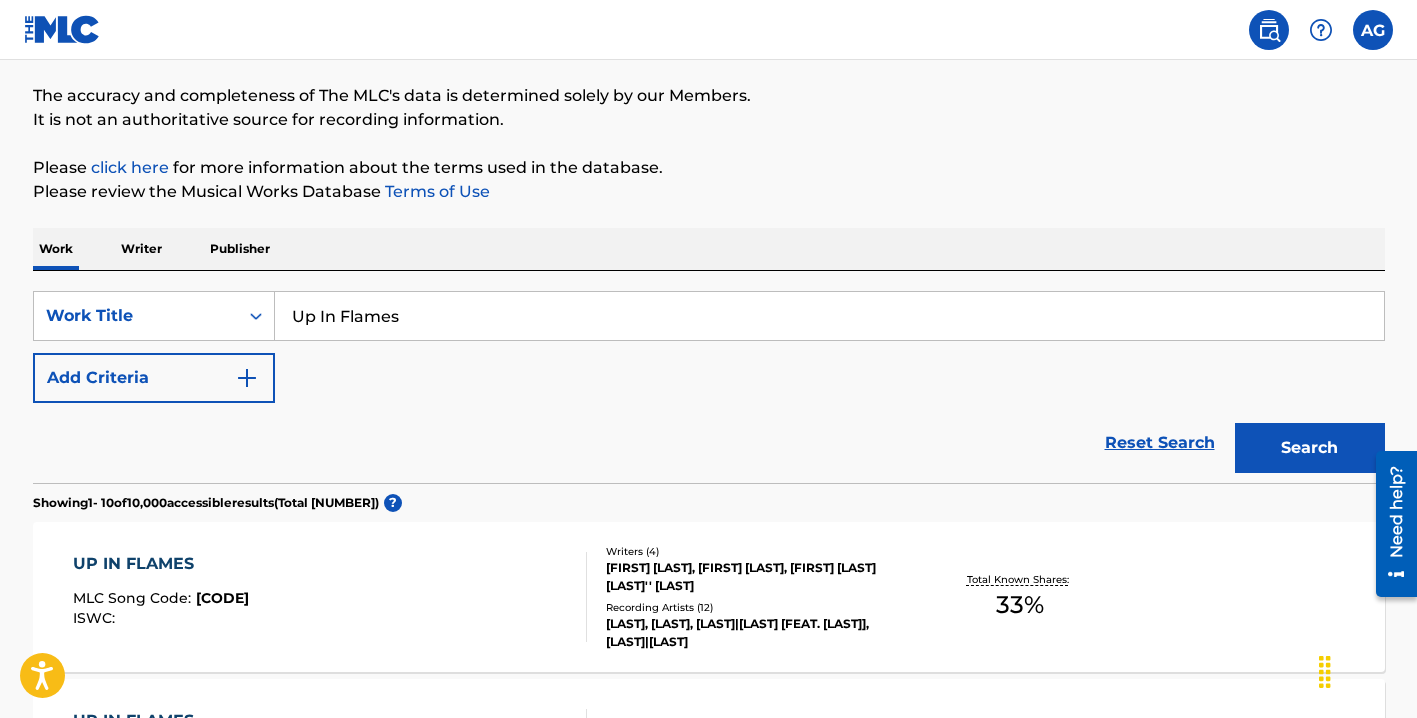 scroll, scrollTop: 150, scrollLeft: 0, axis: vertical 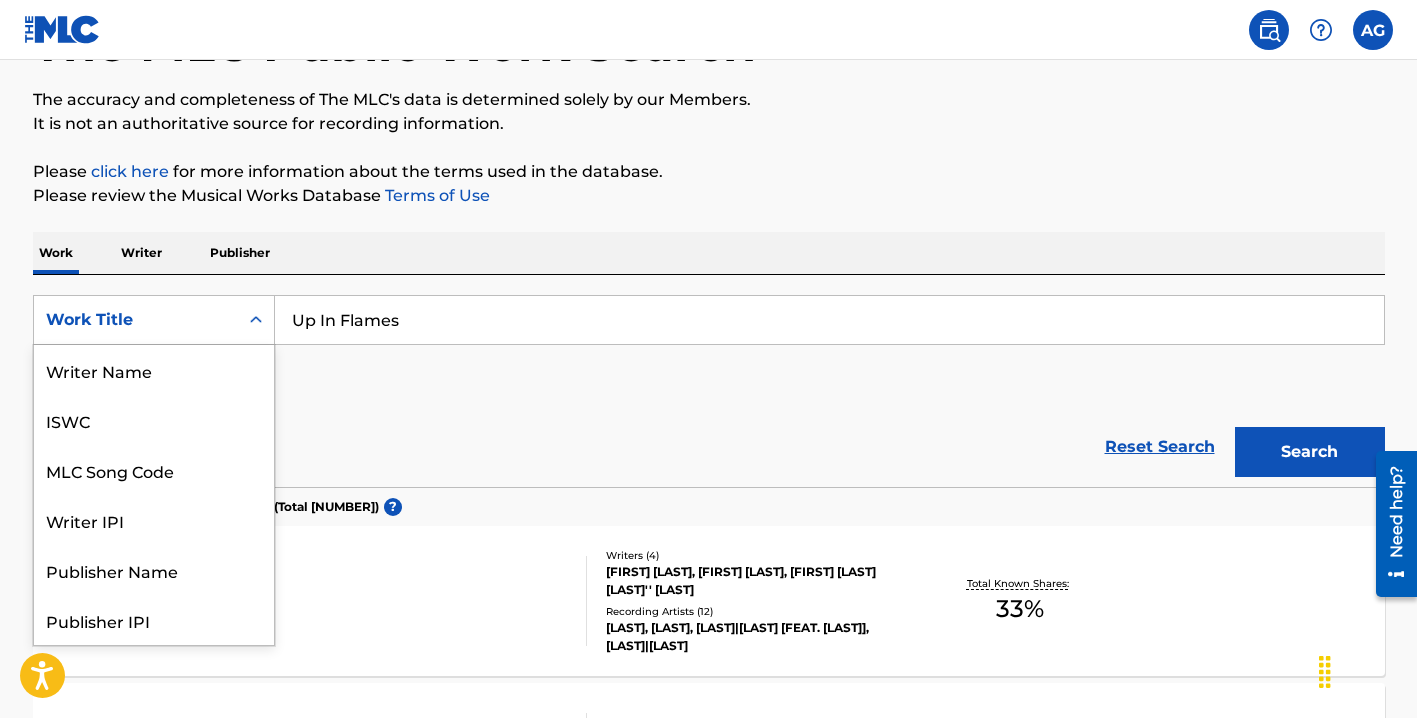 click at bounding box center [256, 320] 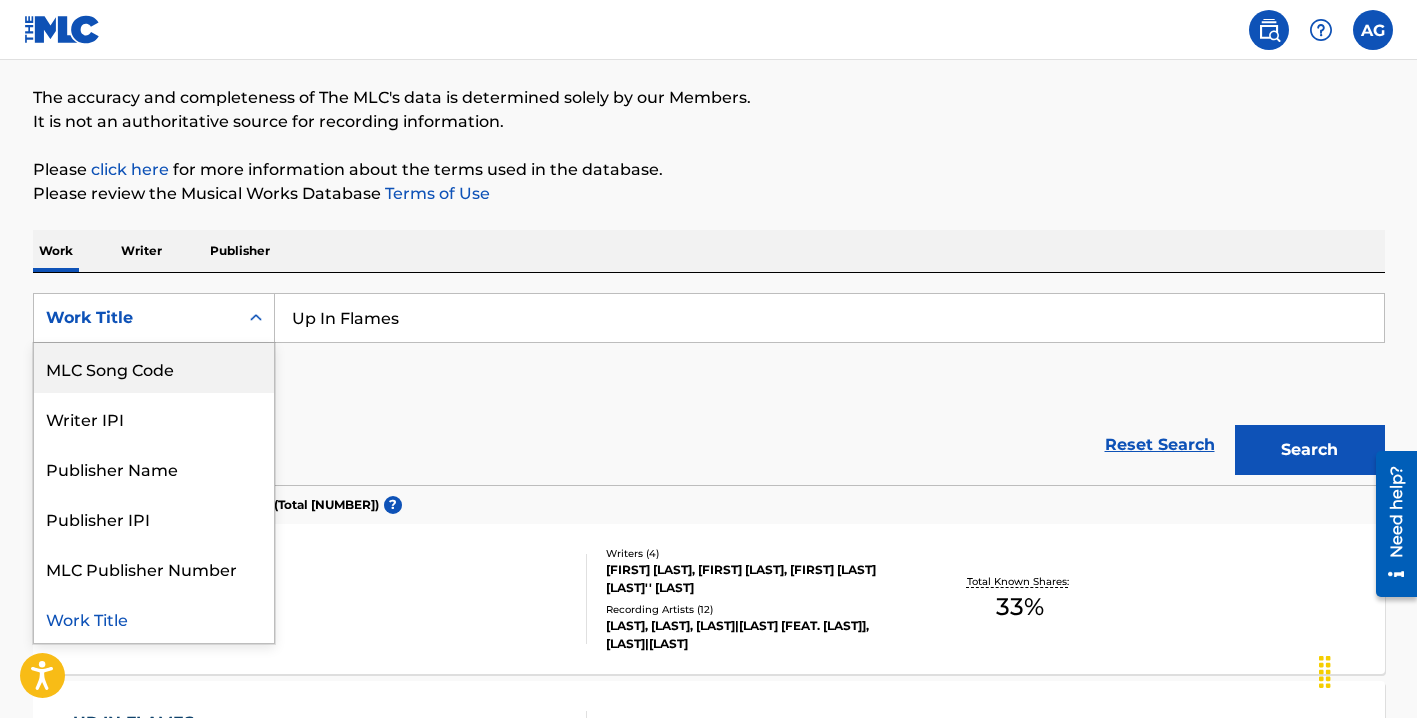 scroll, scrollTop: 223, scrollLeft: 0, axis: vertical 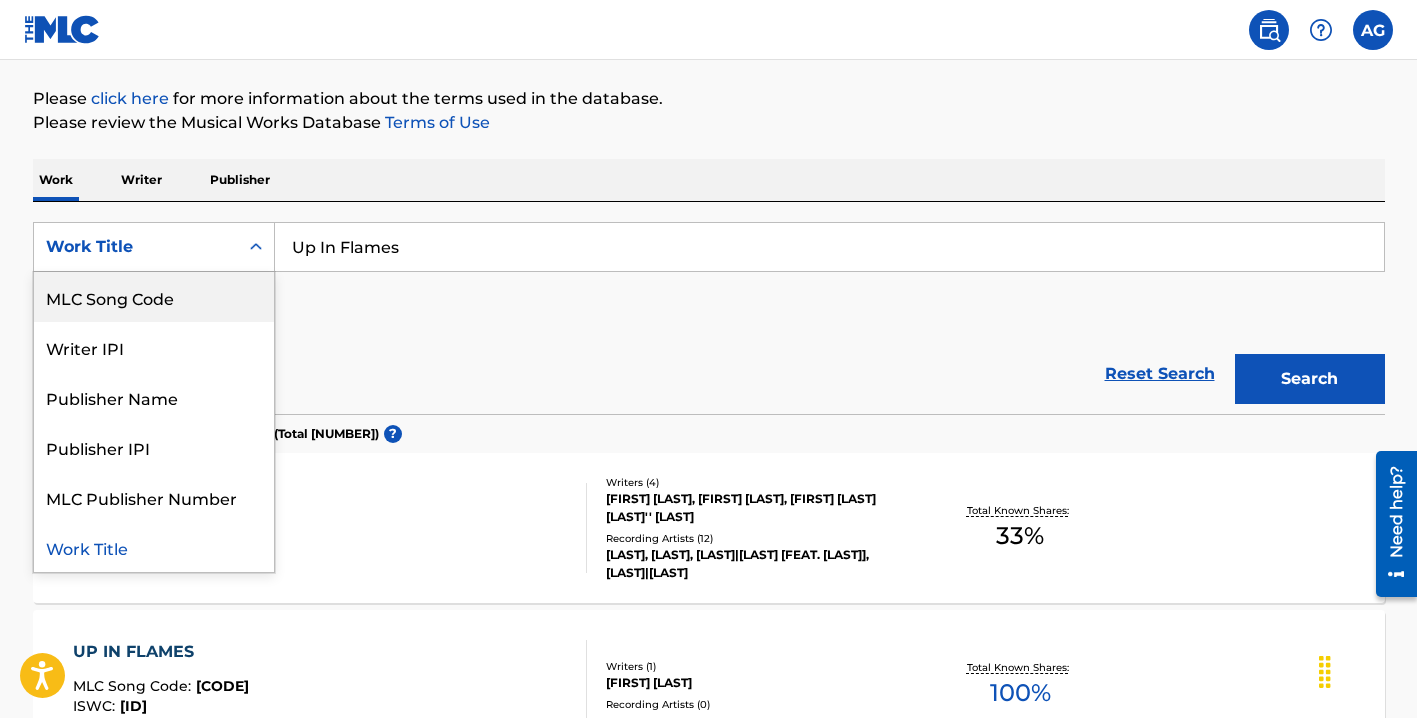 click on "Writer" at bounding box center (141, 180) 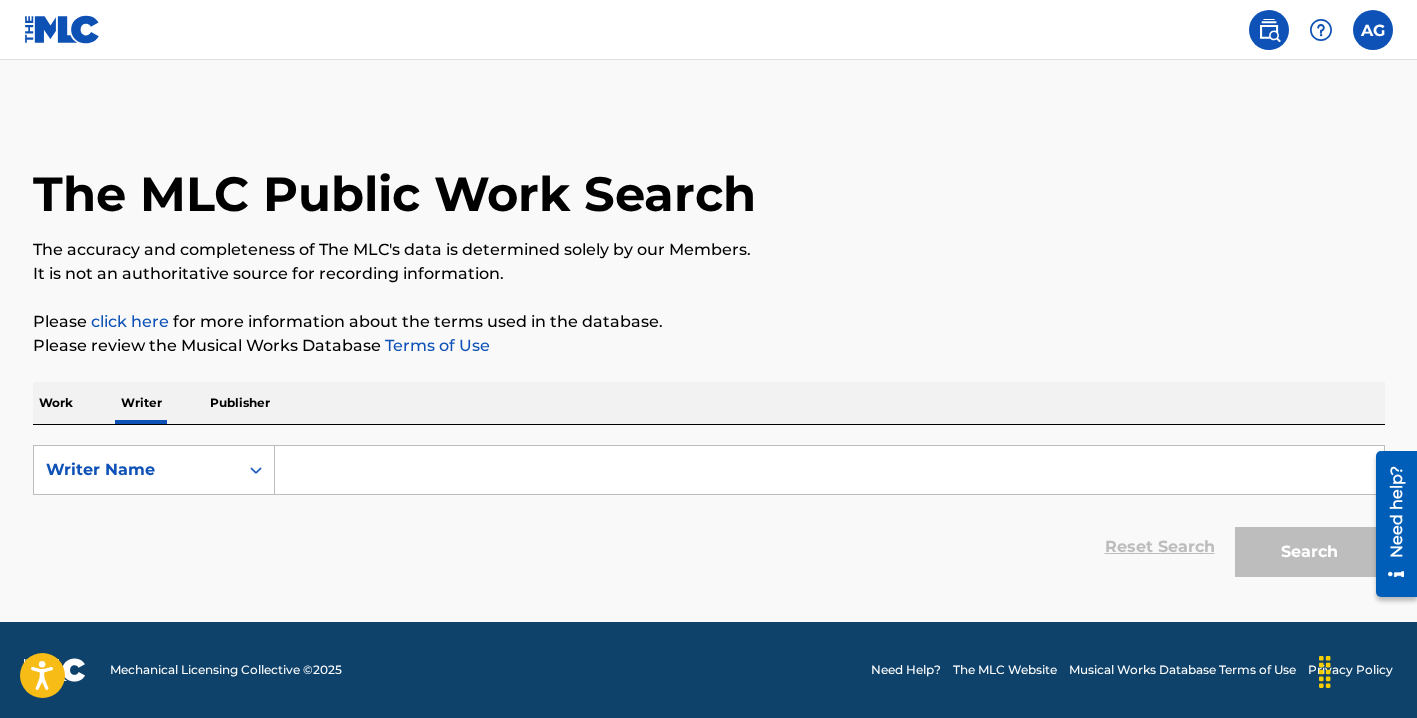 scroll, scrollTop: 0, scrollLeft: 0, axis: both 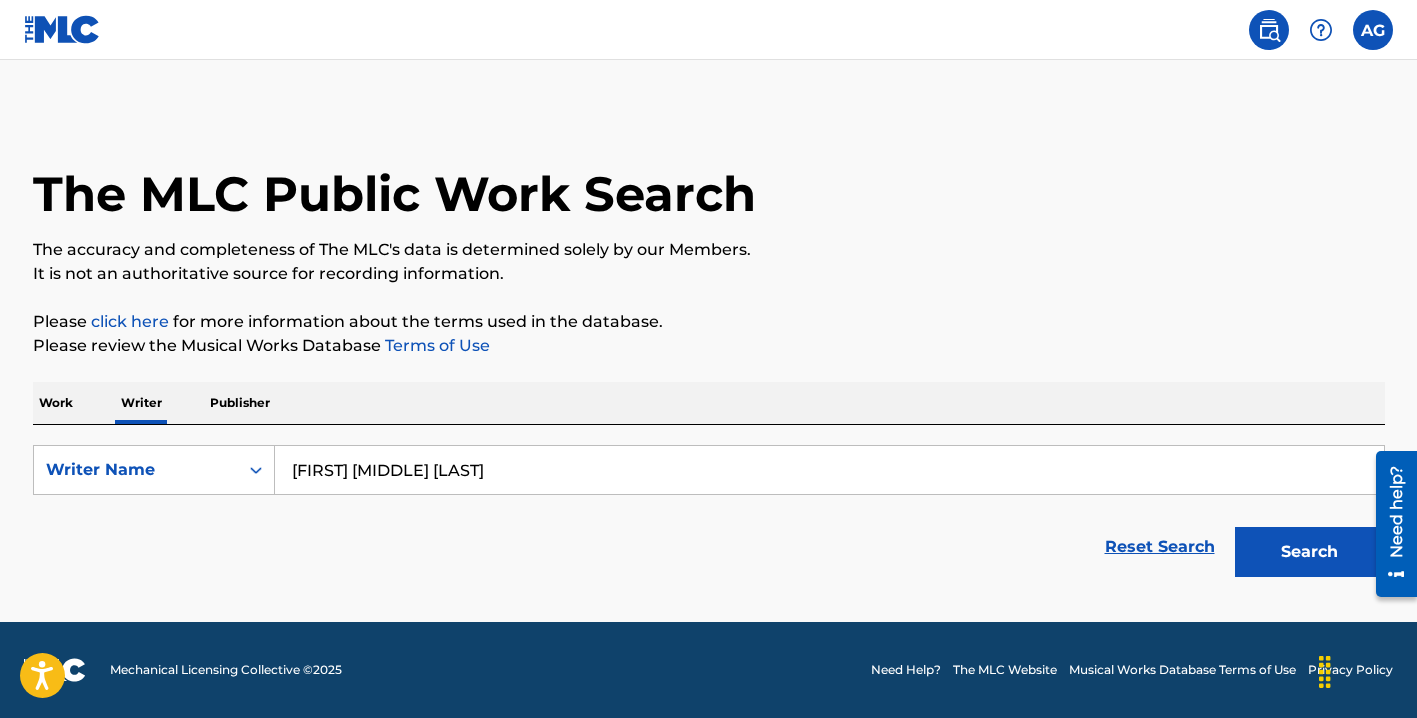 type on "[FIRST] [MIDDLE] [LAST]" 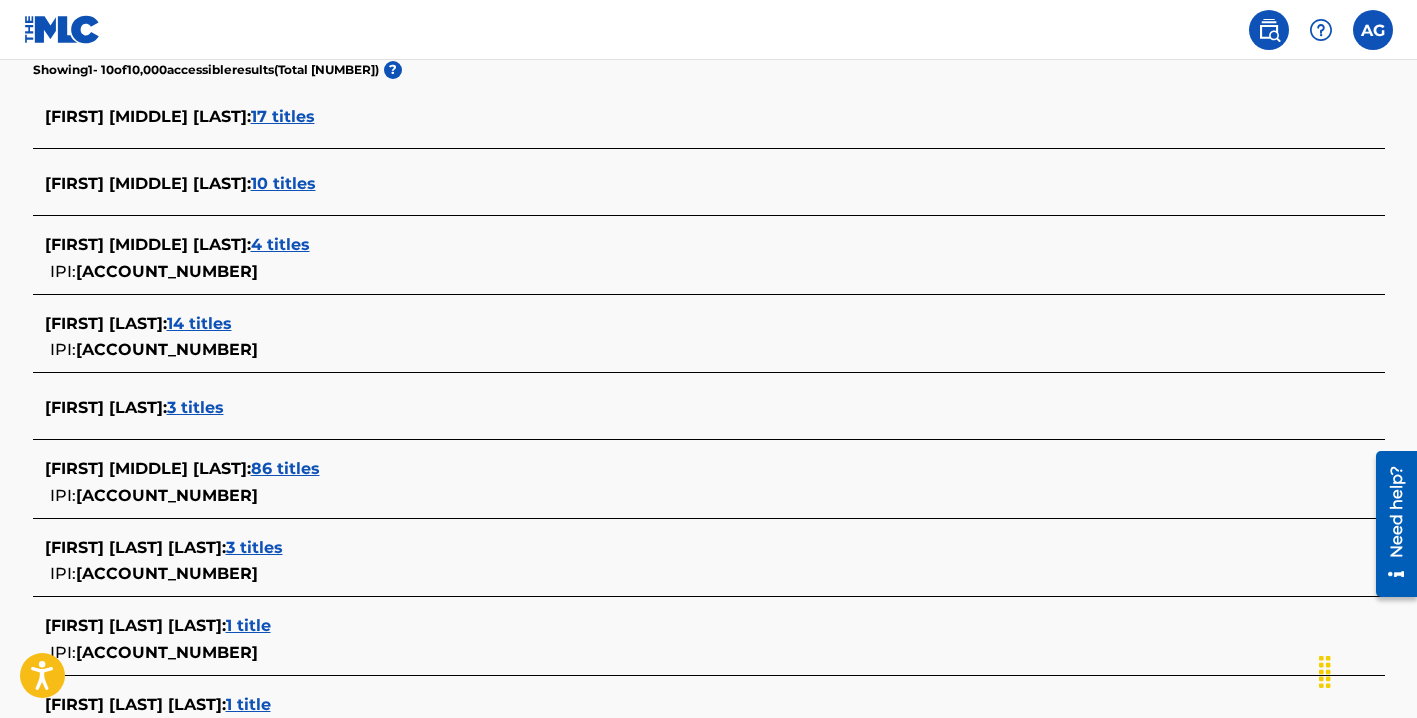 scroll, scrollTop: 533, scrollLeft: 0, axis: vertical 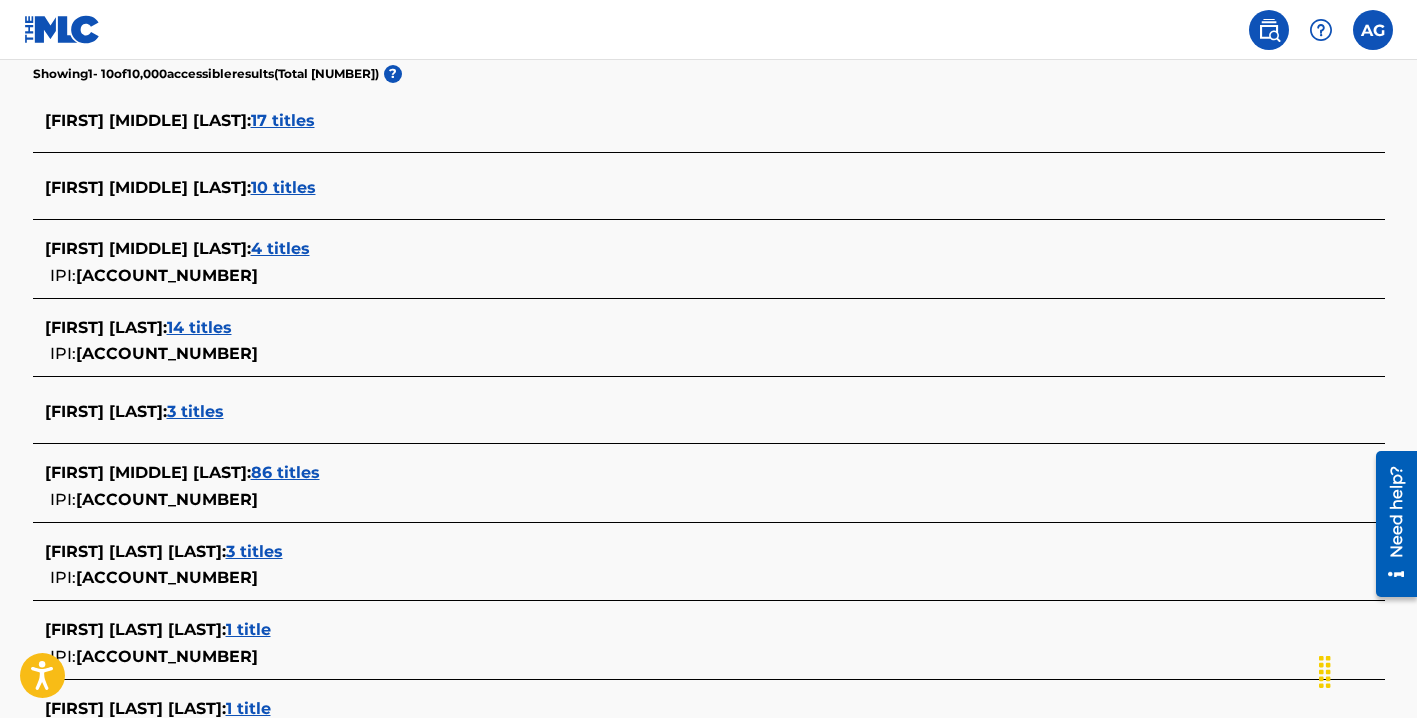 click on "14 titles" at bounding box center [199, 327] 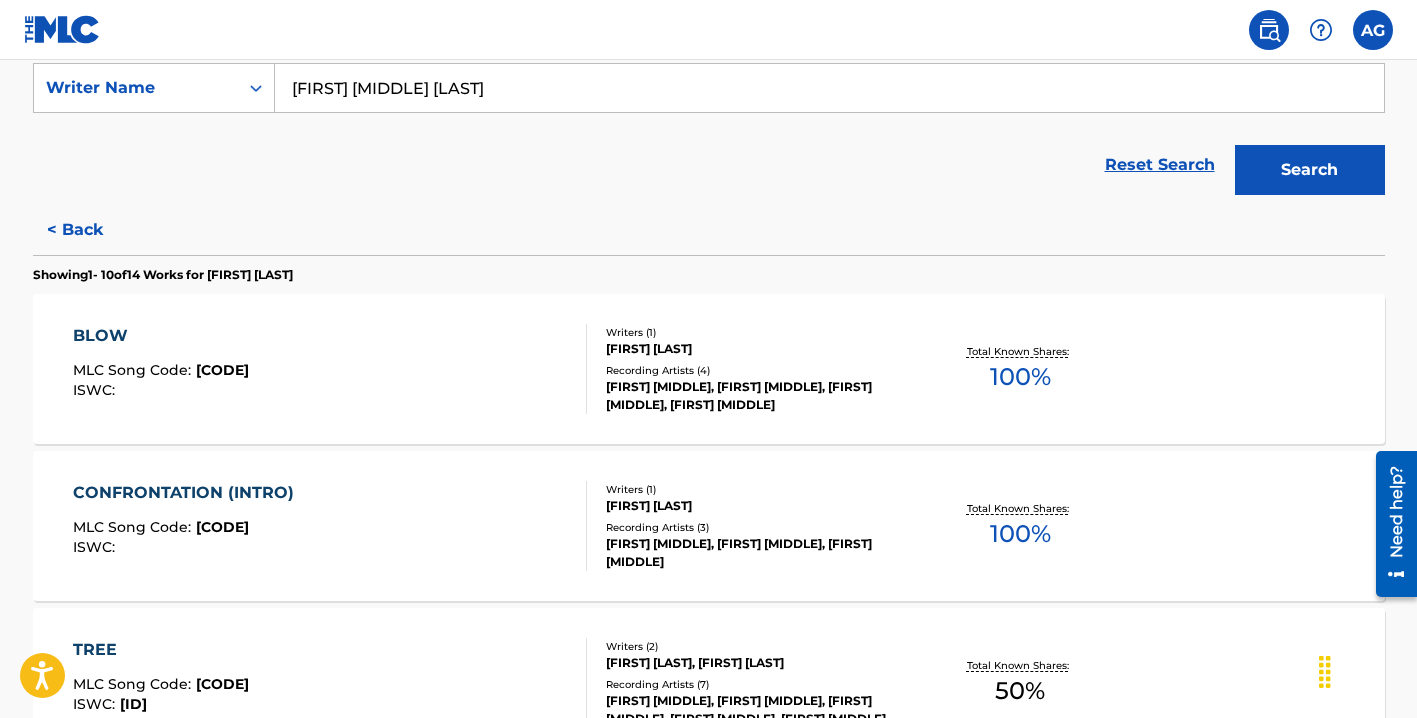 scroll, scrollTop: 394, scrollLeft: 0, axis: vertical 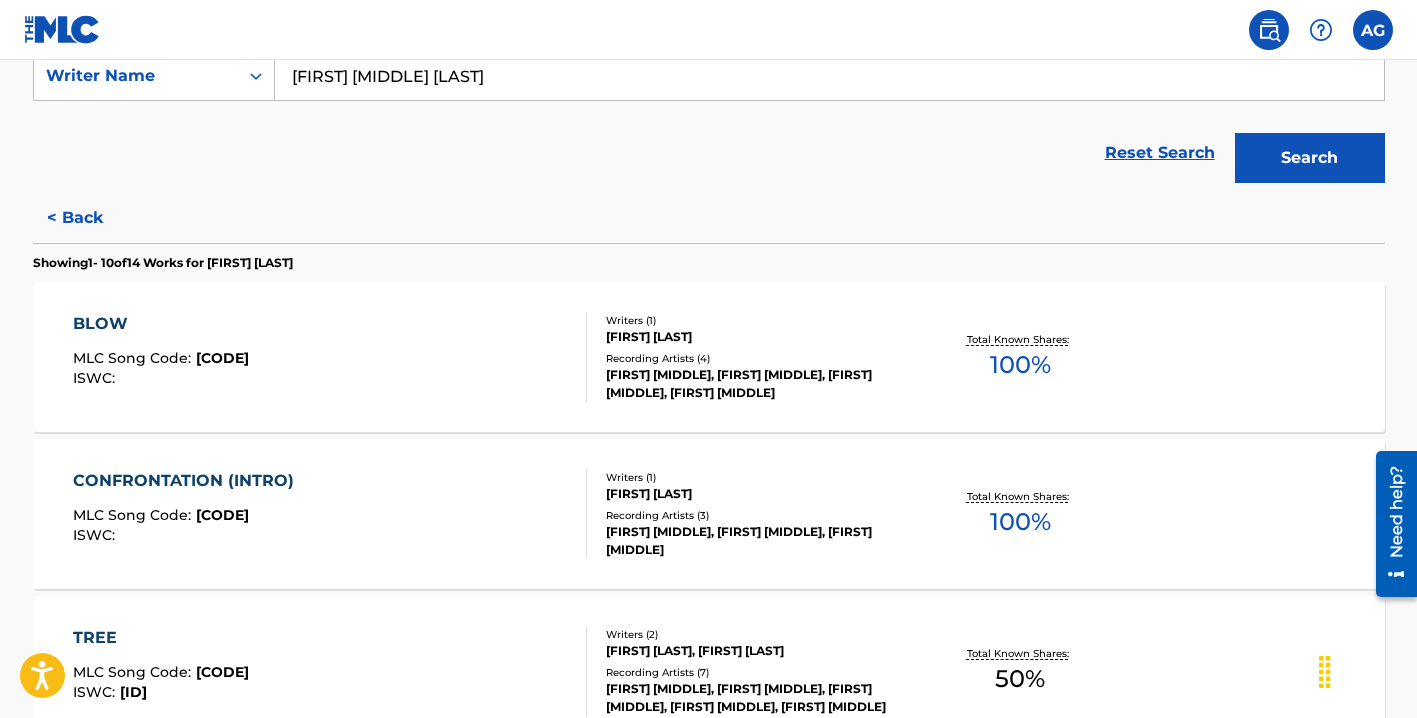 click on "BLOW" at bounding box center (161, 324) 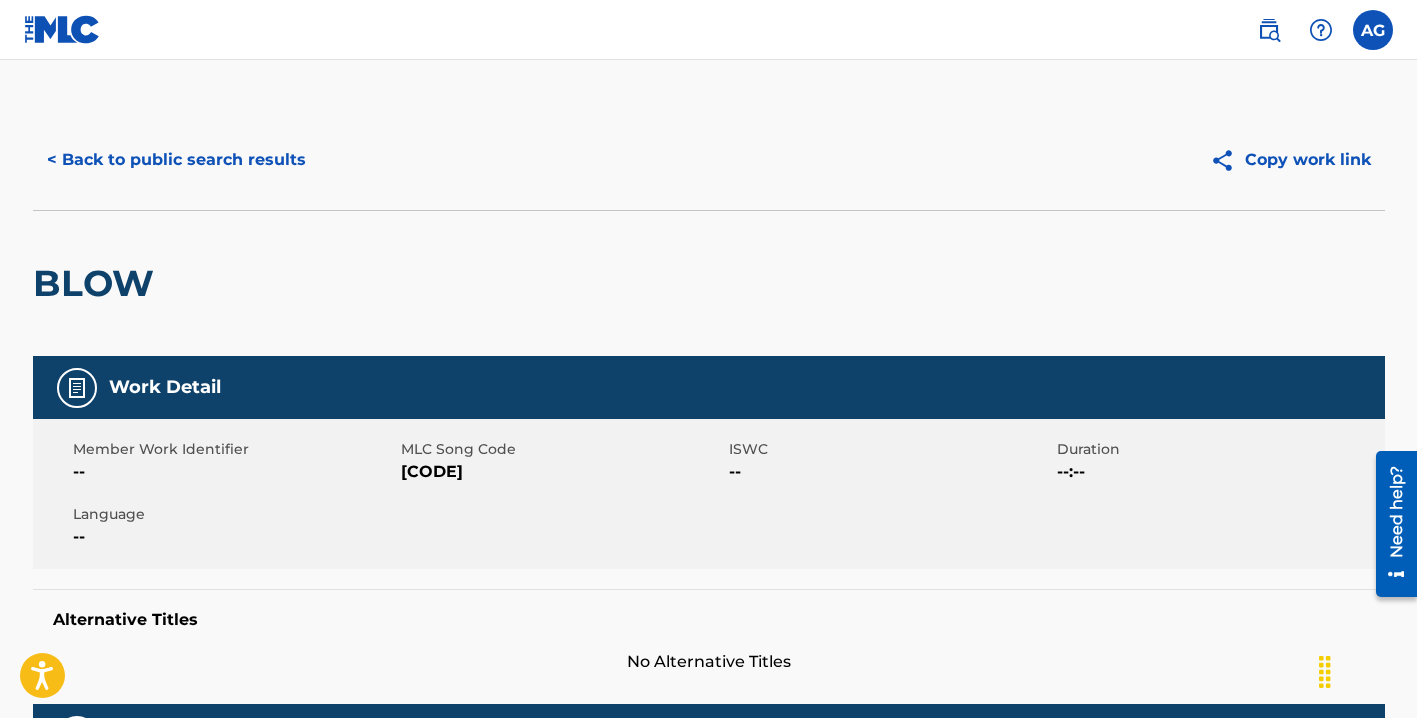 scroll, scrollTop: 0, scrollLeft: 0, axis: both 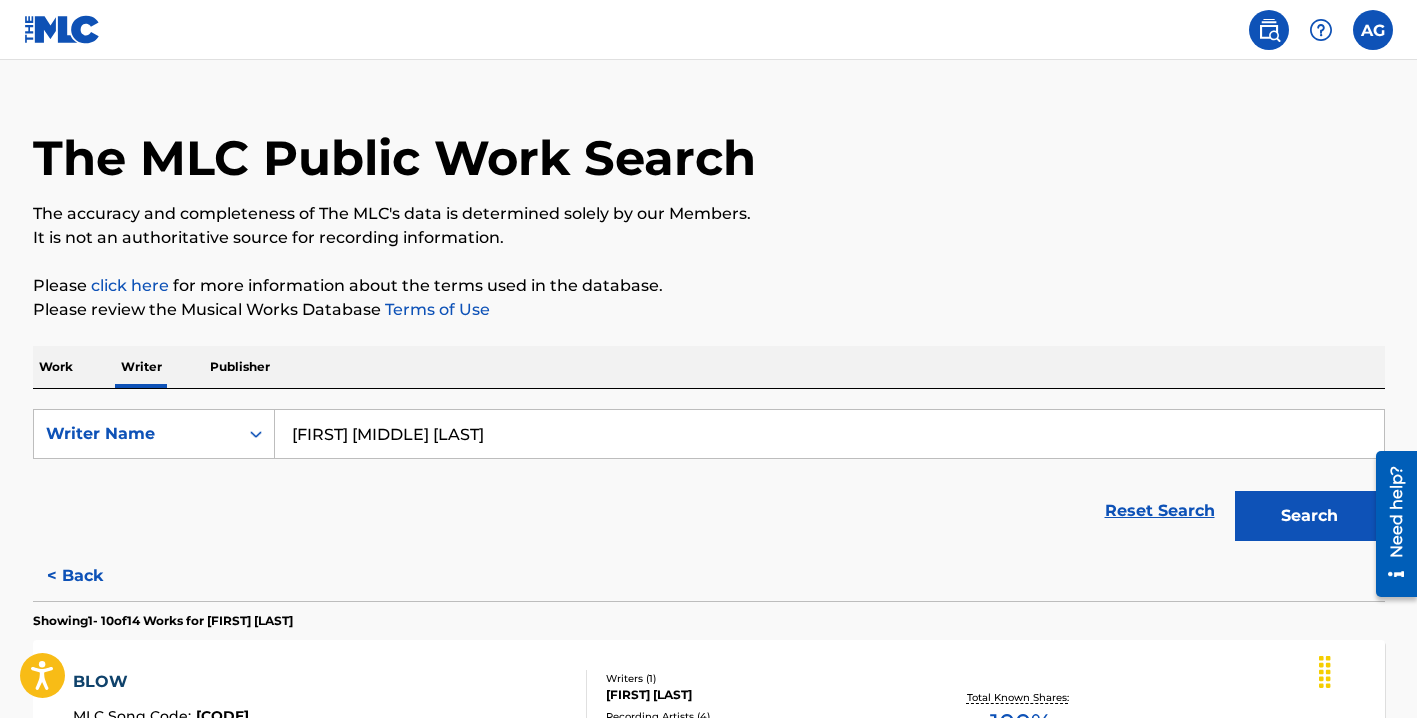 click at bounding box center [1373, 30] 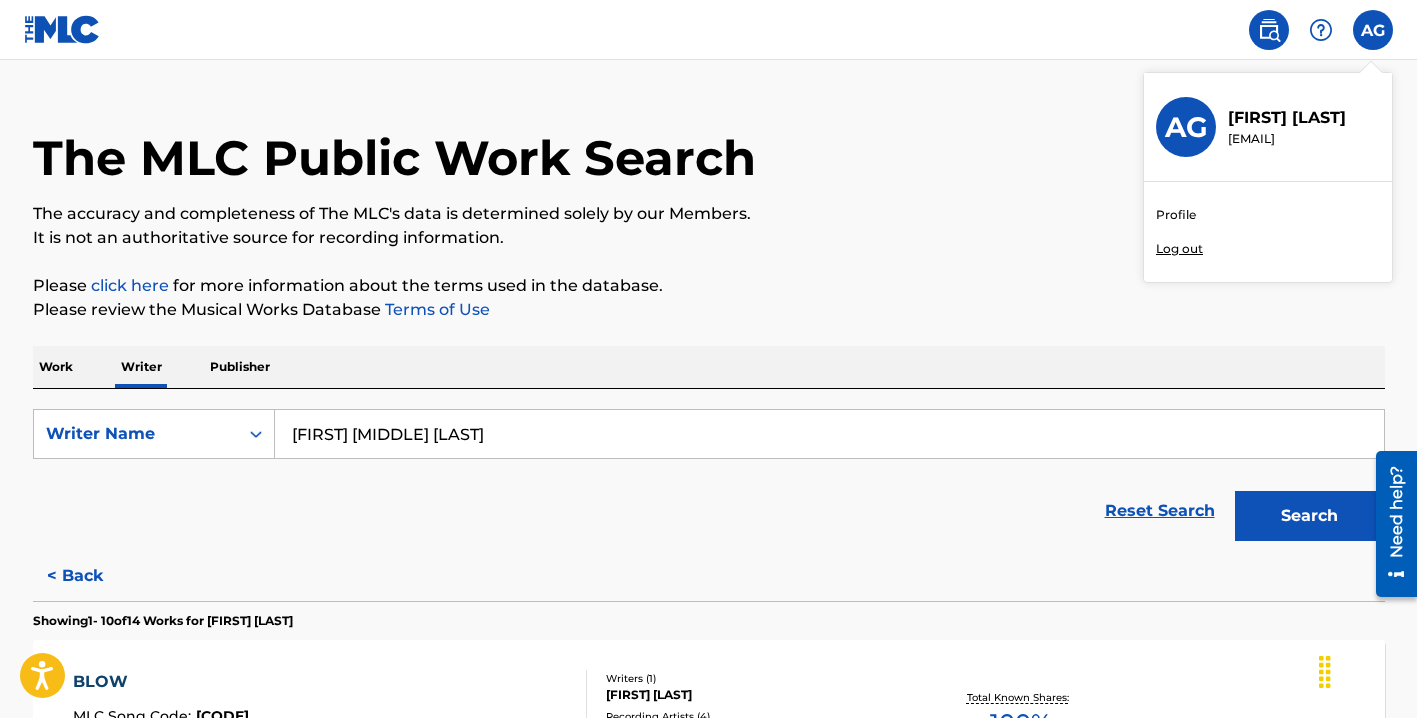 click on "Profile Log out" at bounding box center (1268, 232) 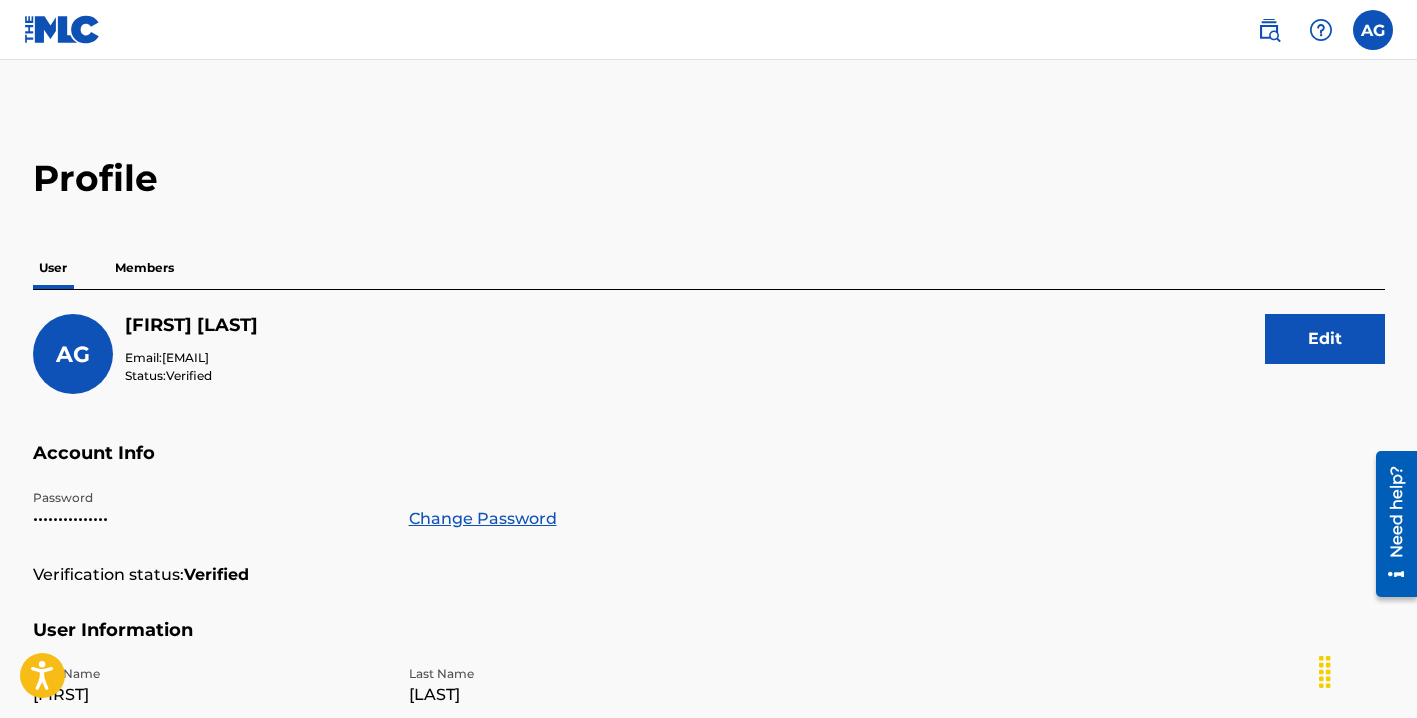 scroll, scrollTop: 0, scrollLeft: 0, axis: both 